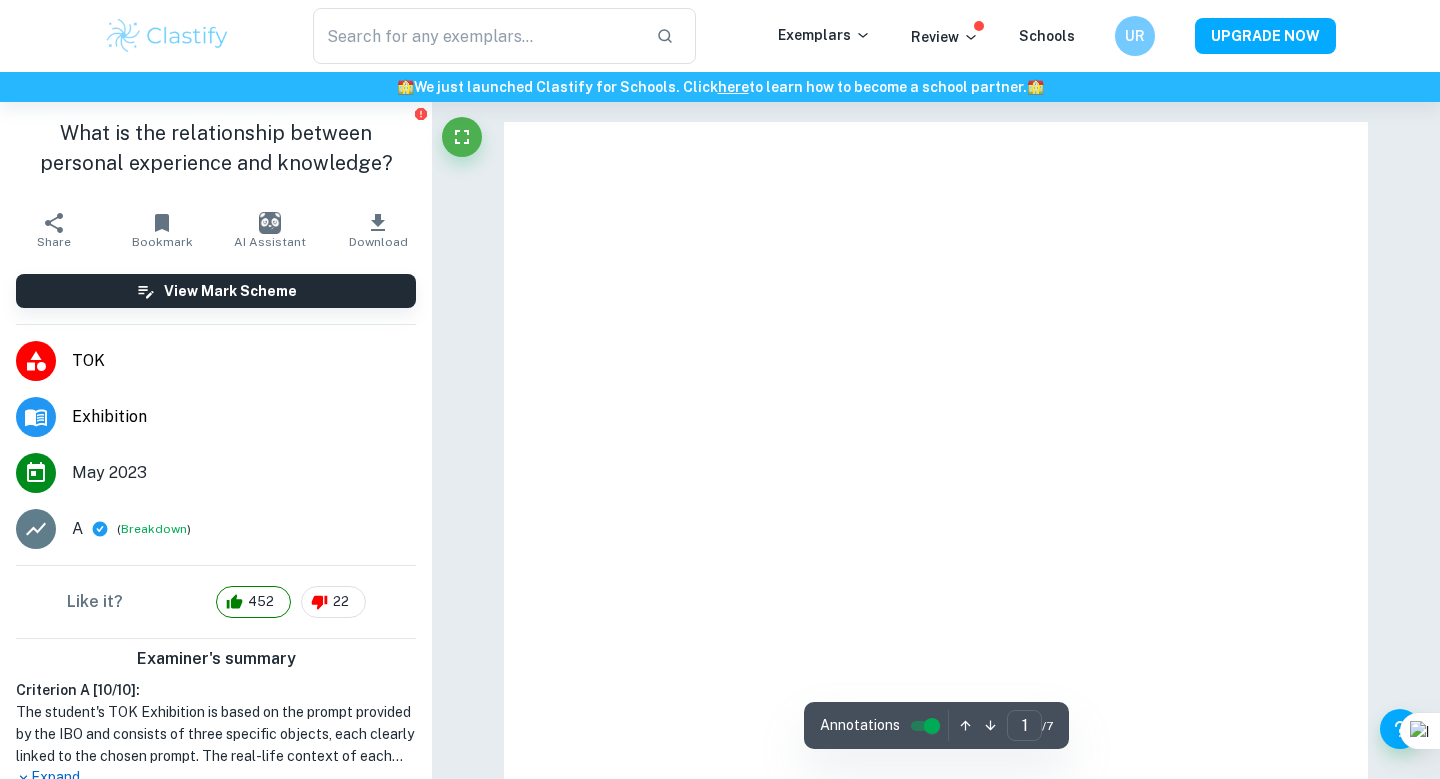 scroll, scrollTop: 0, scrollLeft: 0, axis: both 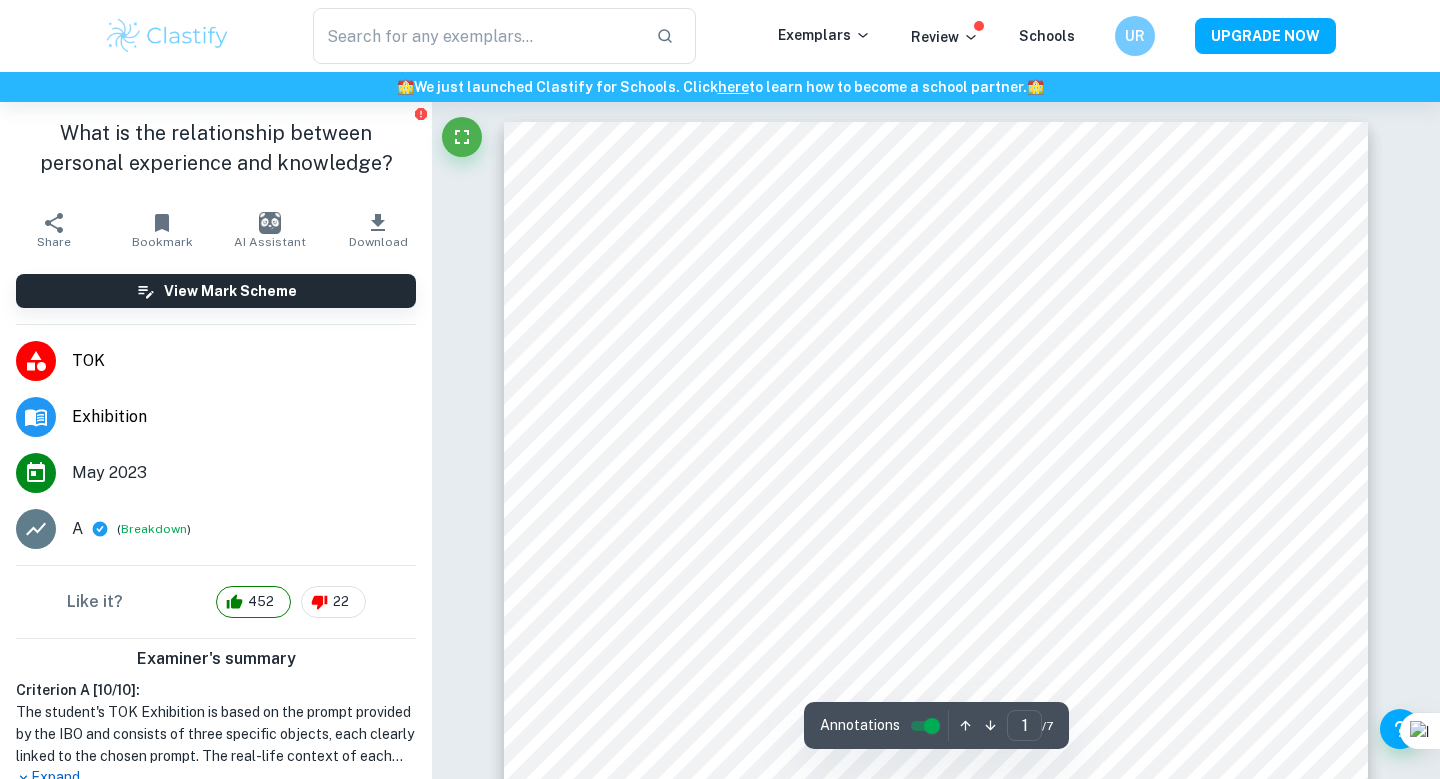 click at bounding box center (167, 36) 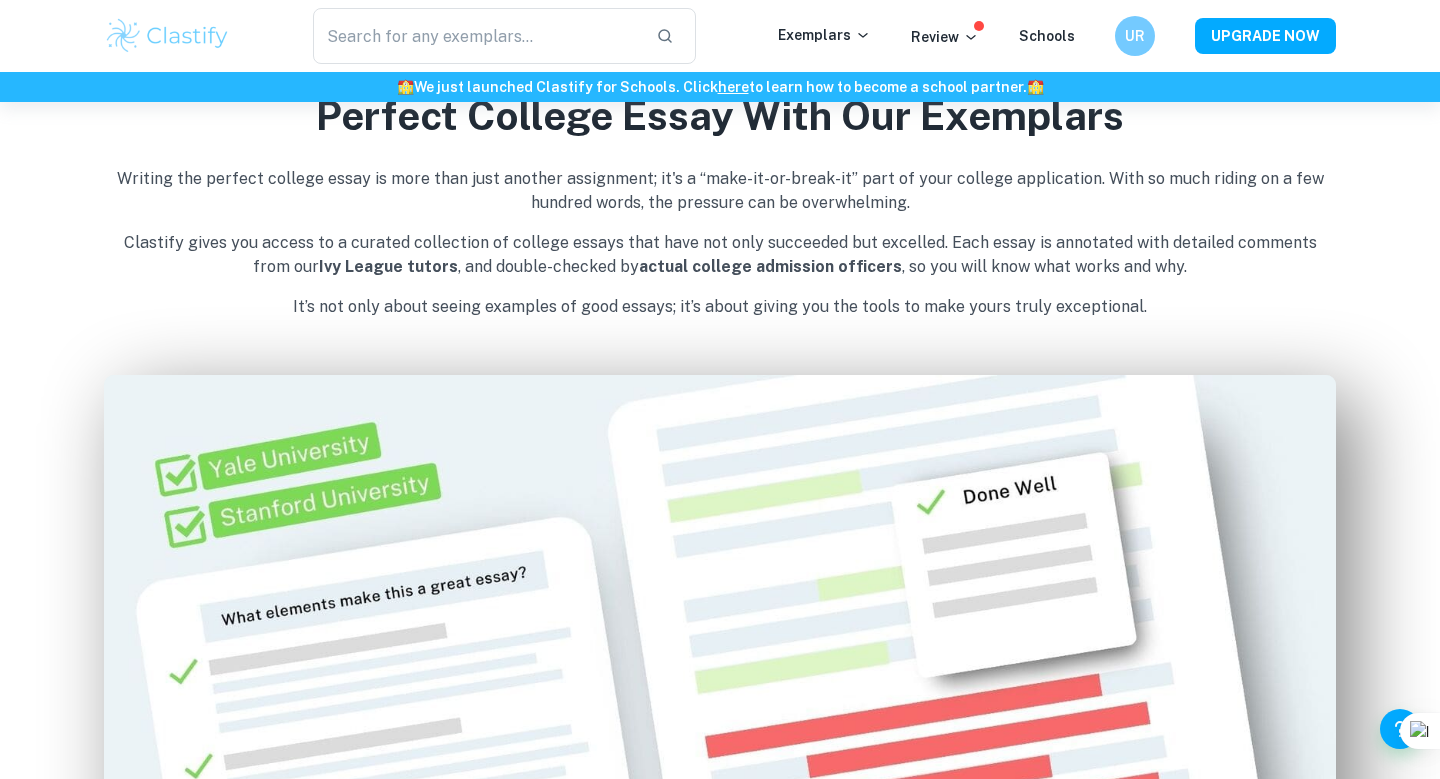 scroll, scrollTop: 321, scrollLeft: 0, axis: vertical 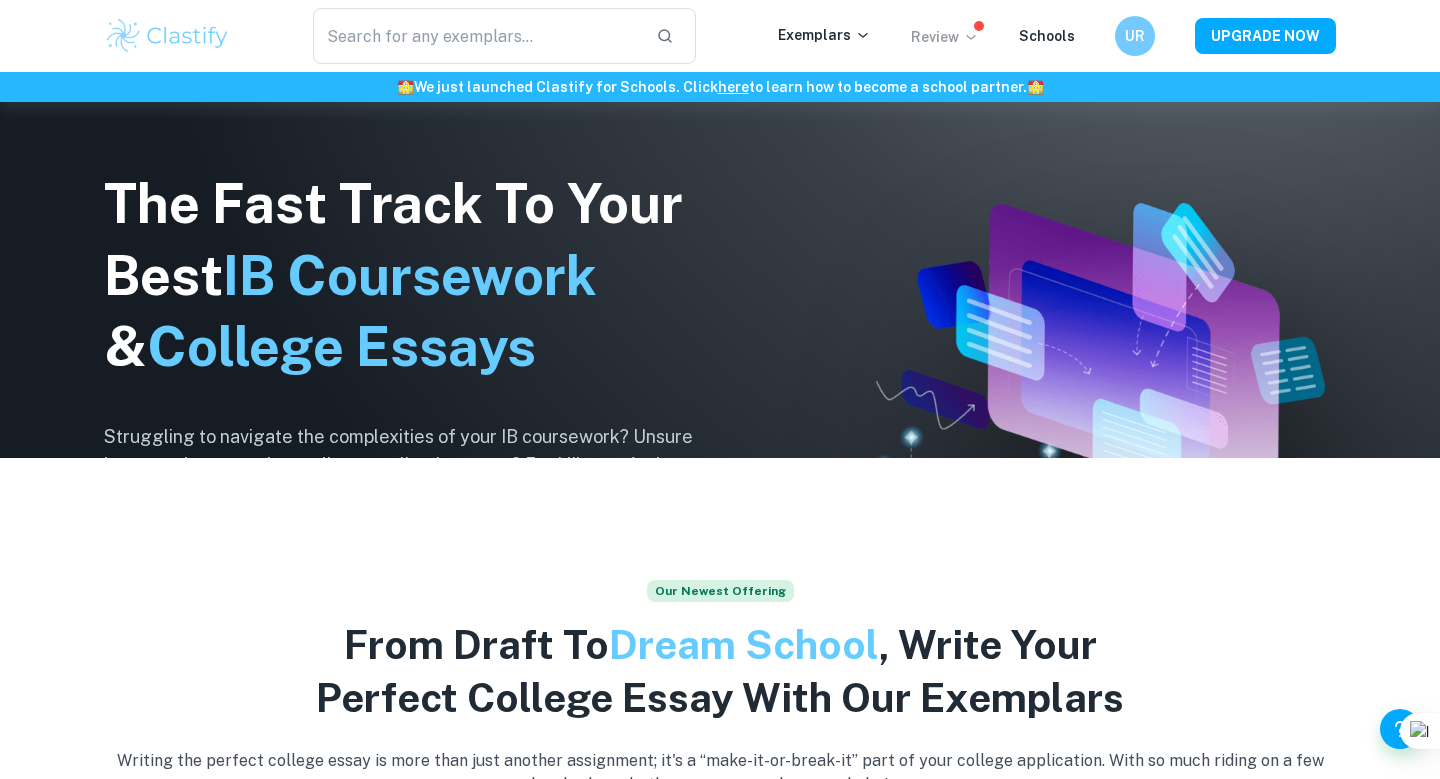 click on "Review" at bounding box center [945, 37] 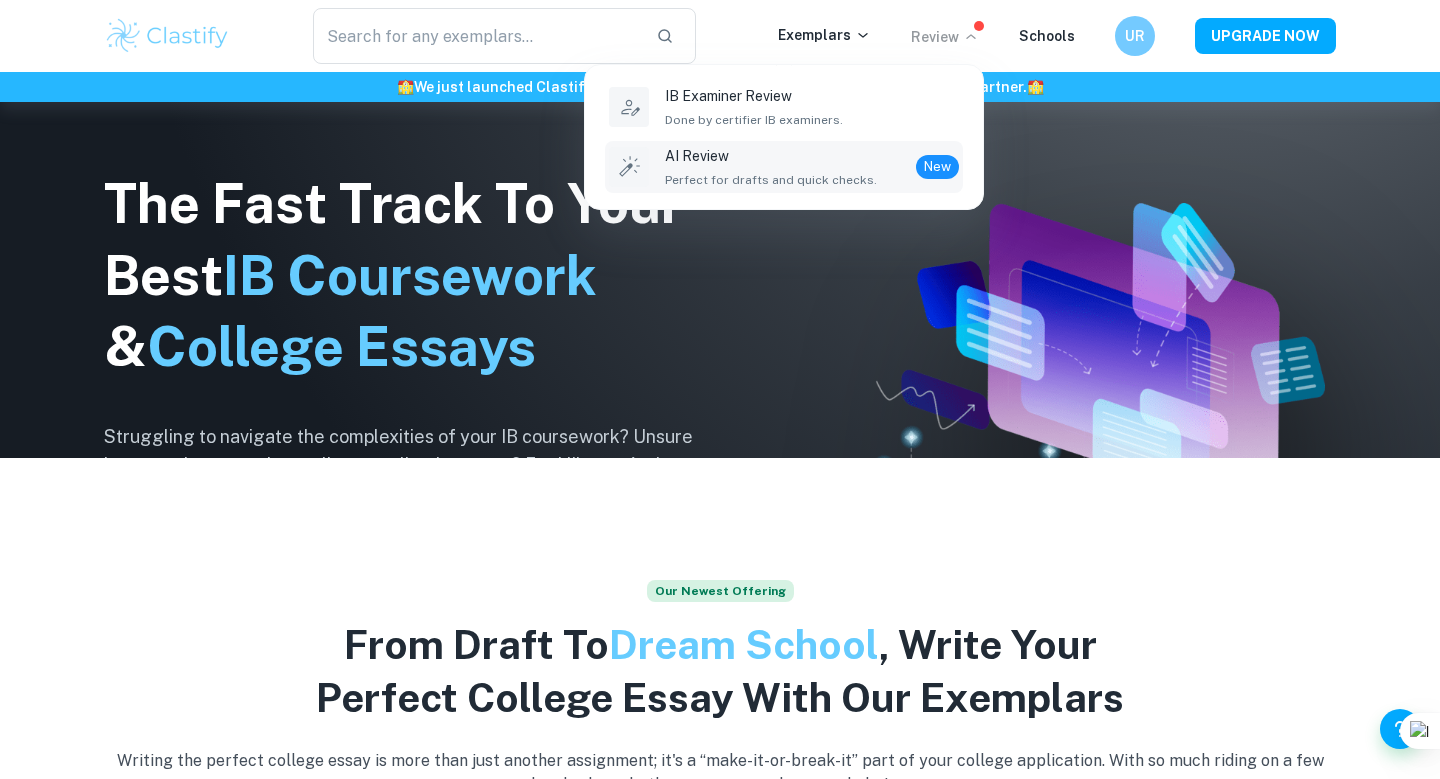 click on "AI Review" at bounding box center (771, 156) 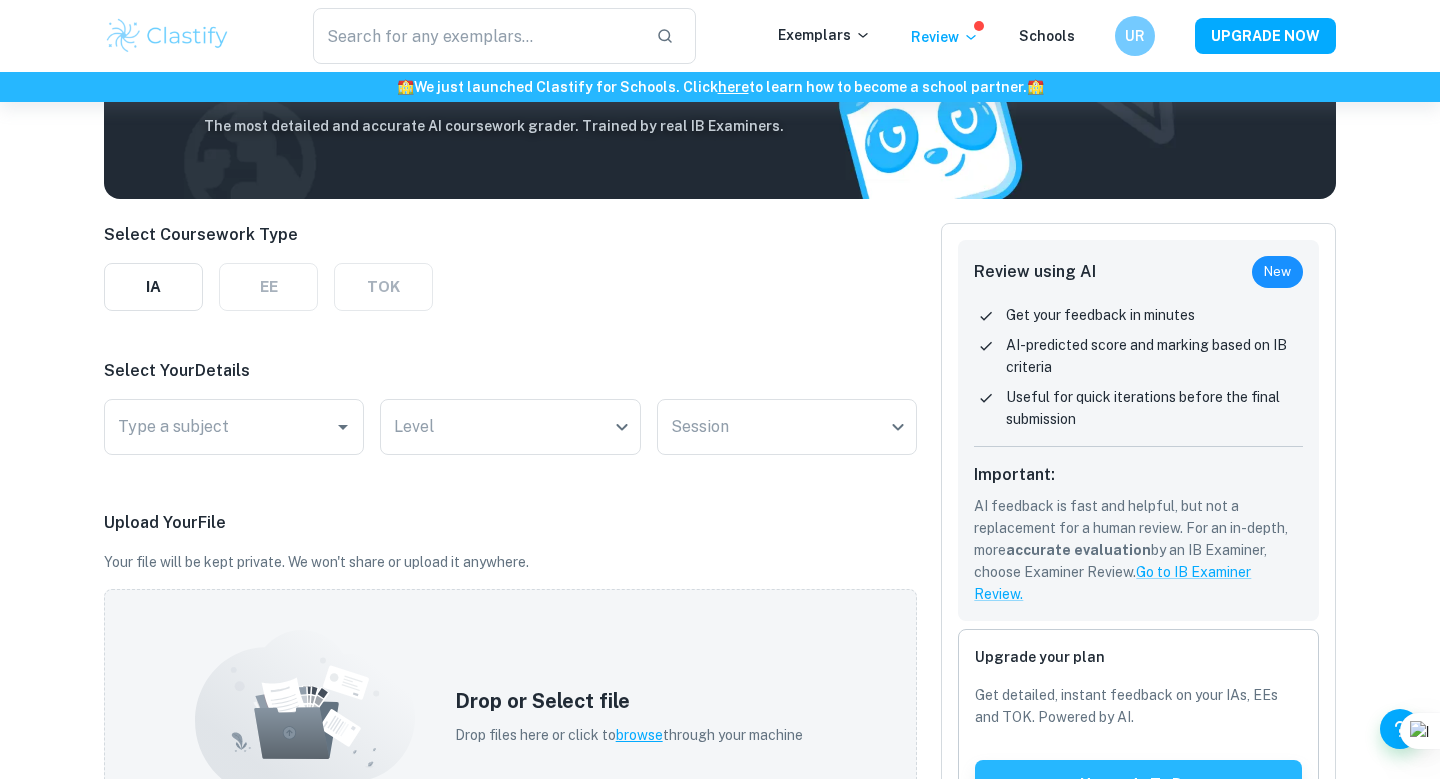 scroll, scrollTop: 154, scrollLeft: 0, axis: vertical 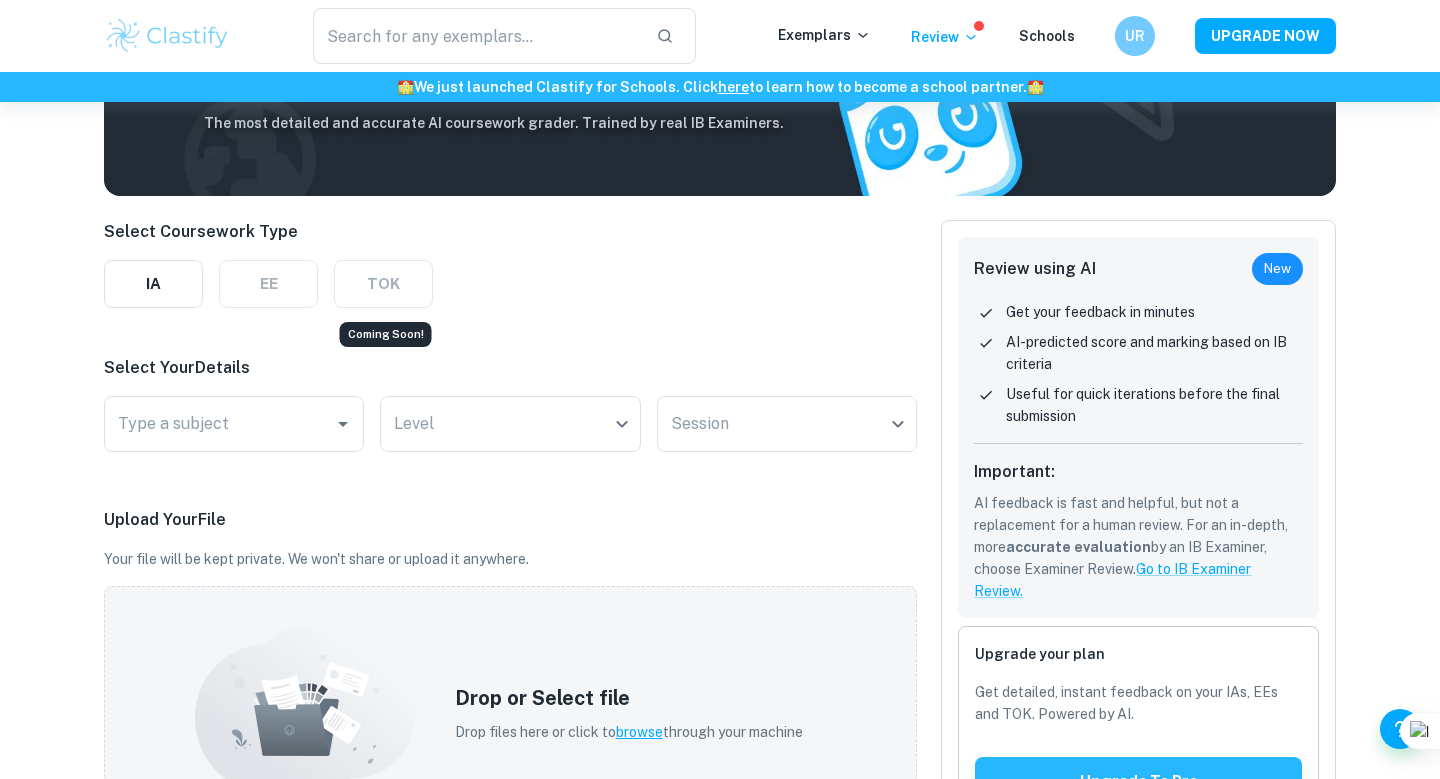 click on "TOK" at bounding box center [383, 284] 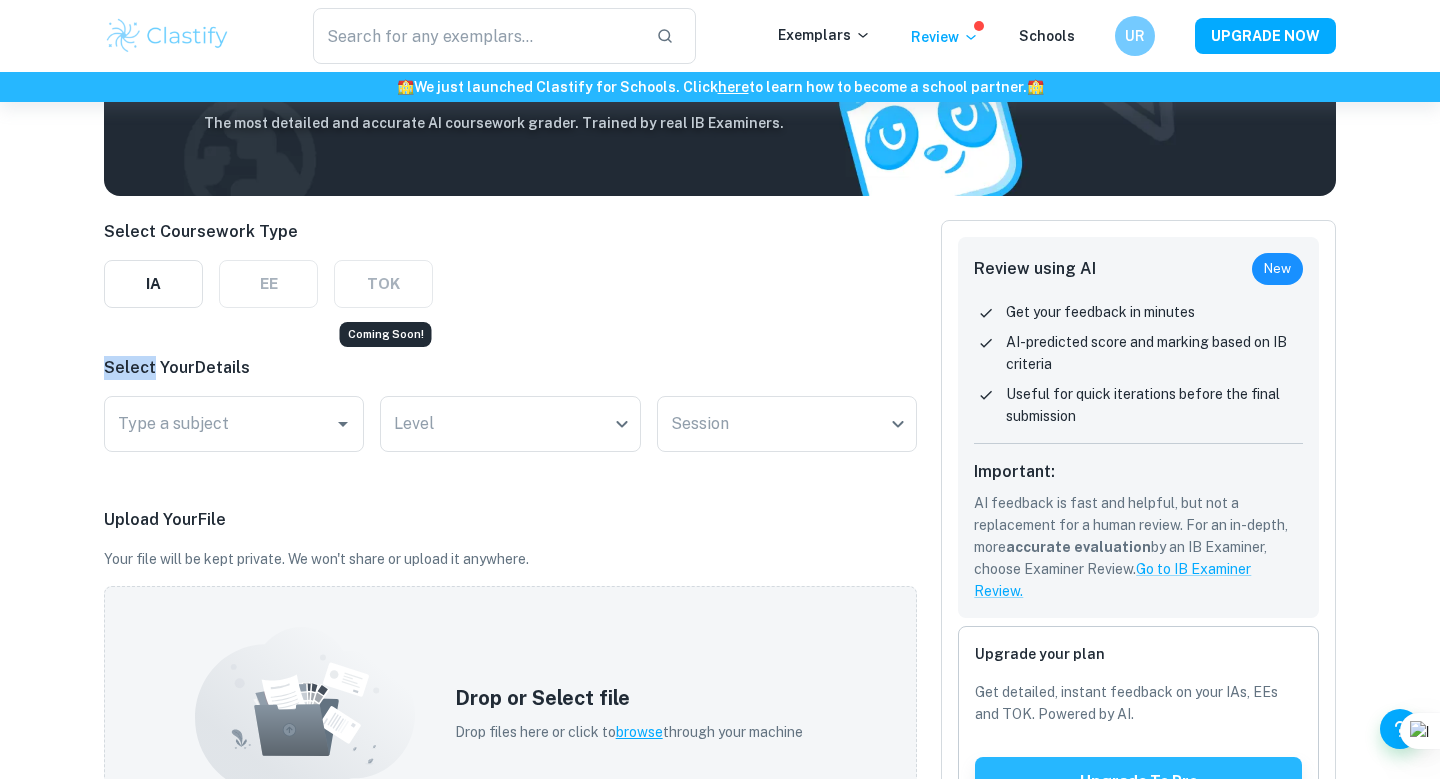 click on "TOK" at bounding box center (383, 284) 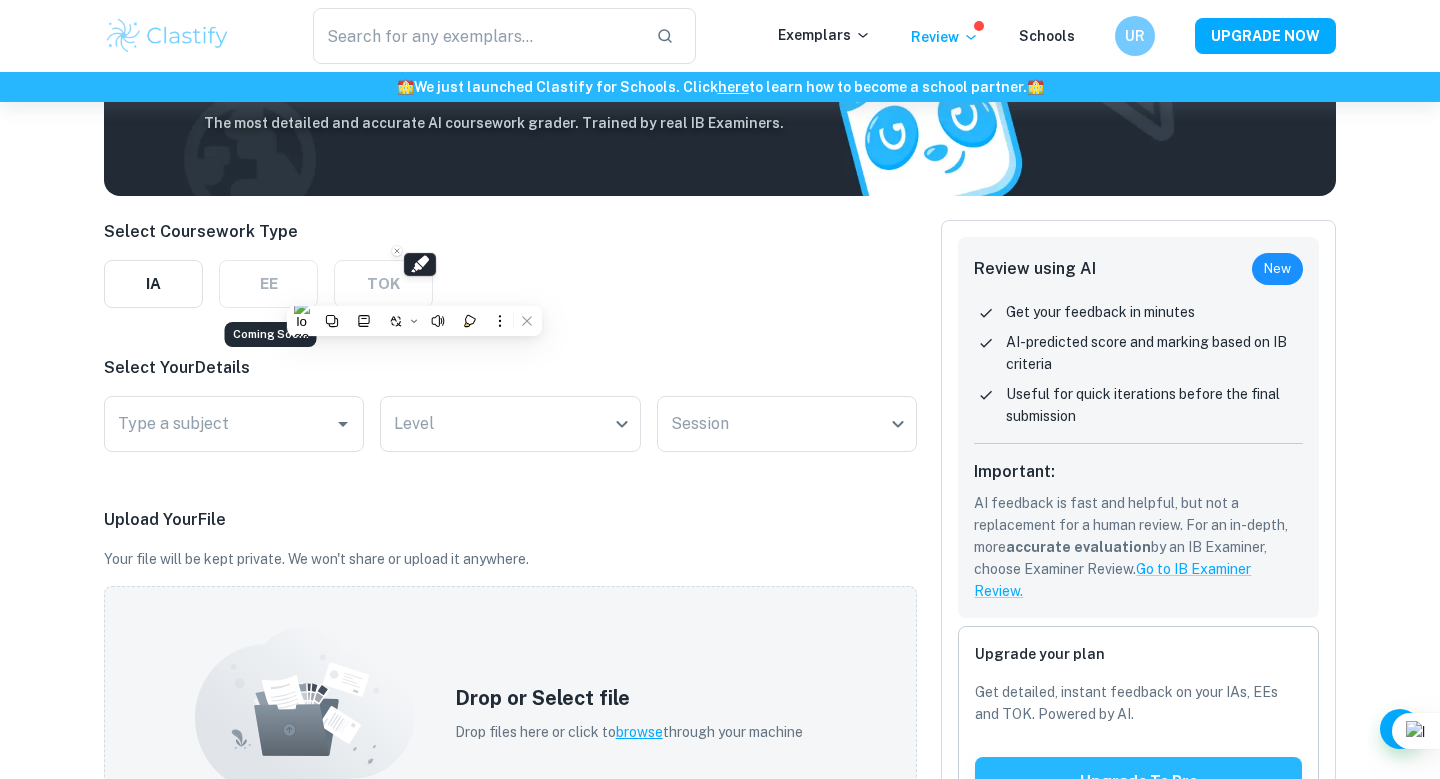 click on "EE" at bounding box center (268, 284) 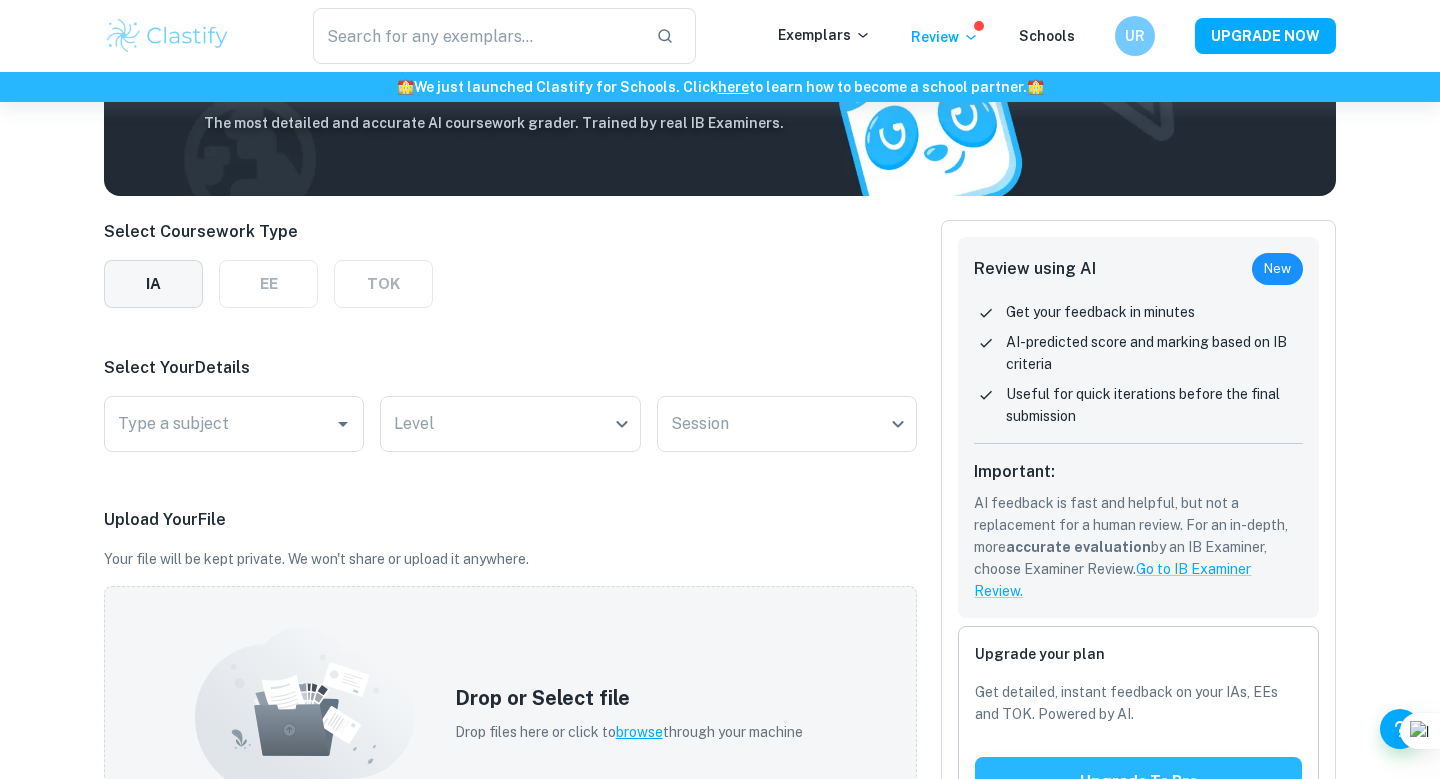 click on "IA" at bounding box center (153, 284) 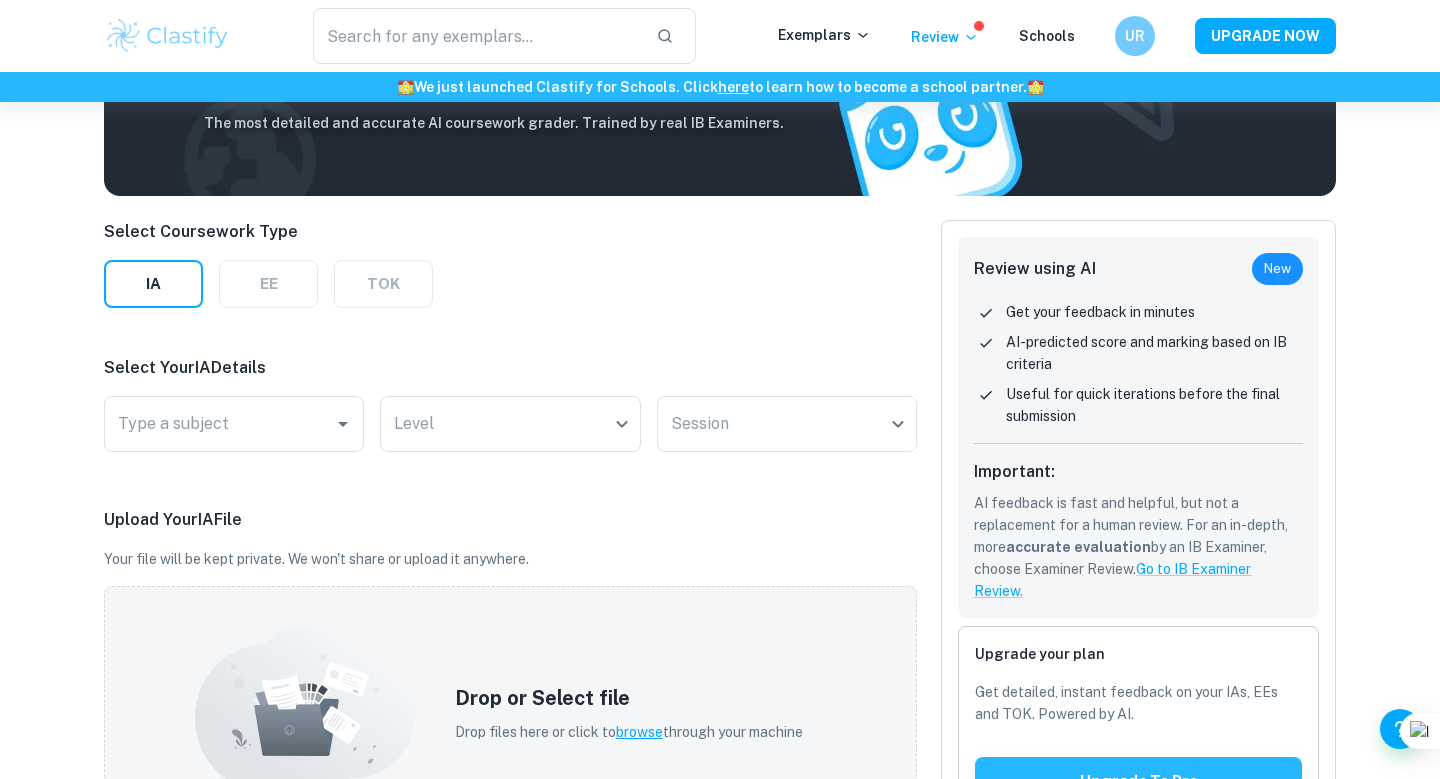 click on "Select Coursework Type IA EE TOK Select Your  IA  Details Type a subject Type a subject Level ​ Level Session ​ Session Upload Your  IA  File Your file will be kept private. We won't share or upload it anywhere. Drop or Select file Drop files here or click to  browse  through your machine The file must be in English. If you're doing IB in another language please translate it using  ChatGPT. Example AI Reviews Biology HL May 2025  session Grade  4 AI Review IA Math AA SL November 2024  session Grade  5 AI Review IA History HL May 2025  session Grade  7 AI Review IA" at bounding box center (510, 707) 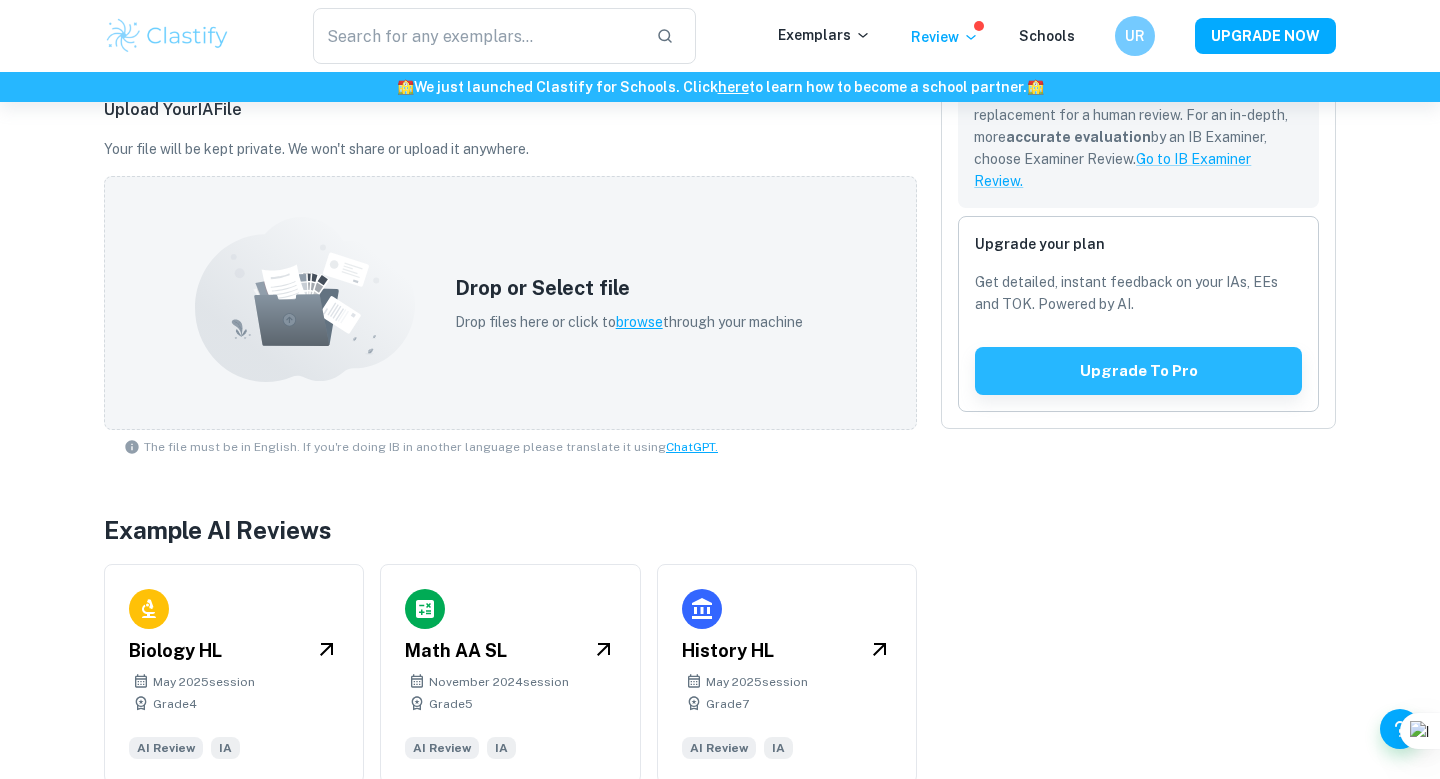 scroll, scrollTop: 592, scrollLeft: 0, axis: vertical 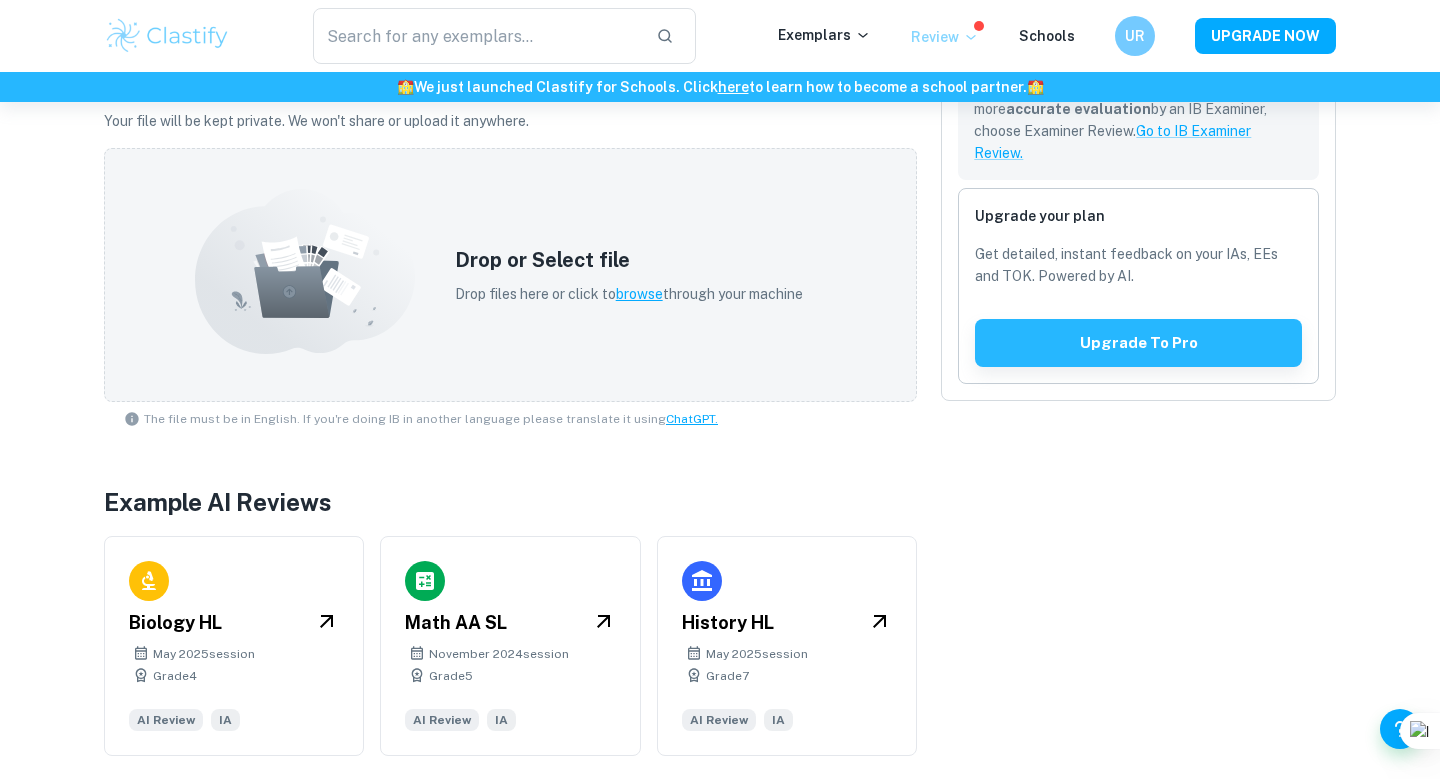 click 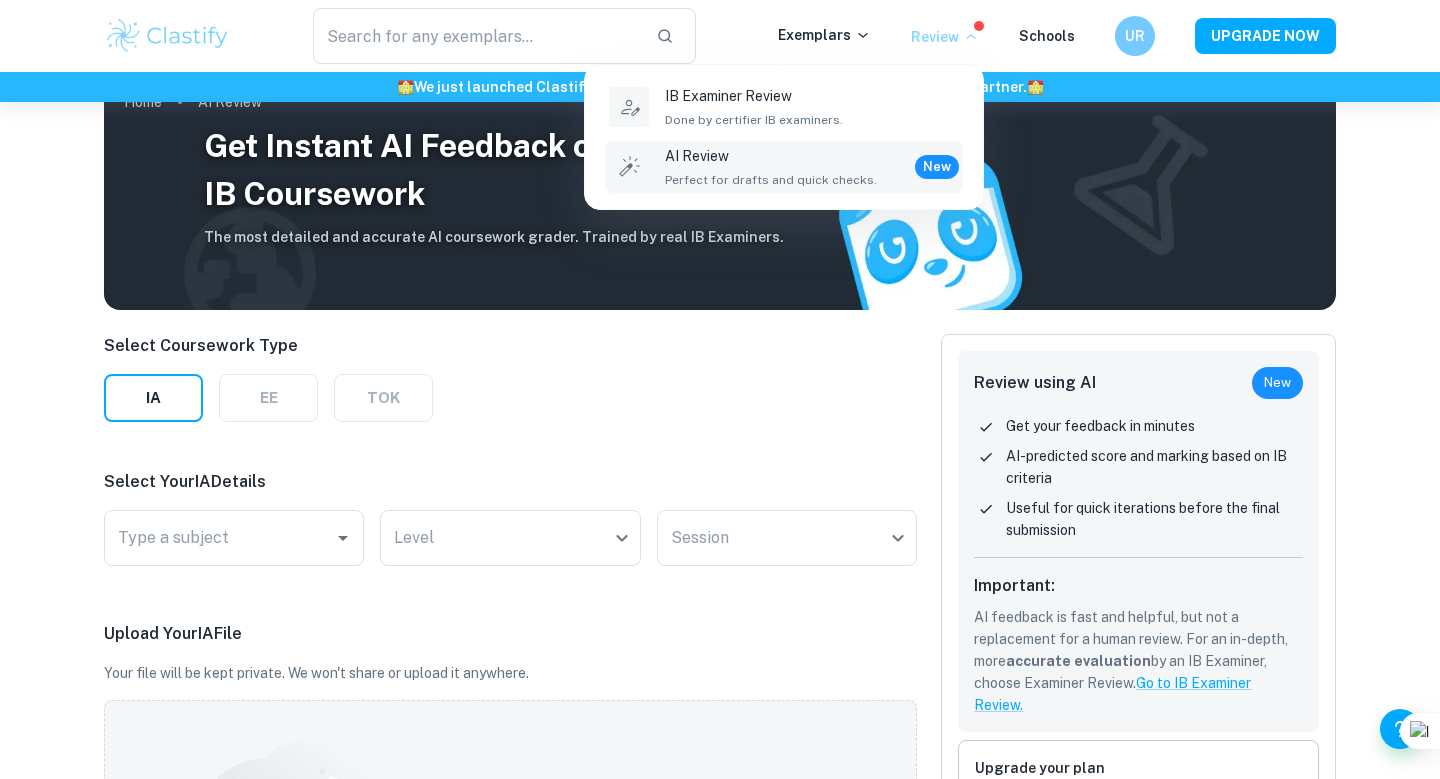 scroll, scrollTop: 64, scrollLeft: 0, axis: vertical 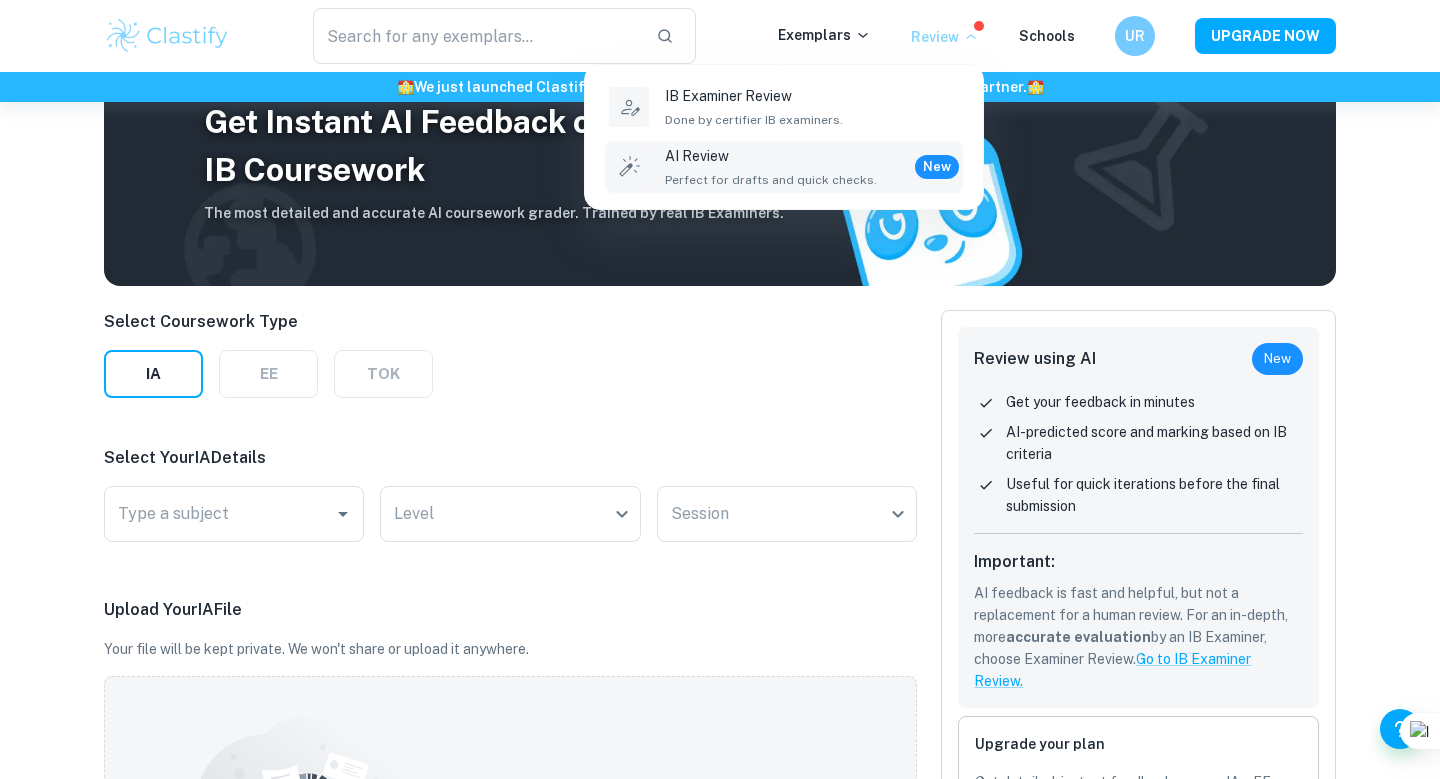 click at bounding box center [720, 389] 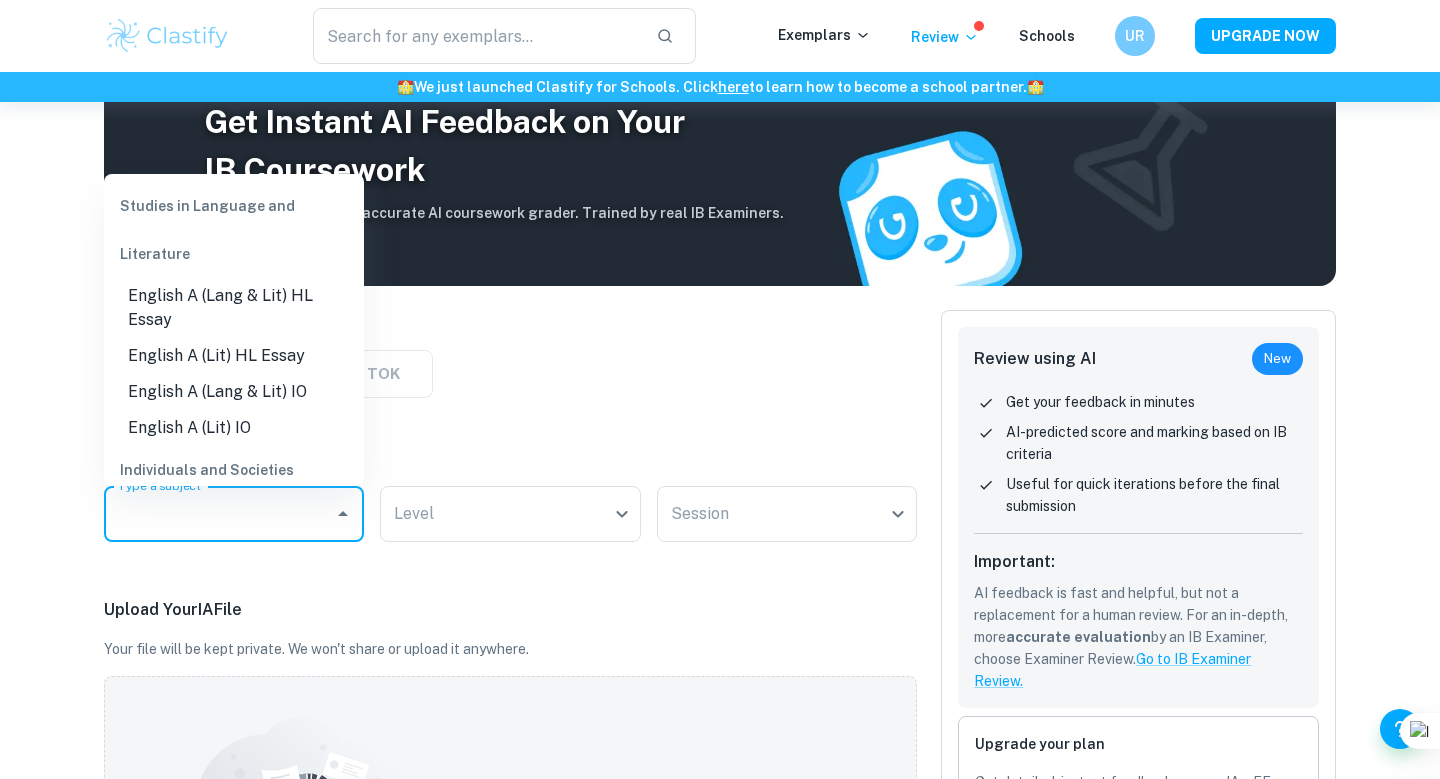 click on "Type a subject" at bounding box center [219, 514] 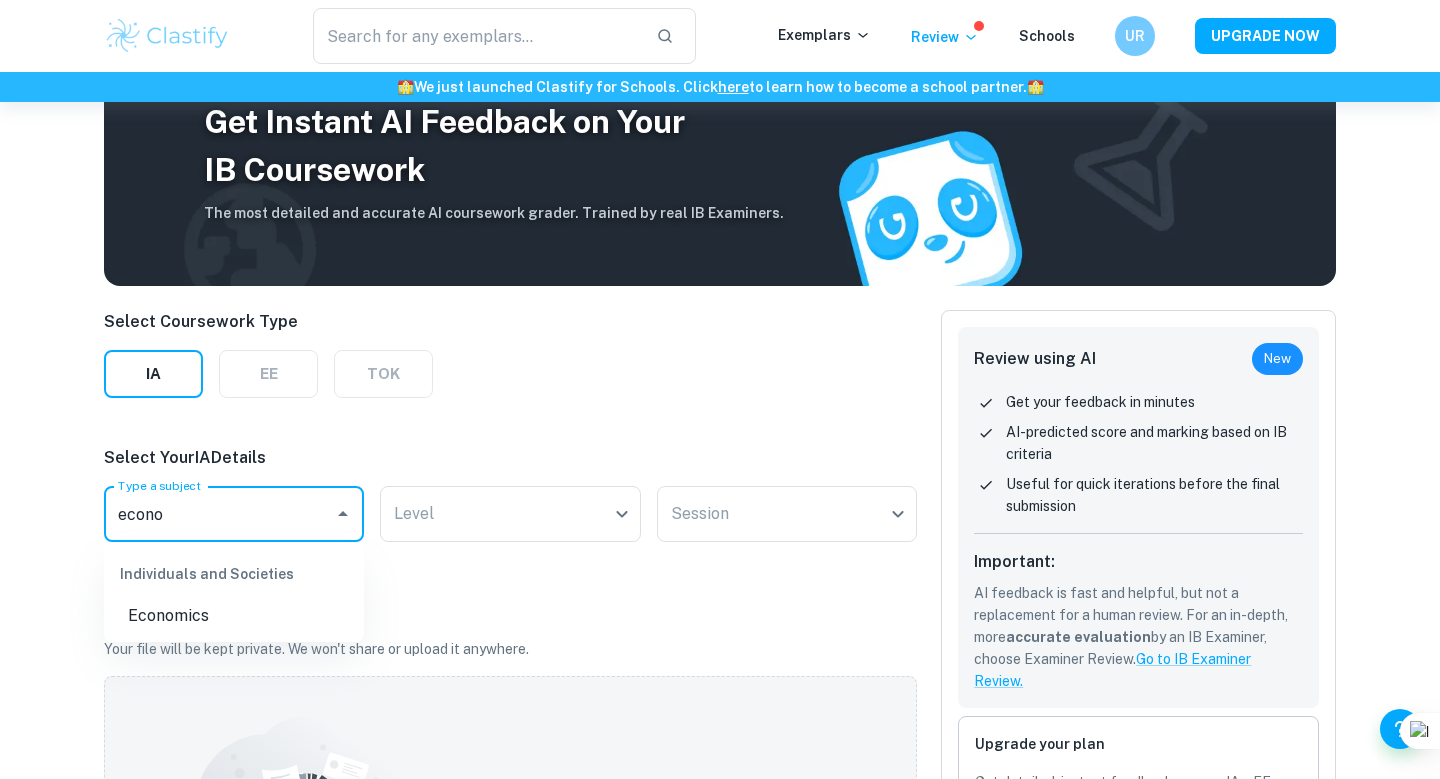 click on "Economics" at bounding box center [234, 616] 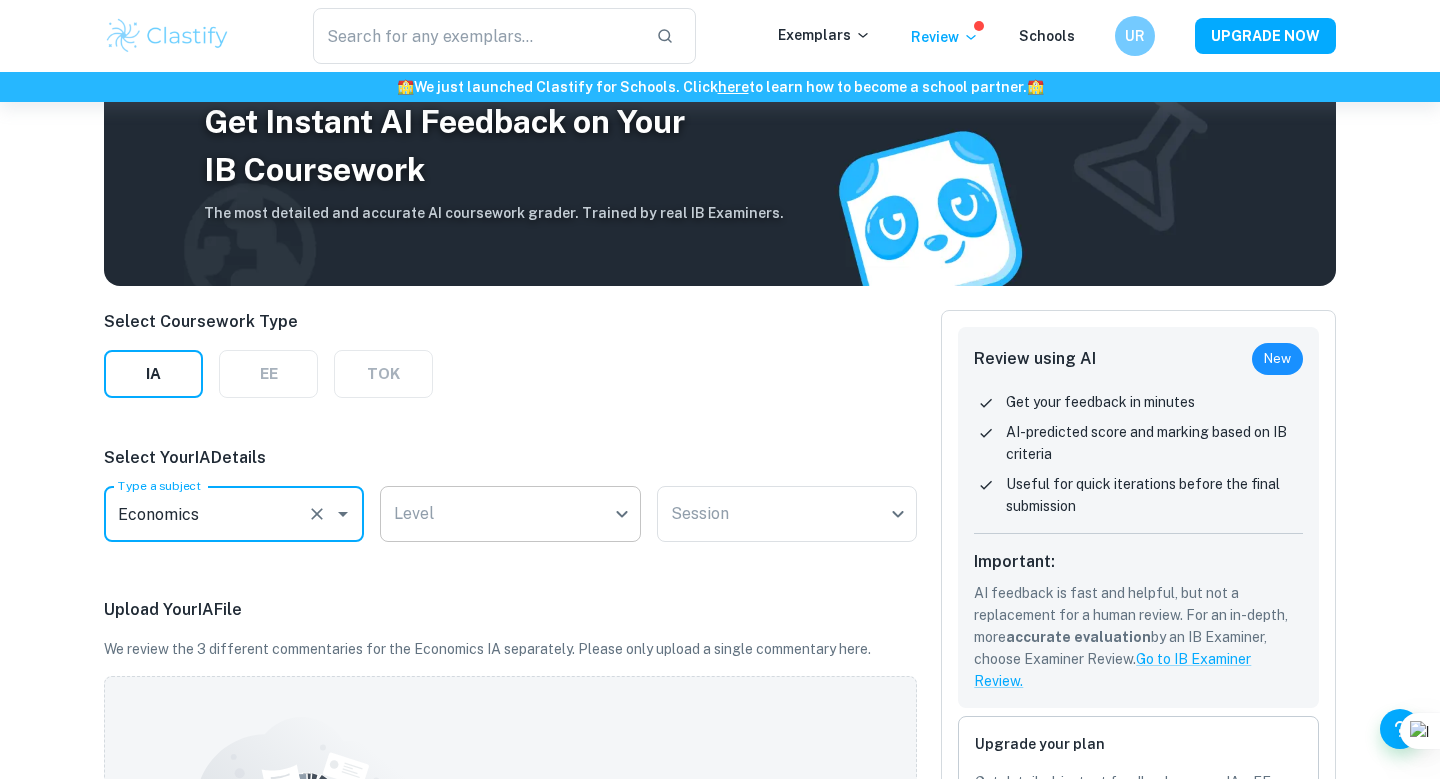 type on "Economics" 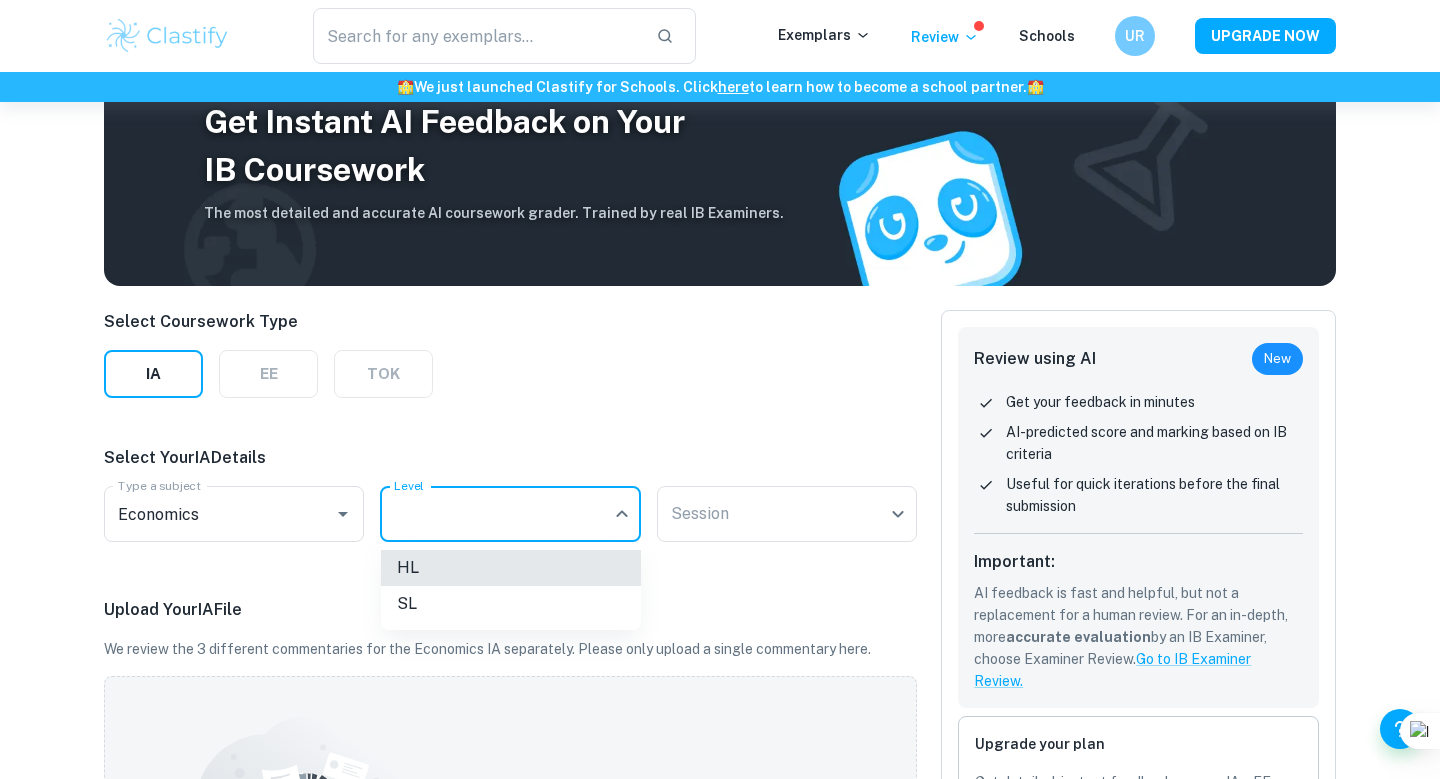 click on "We value your privacy We use cookies to enhance your browsing experience, serve personalised ads or content, and analyse our traffic. By clicking "Accept All", you consent to our use of cookies.   Cookie Policy Customise   Reject All   Accept All   Customise Consent Preferences   We use cookies to help you navigate efficiently and perform certain functions. You will find detailed information about all cookies under each consent category below. The cookies that are categorised as "Necessary" are stored on your browser as they are essential for enabling the basic functionalities of the site. ...  Show more For more information on how Google's third-party cookies operate and handle your data, see:   Google Privacy Policy Necessary Always Active Necessary cookies are required to enable the basic features of this site, such as providing secure log-in or adjusting your consent preferences. These cookies do not store any personally identifiable data. Functional Analytics Performance Advertisement Uncategorised" at bounding box center (720, 427) 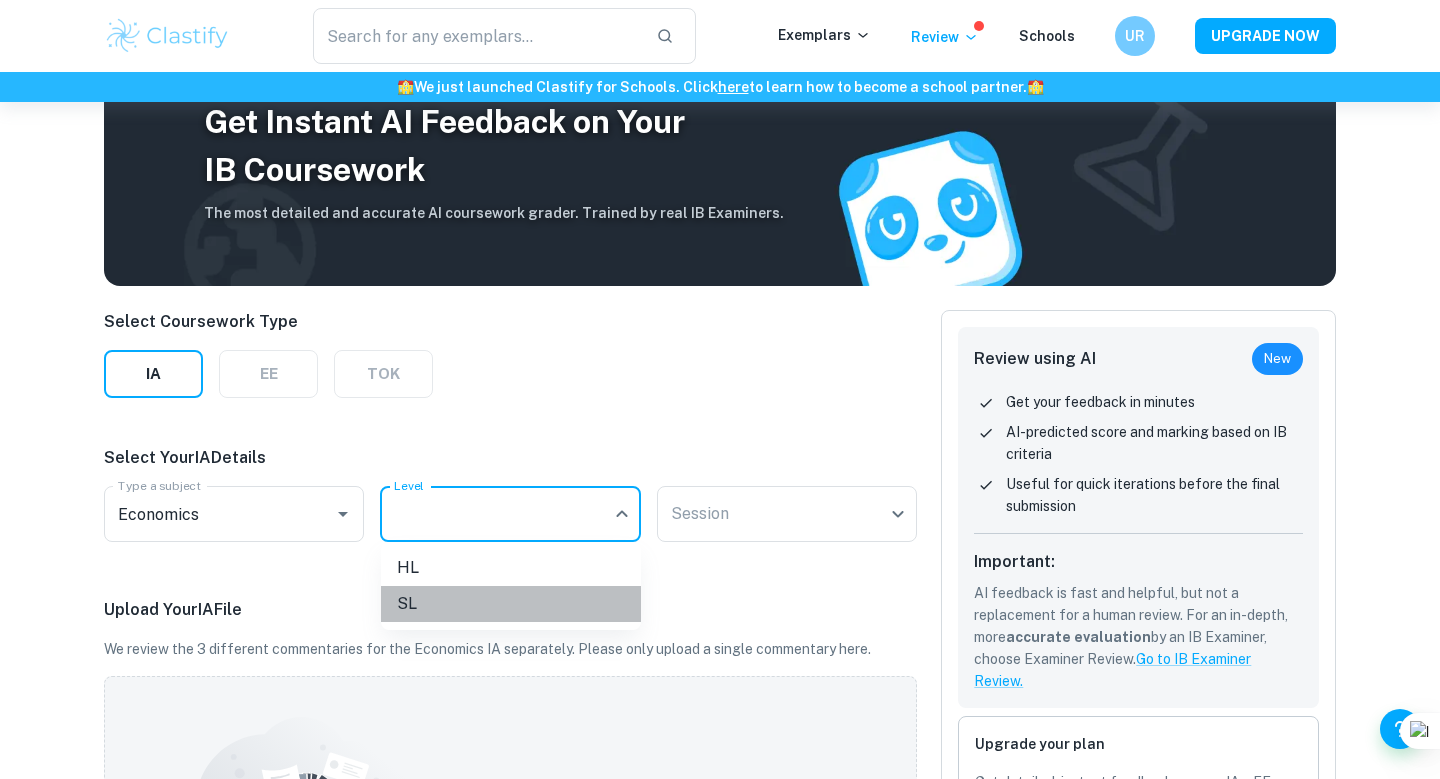 click on "SL" at bounding box center [511, 604] 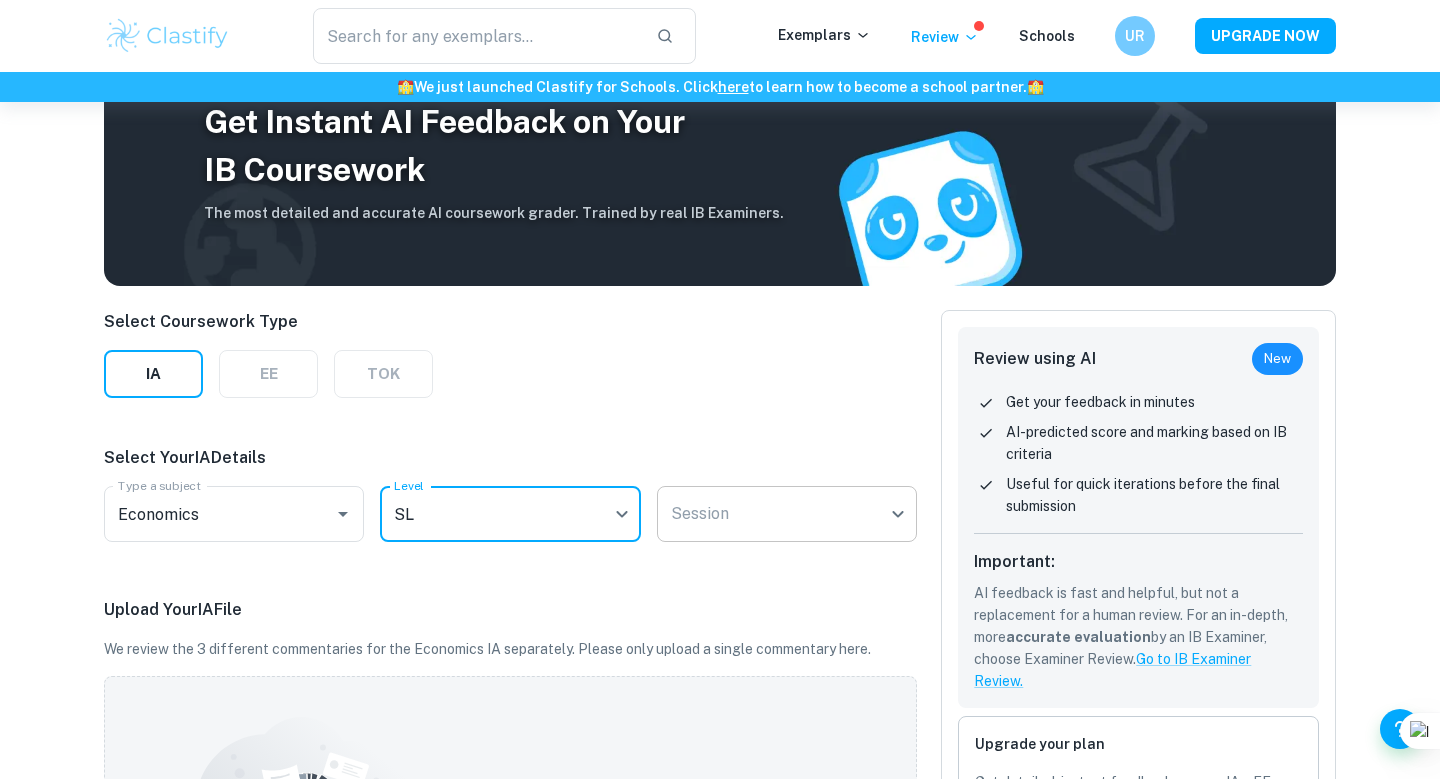 click on "We value your privacy We use cookies to enhance your browsing experience, serve personalised ads or content, and analyse our traffic. By clicking "Accept All", you consent to our use of cookies.   Cookie Policy Customise   Reject All   Accept All   Customise Consent Preferences   We use cookies to help you navigate efficiently and perform certain functions. You will find detailed information about all cookies under each consent category below. The cookies that are categorised as "Necessary" are stored on your browser as they are essential for enabling the basic functionalities of the site. ...  Show more For more information on how Google's third-party cookies operate and handle your data, see:   Google Privacy Policy Necessary Always Active Necessary cookies are required to enable the basic features of this site, such as providing secure log-in or adjusting your consent preferences. These cookies do not store any personally identifiable data. Functional Analytics Performance Advertisement Uncategorised" at bounding box center [720, 427] 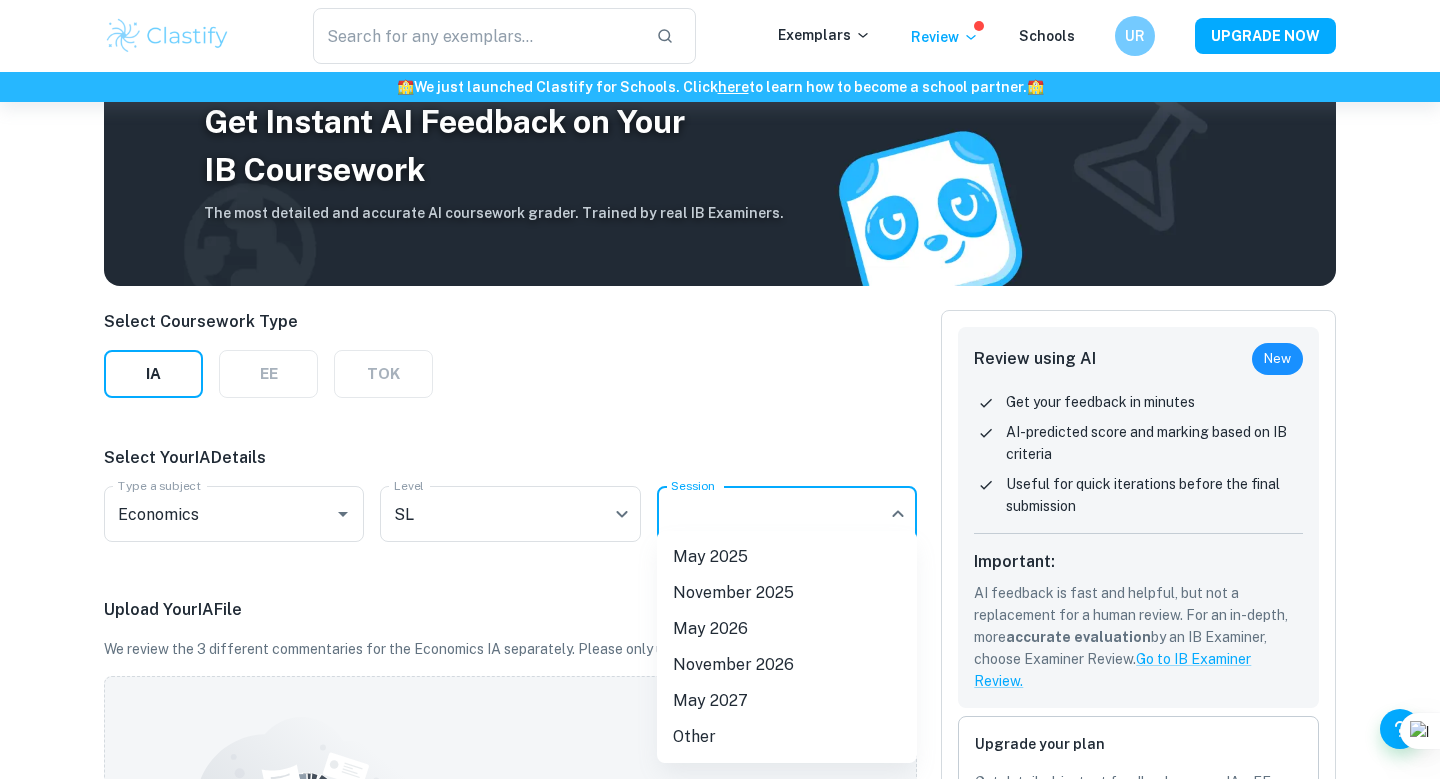 click on "May 2026" at bounding box center [787, 629] 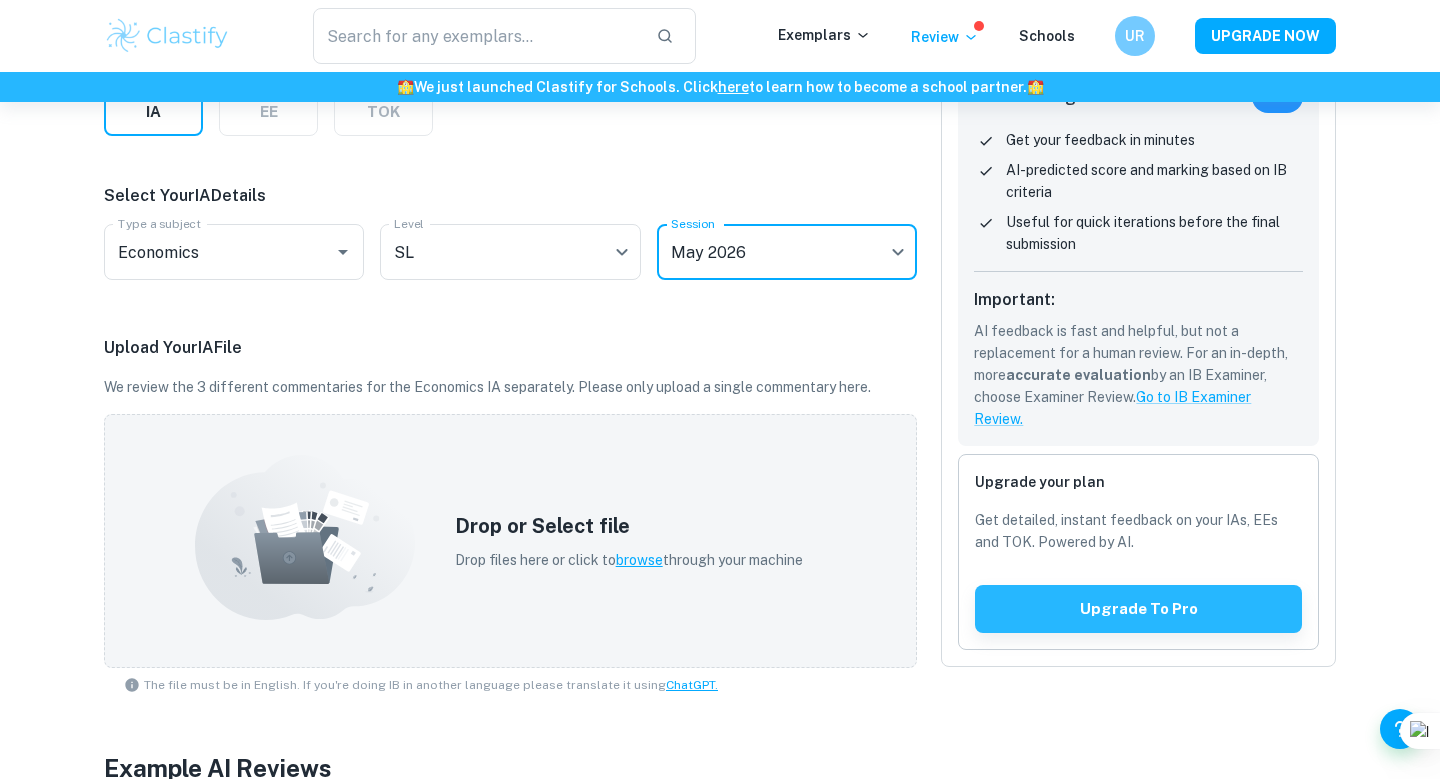 scroll, scrollTop: 330, scrollLeft: 0, axis: vertical 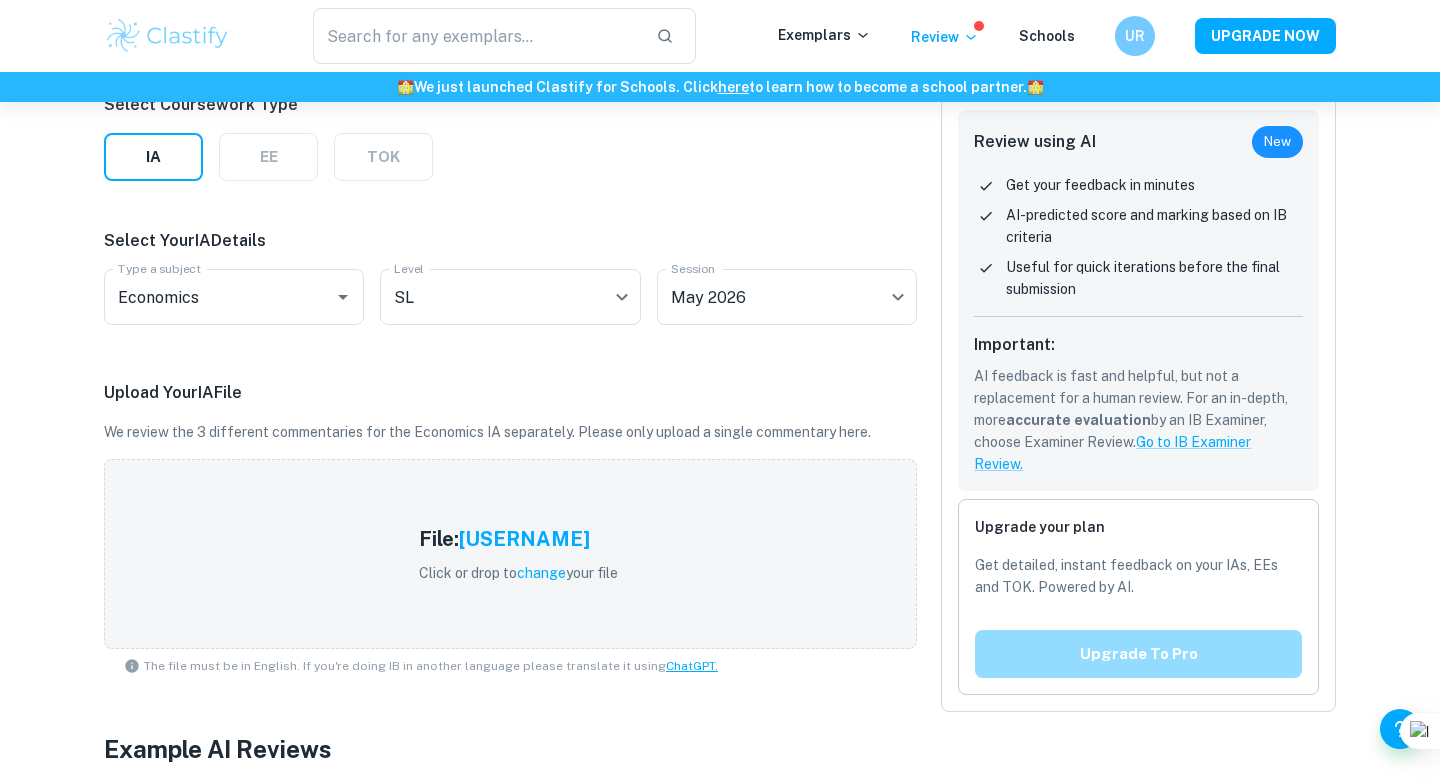 click on "Upgrade to pro" at bounding box center [1138, 654] 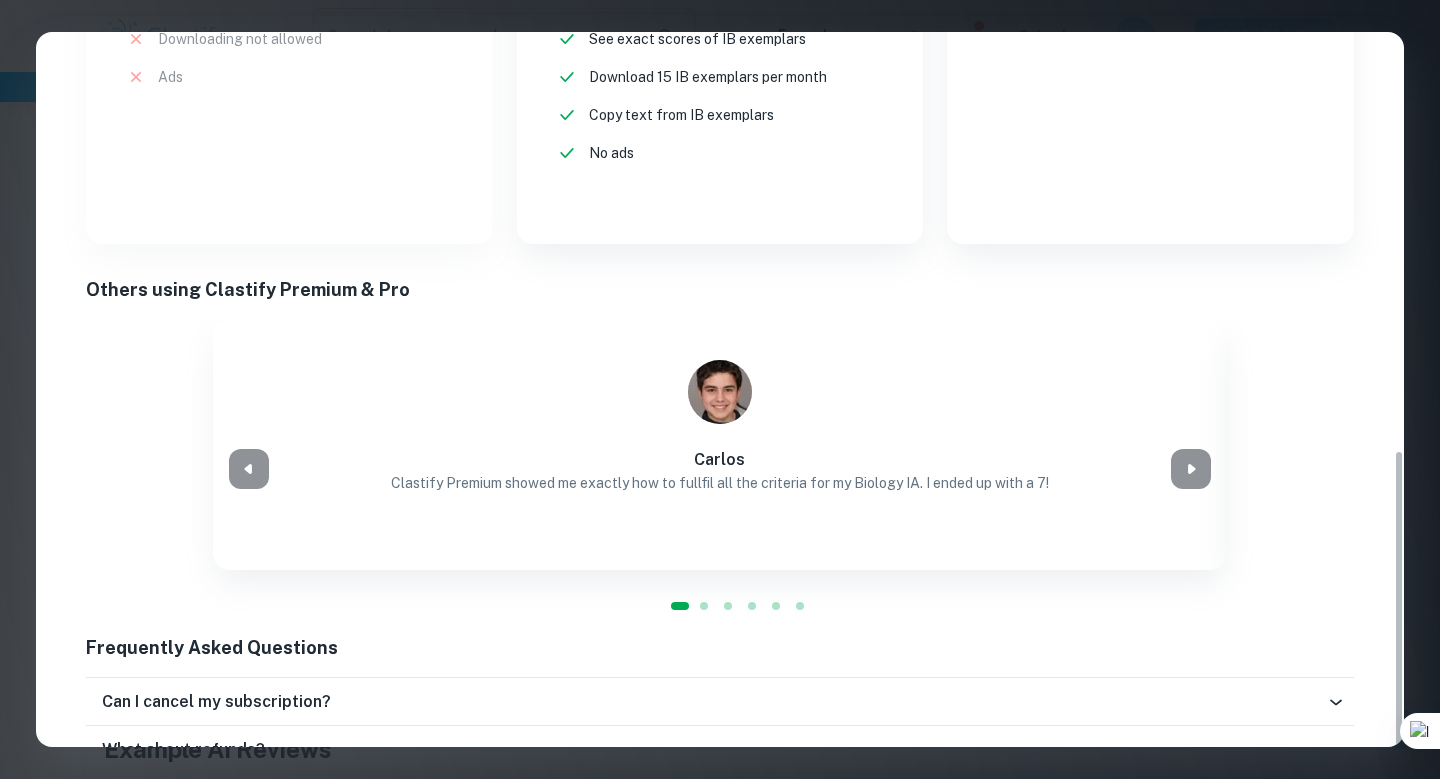 scroll, scrollTop: 1002, scrollLeft: 0, axis: vertical 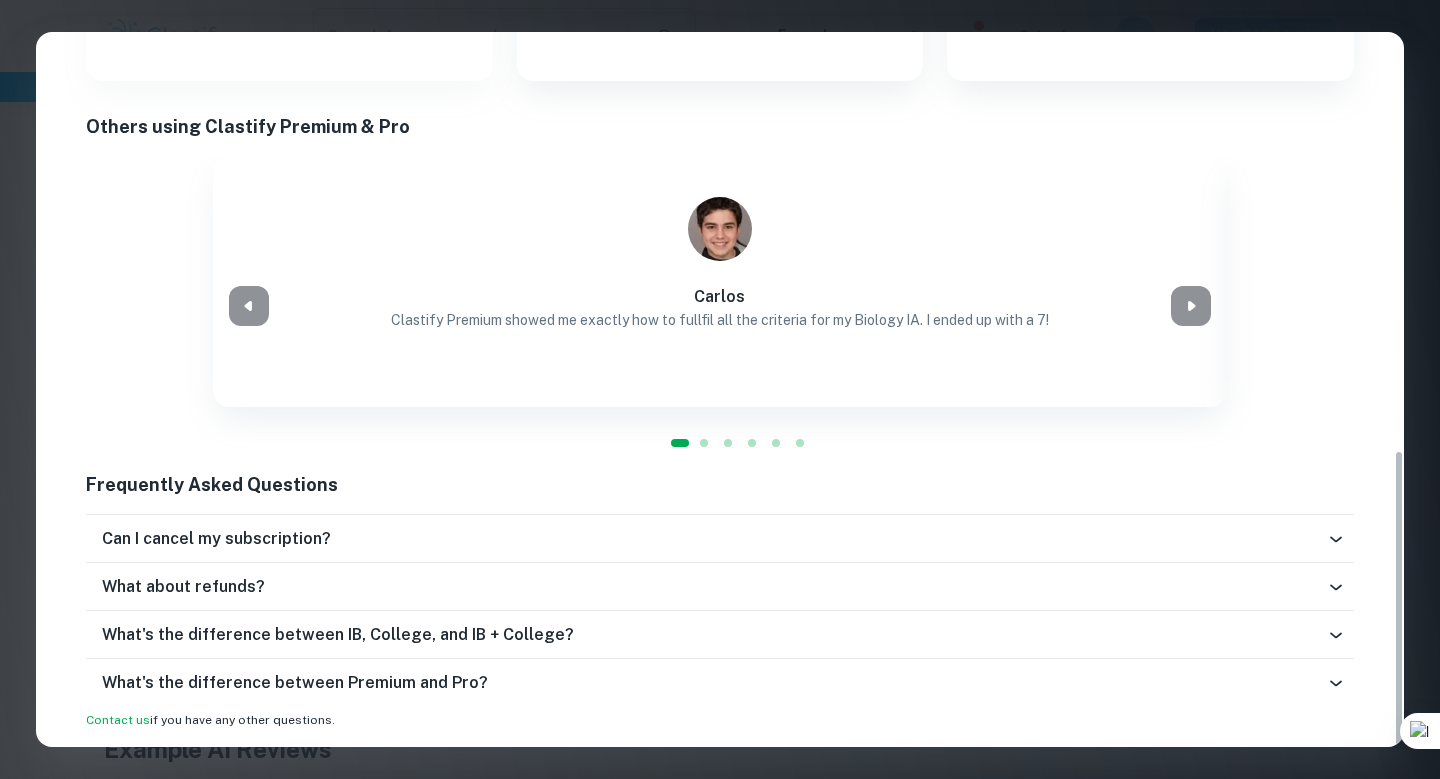 click on "Can I cancel my subscription?" at bounding box center (714, 539) 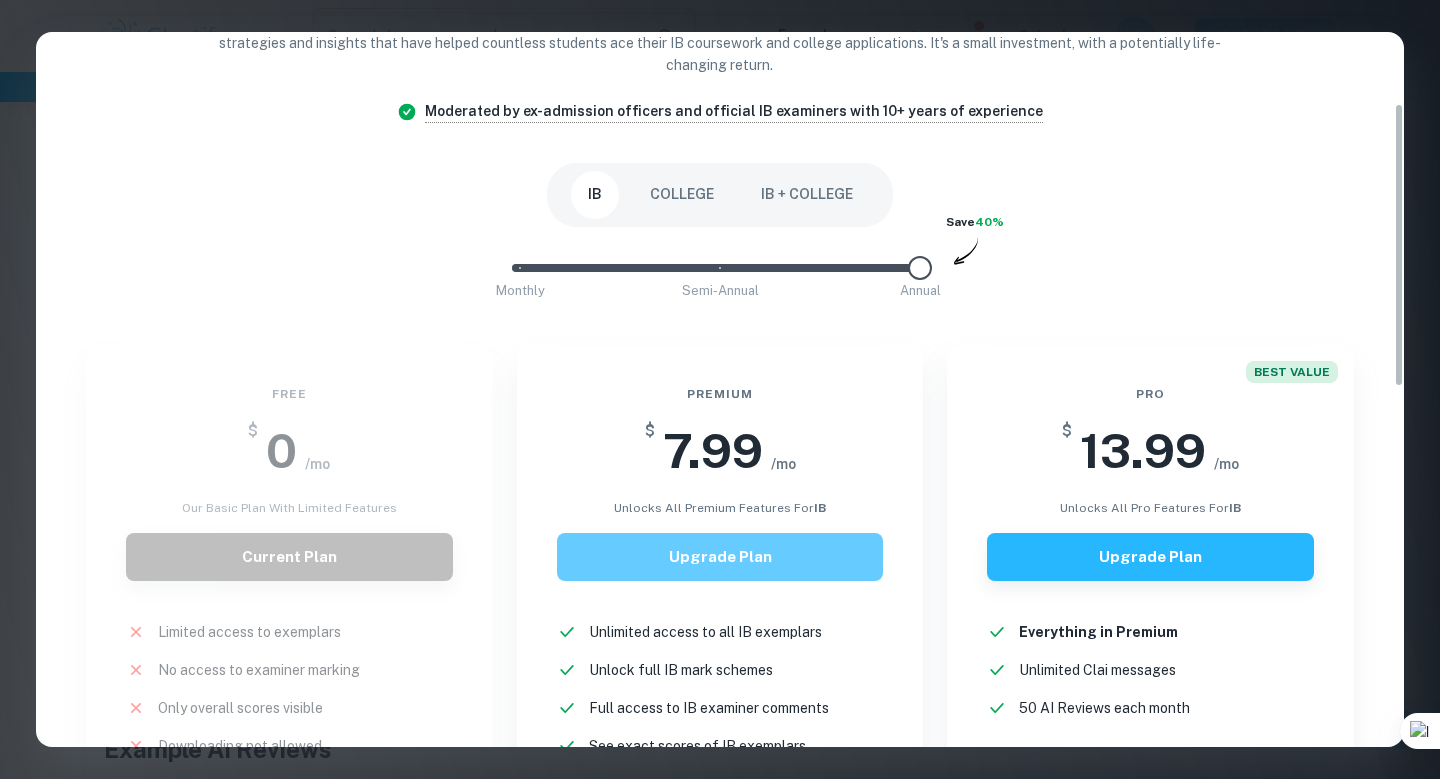 scroll, scrollTop: 124, scrollLeft: 0, axis: vertical 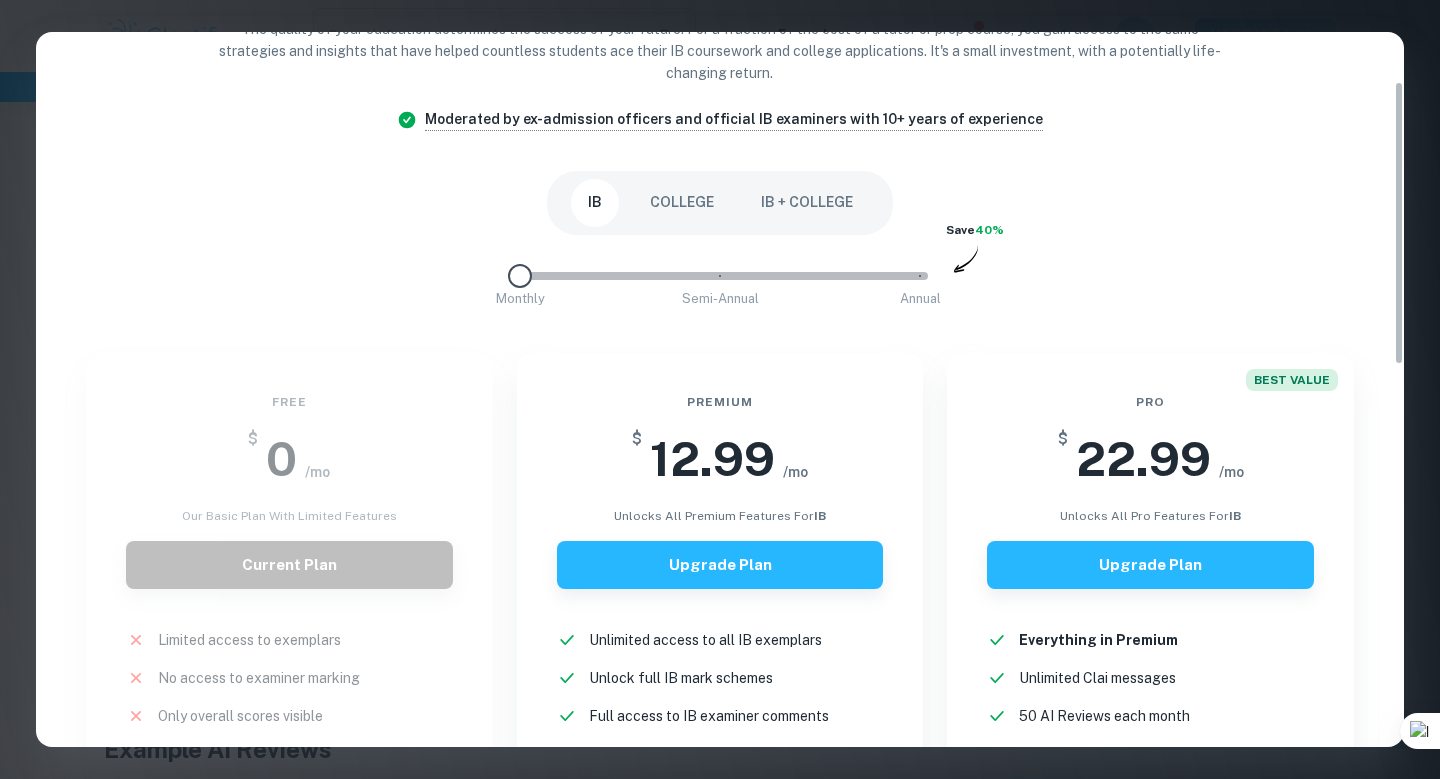 drag, startPoint x: 925, startPoint y: 275, endPoint x: 477, endPoint y: 270, distance: 448.0279 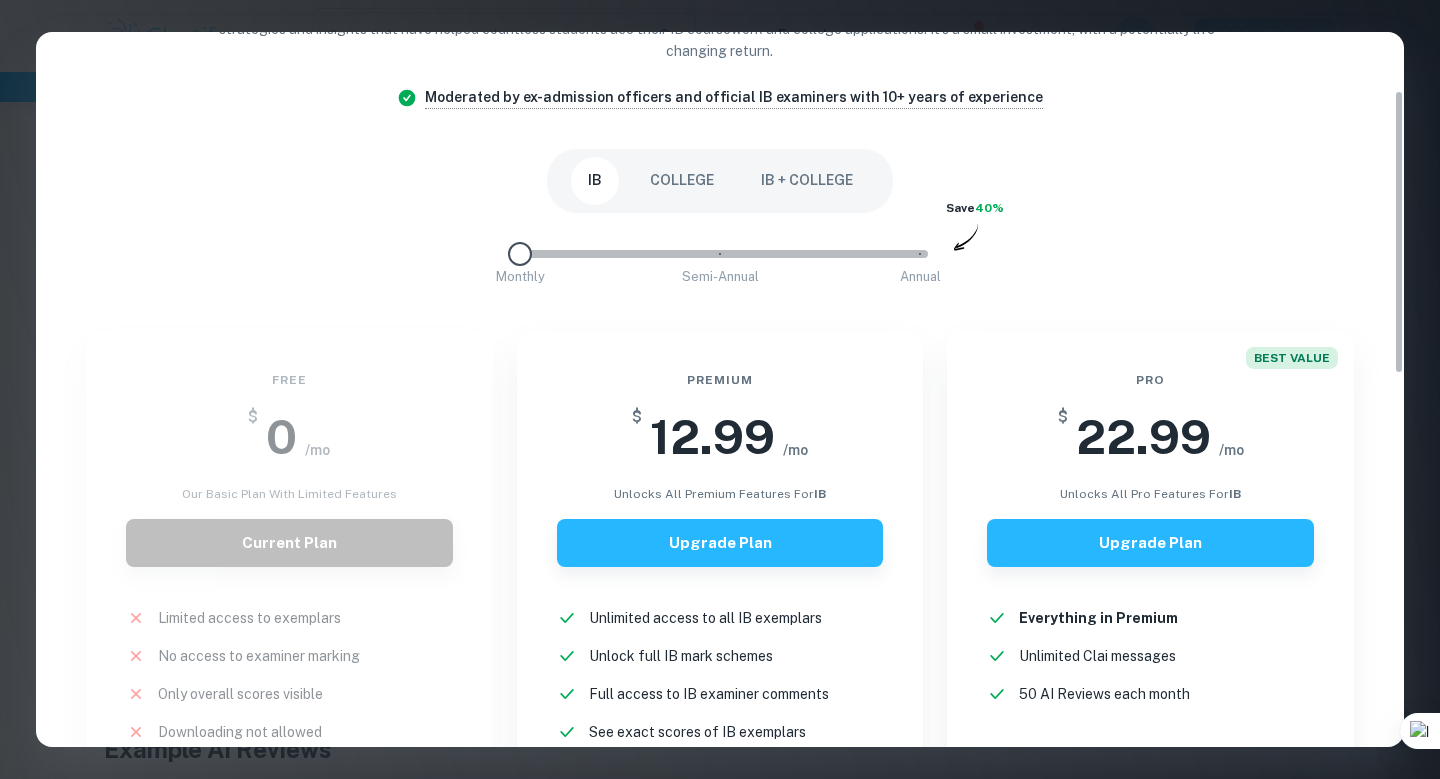scroll, scrollTop: 148, scrollLeft: 0, axis: vertical 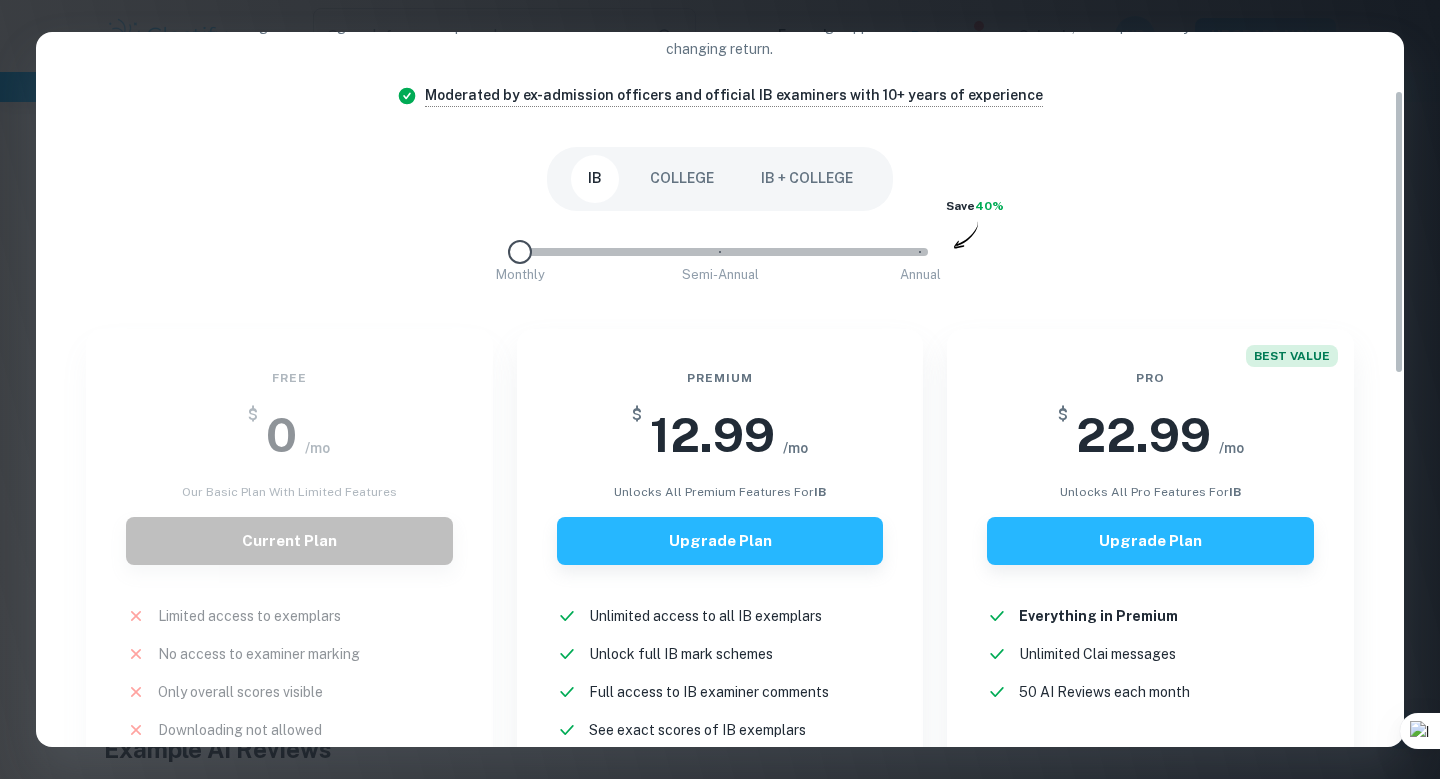 click at bounding box center [720, 252] 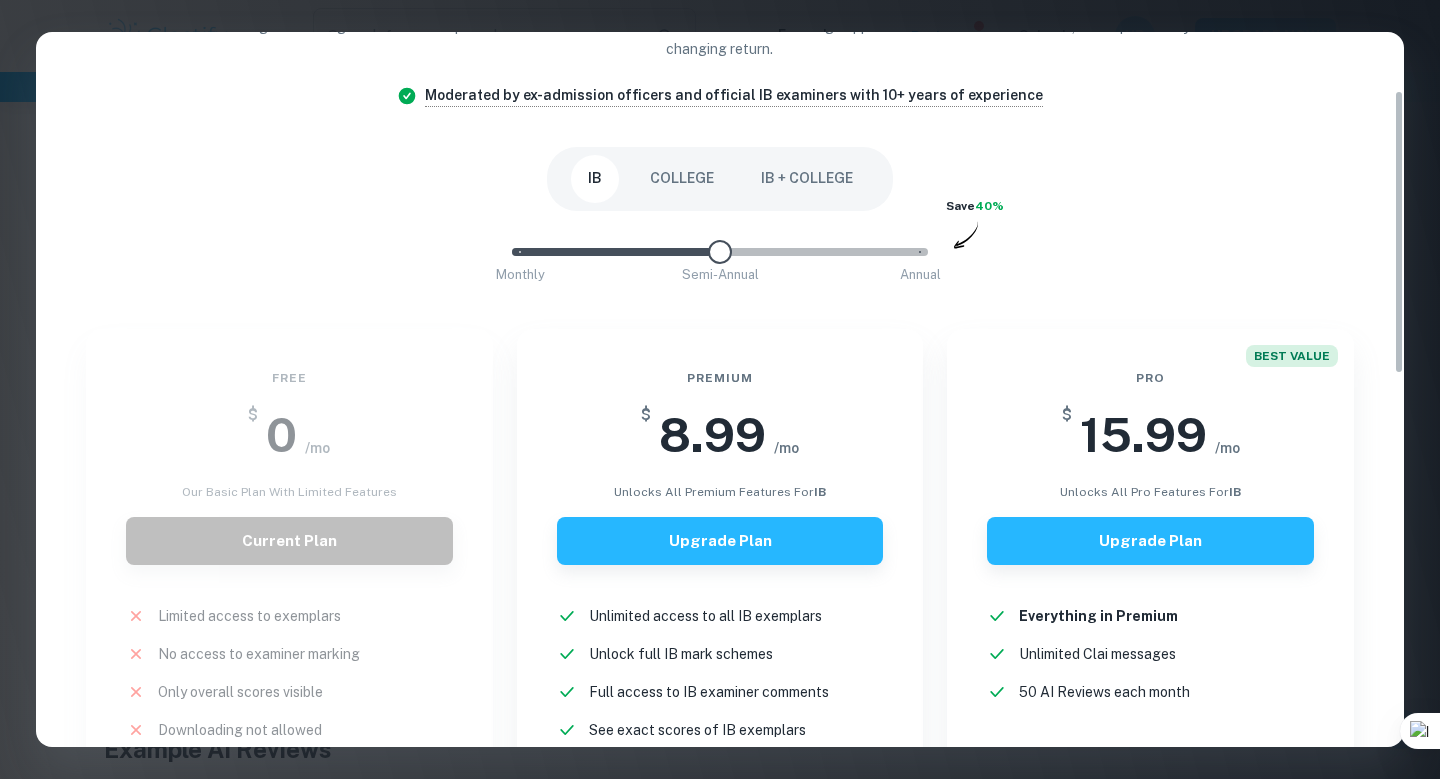 type on "0" 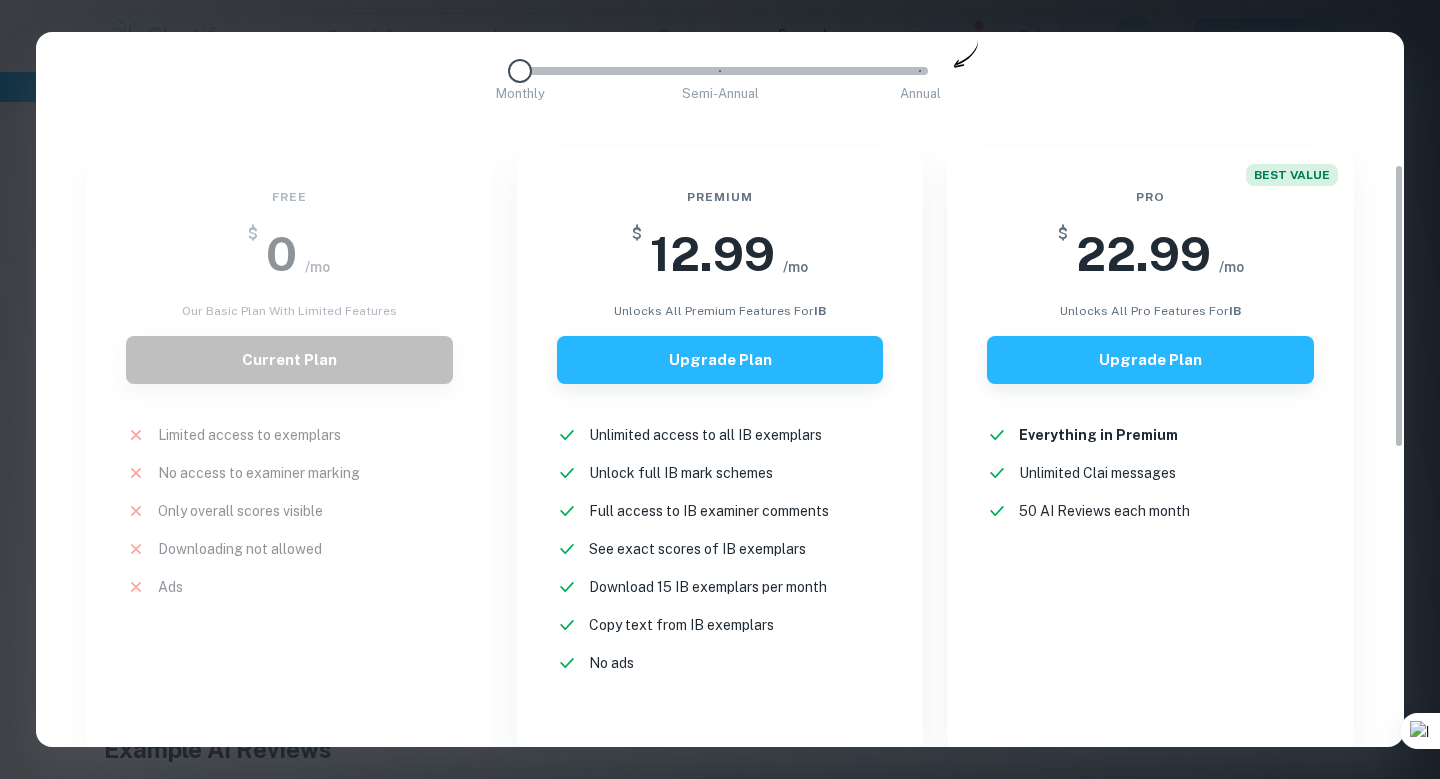 scroll, scrollTop: 334, scrollLeft: 0, axis: vertical 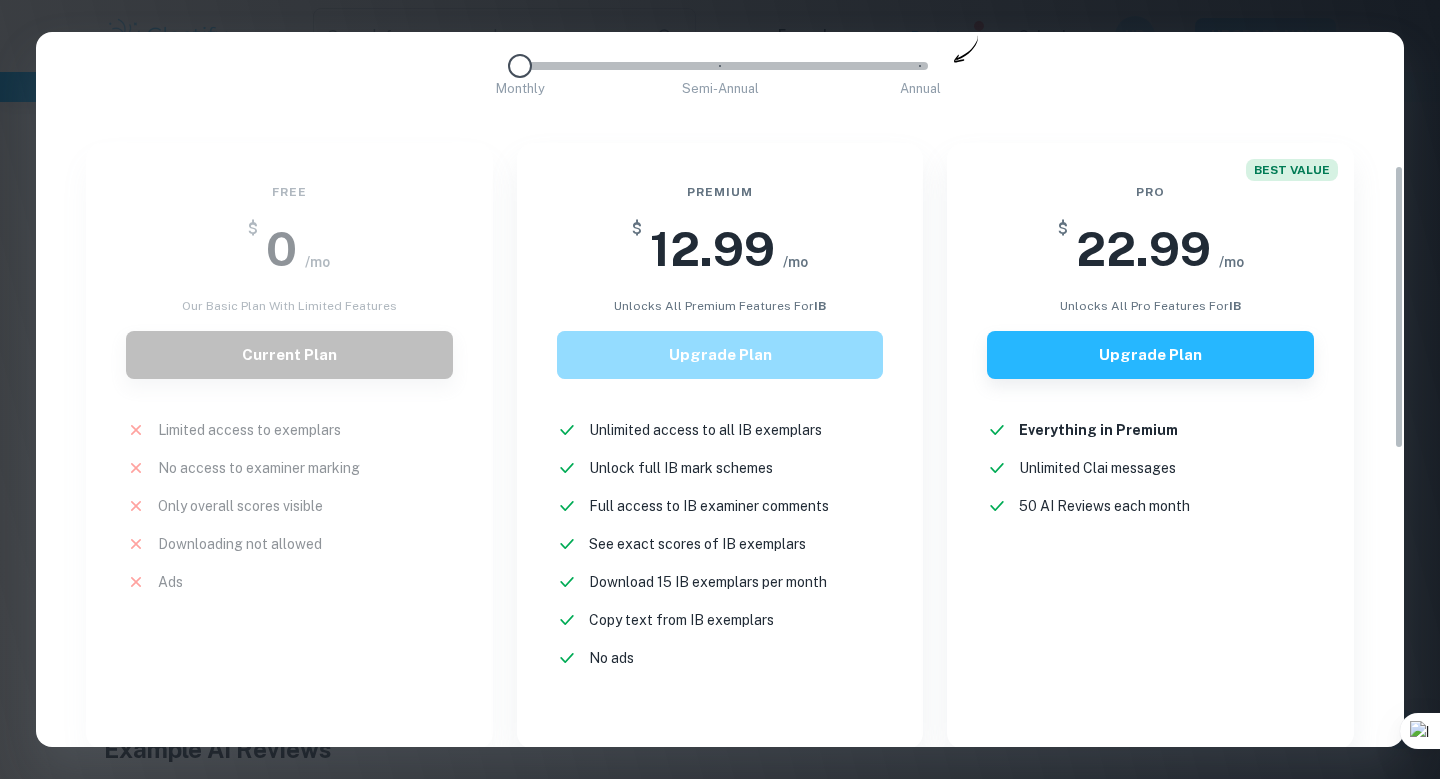 click on "Upgrade Plan" at bounding box center [720, 355] 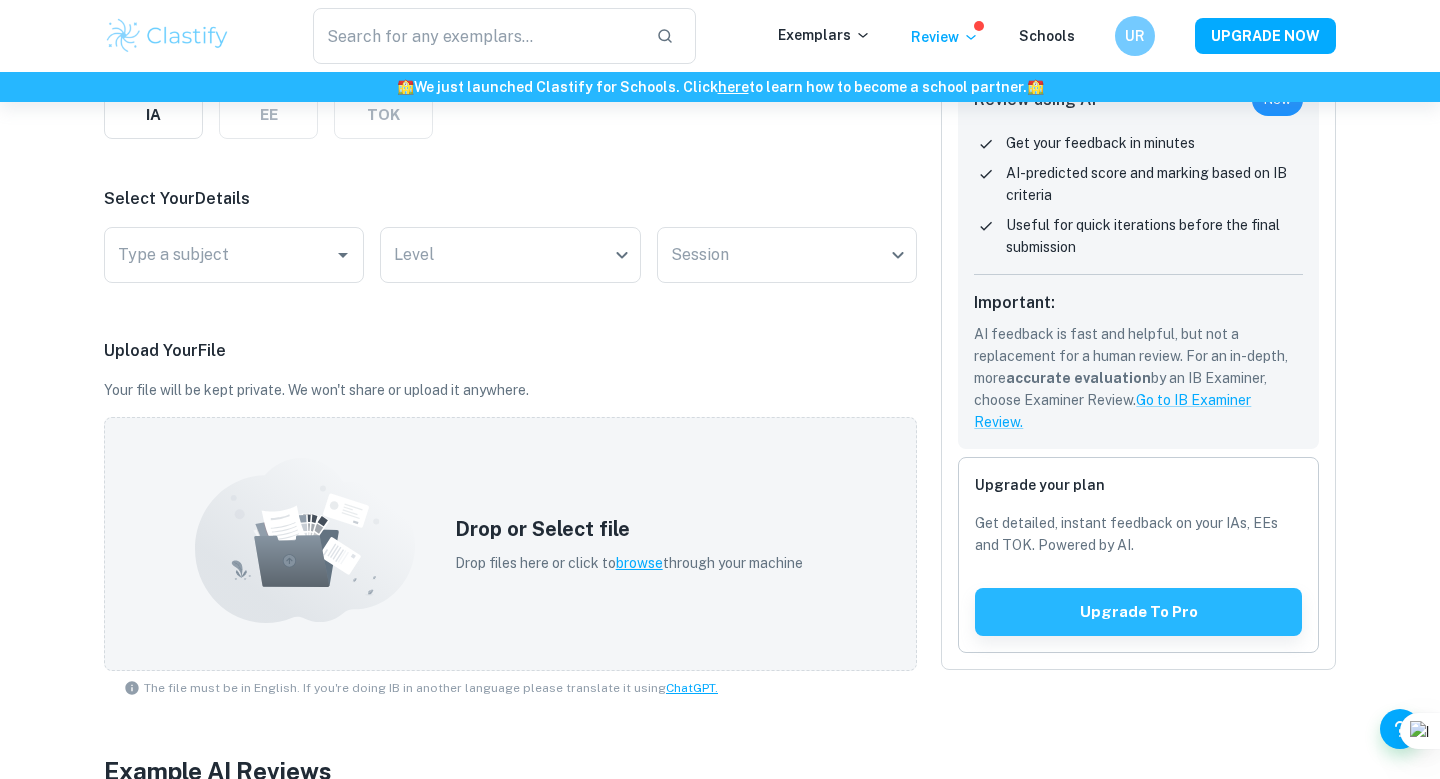 scroll, scrollTop: 325, scrollLeft: 0, axis: vertical 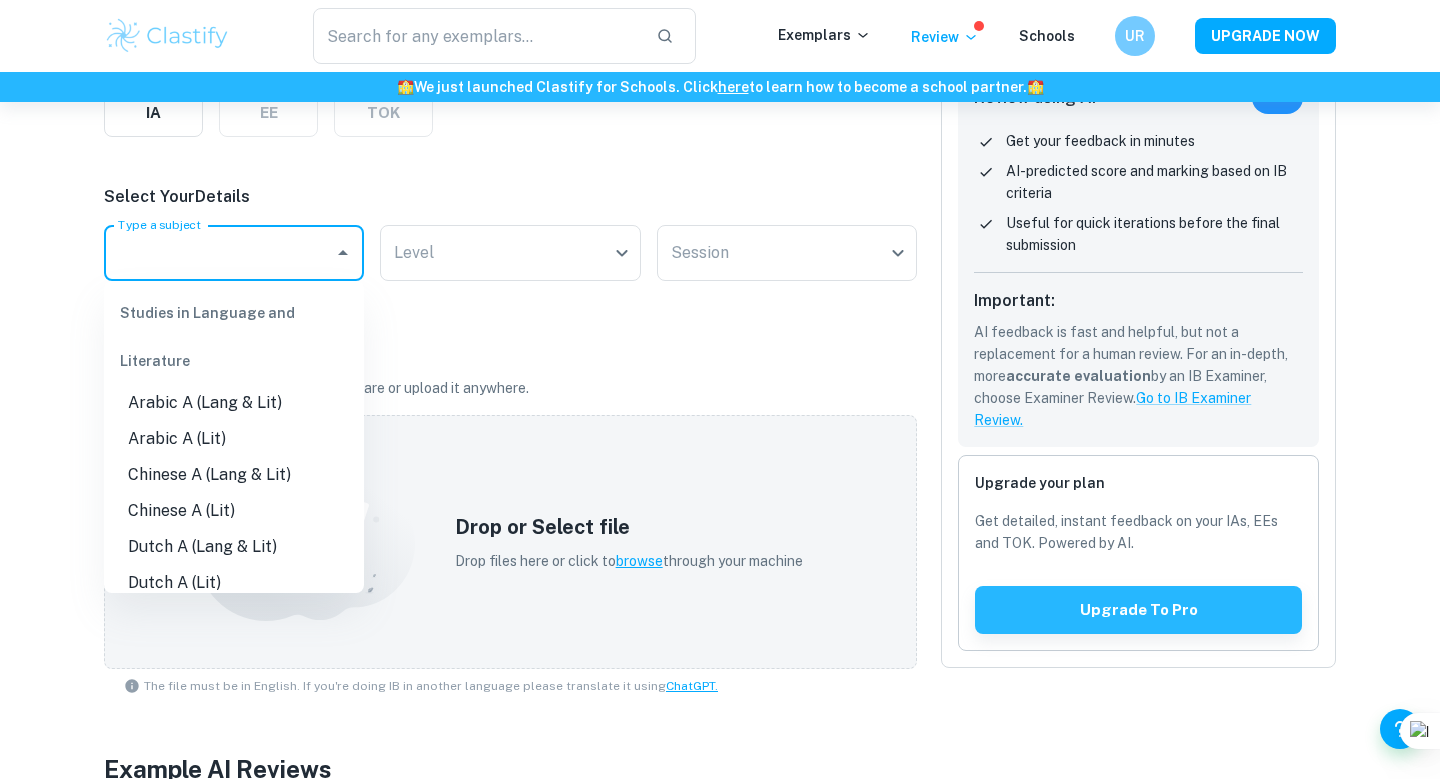 click on "Type a subject" at bounding box center (219, 253) 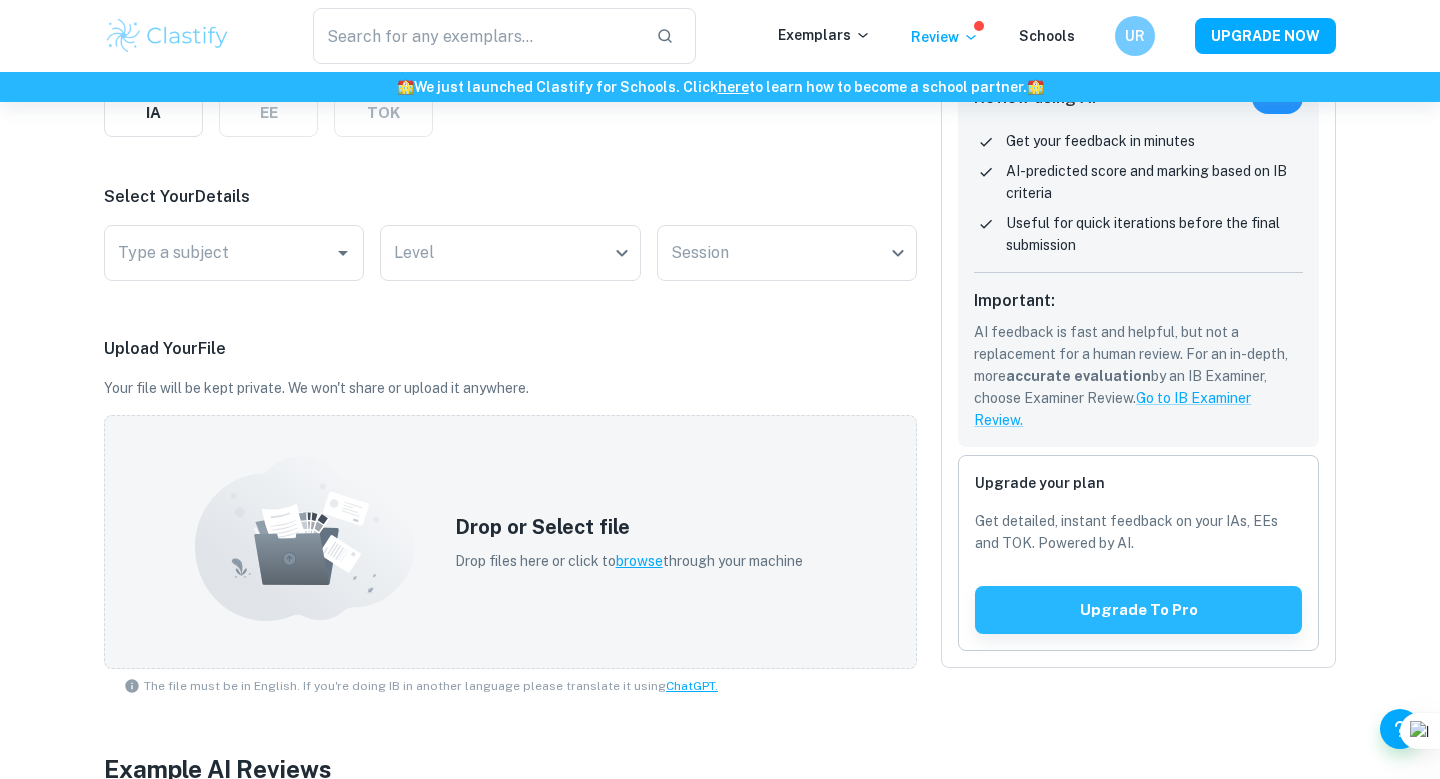 click on "Upload Your   File" at bounding box center (510, 349) 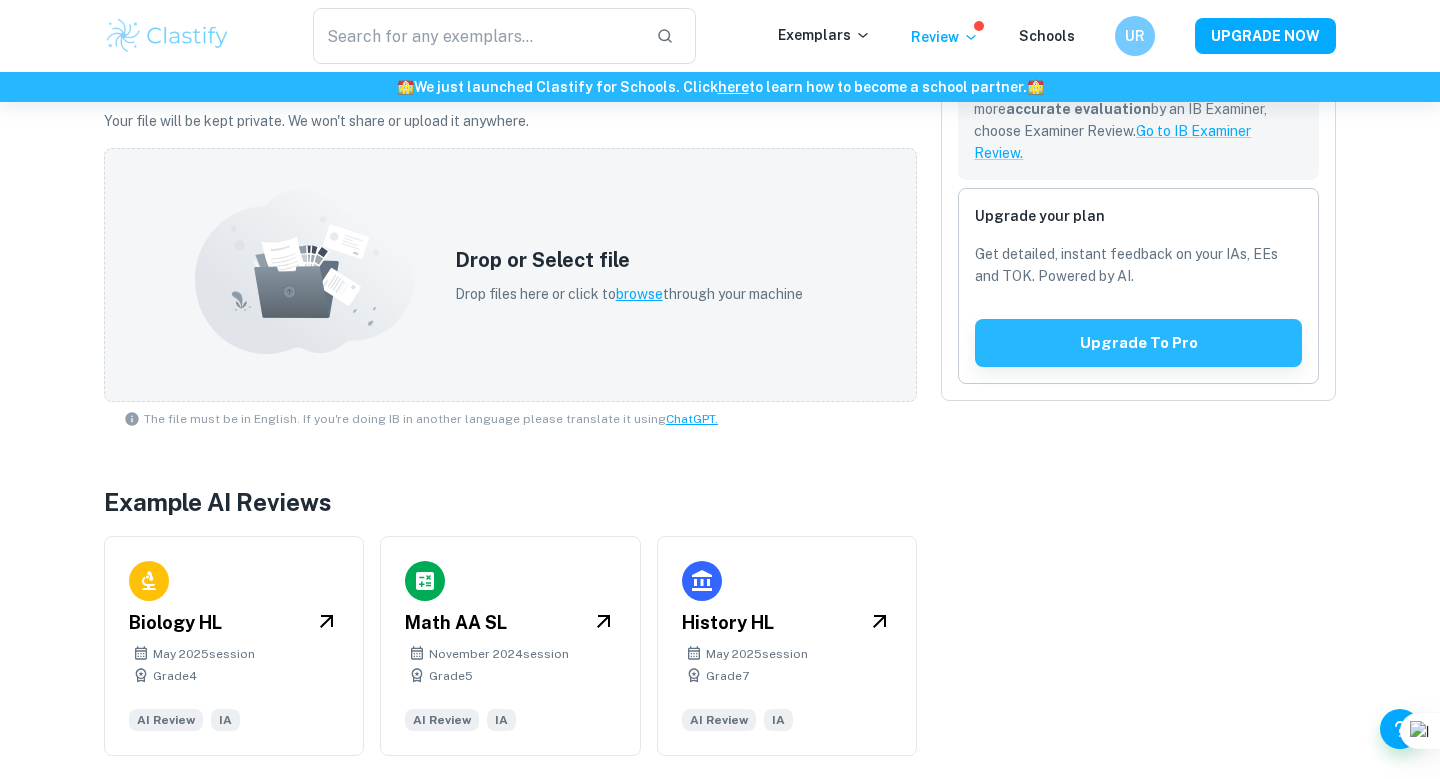 scroll, scrollTop: 579, scrollLeft: 0, axis: vertical 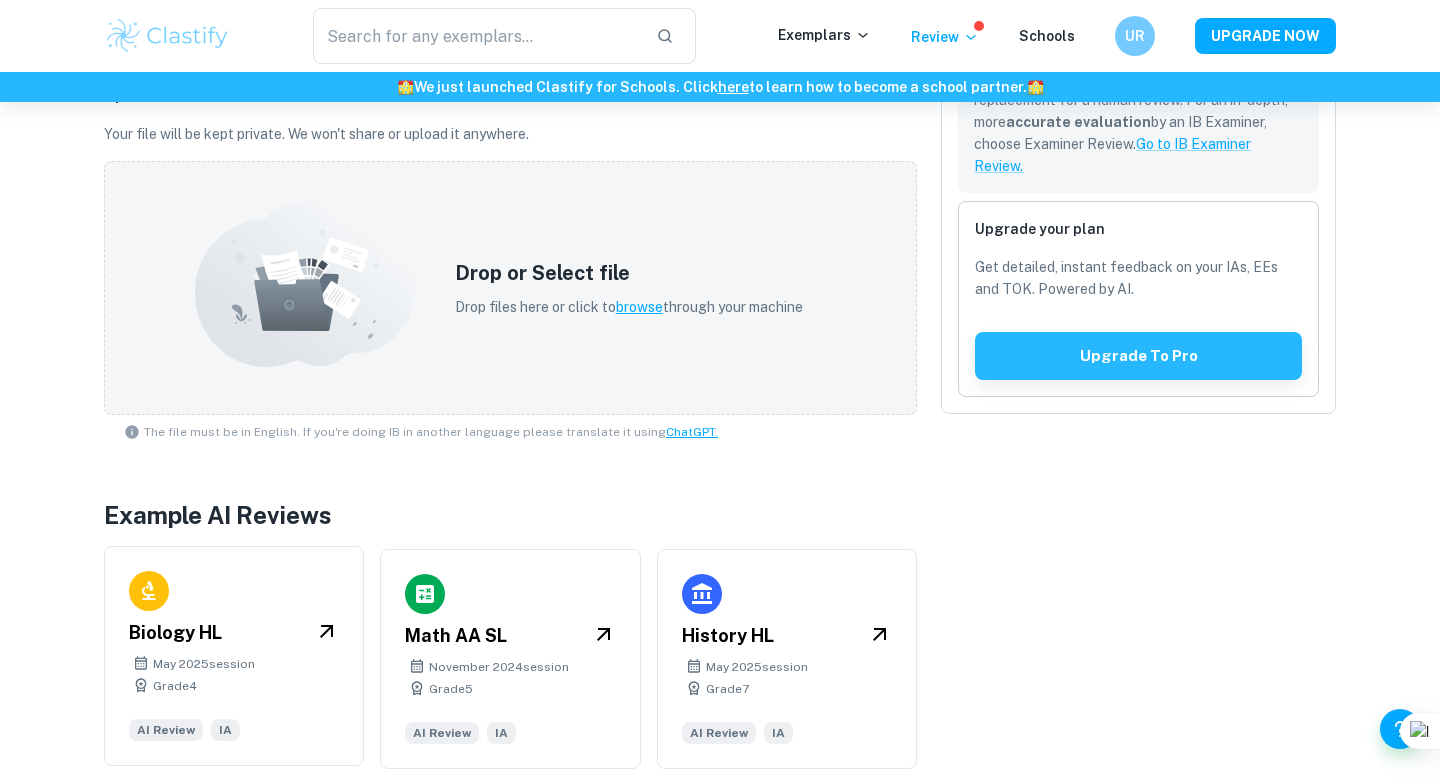 click on "Grade  4" at bounding box center (234, 686) 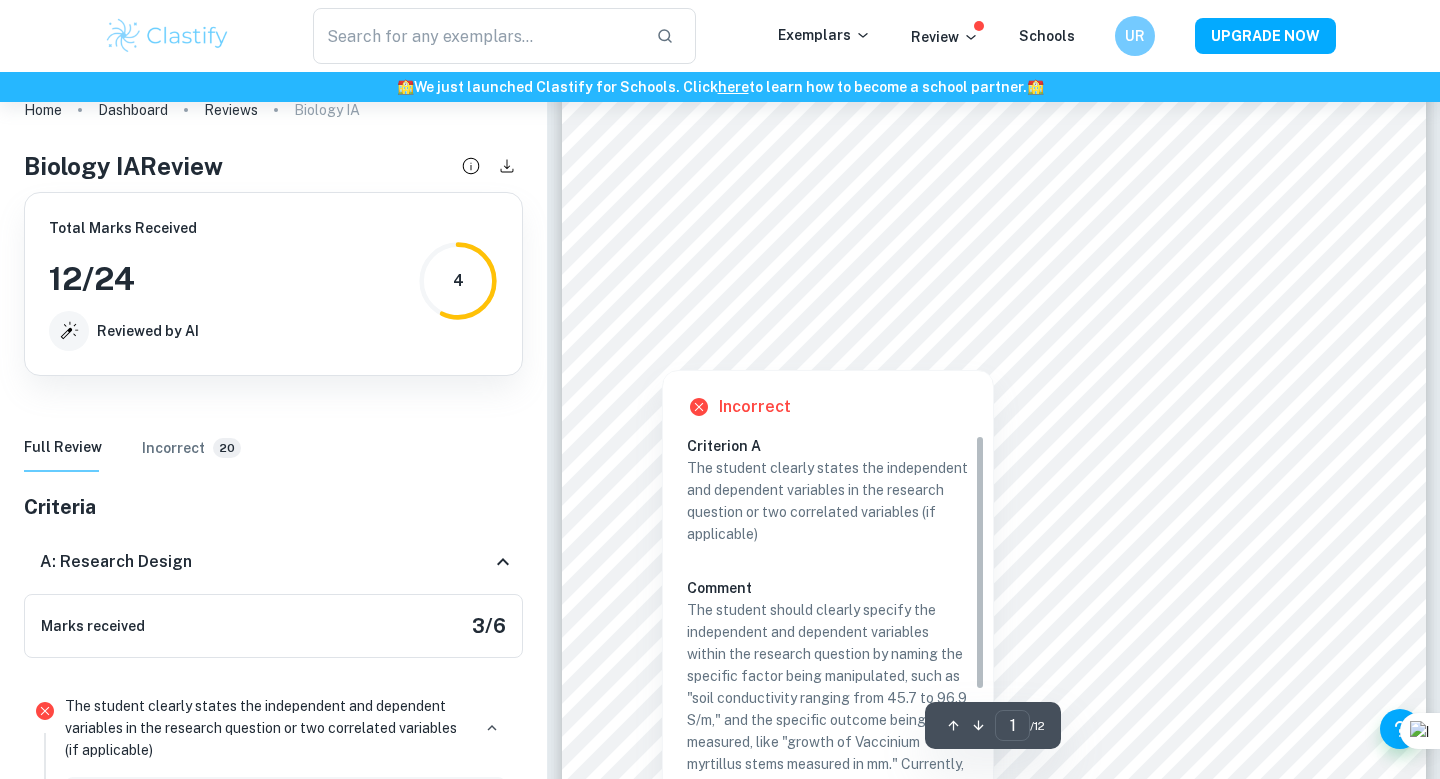 scroll, scrollTop: 165, scrollLeft: 0, axis: vertical 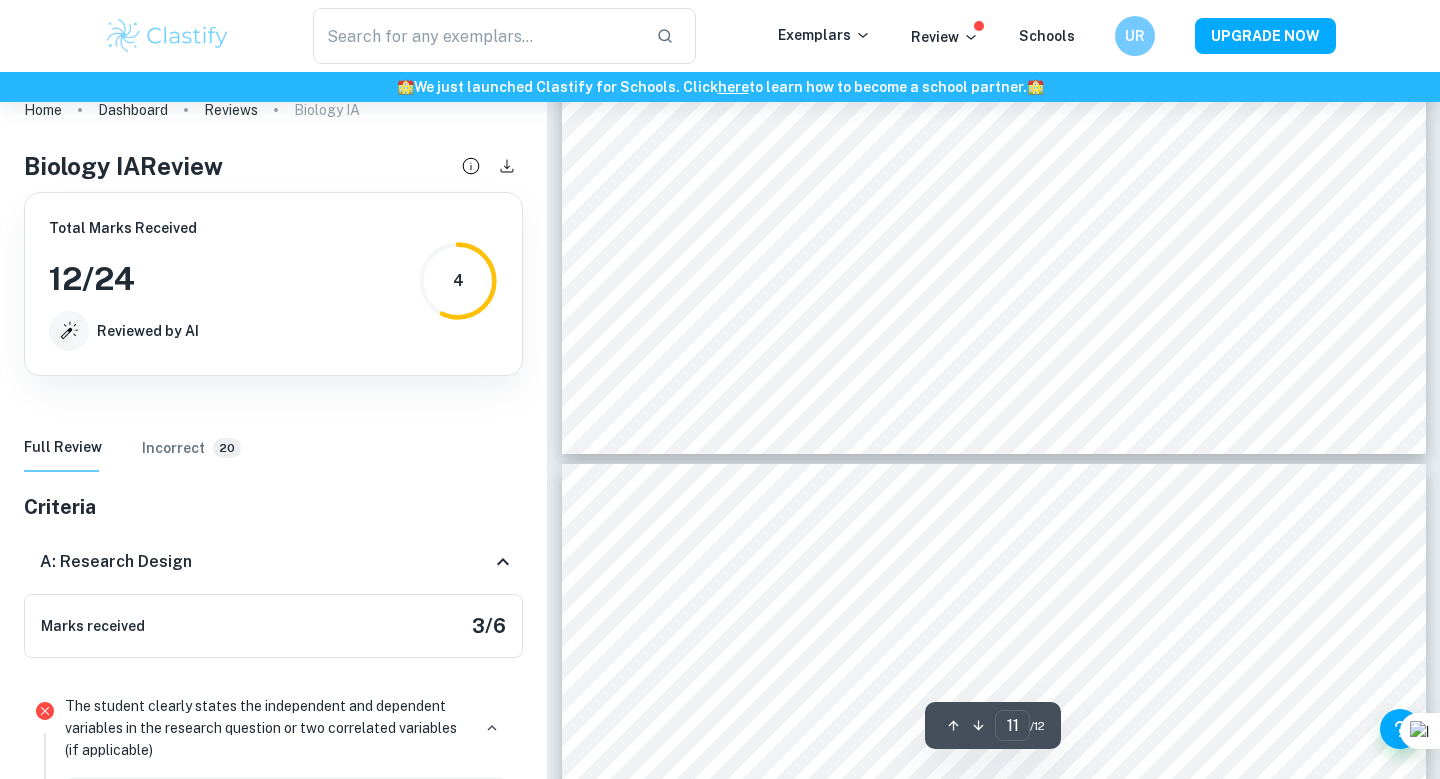 type on "12" 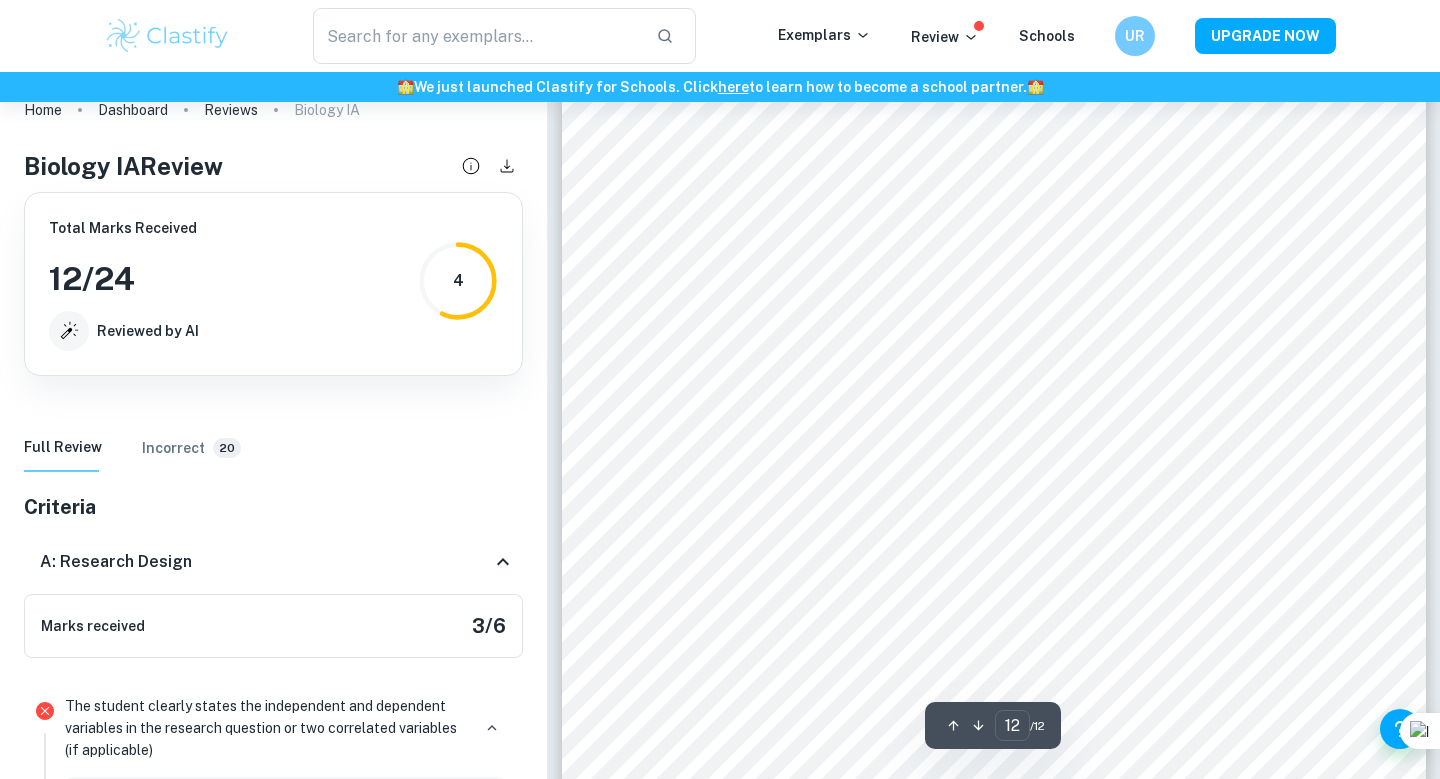 scroll, scrollTop: 14113, scrollLeft: 0, axis: vertical 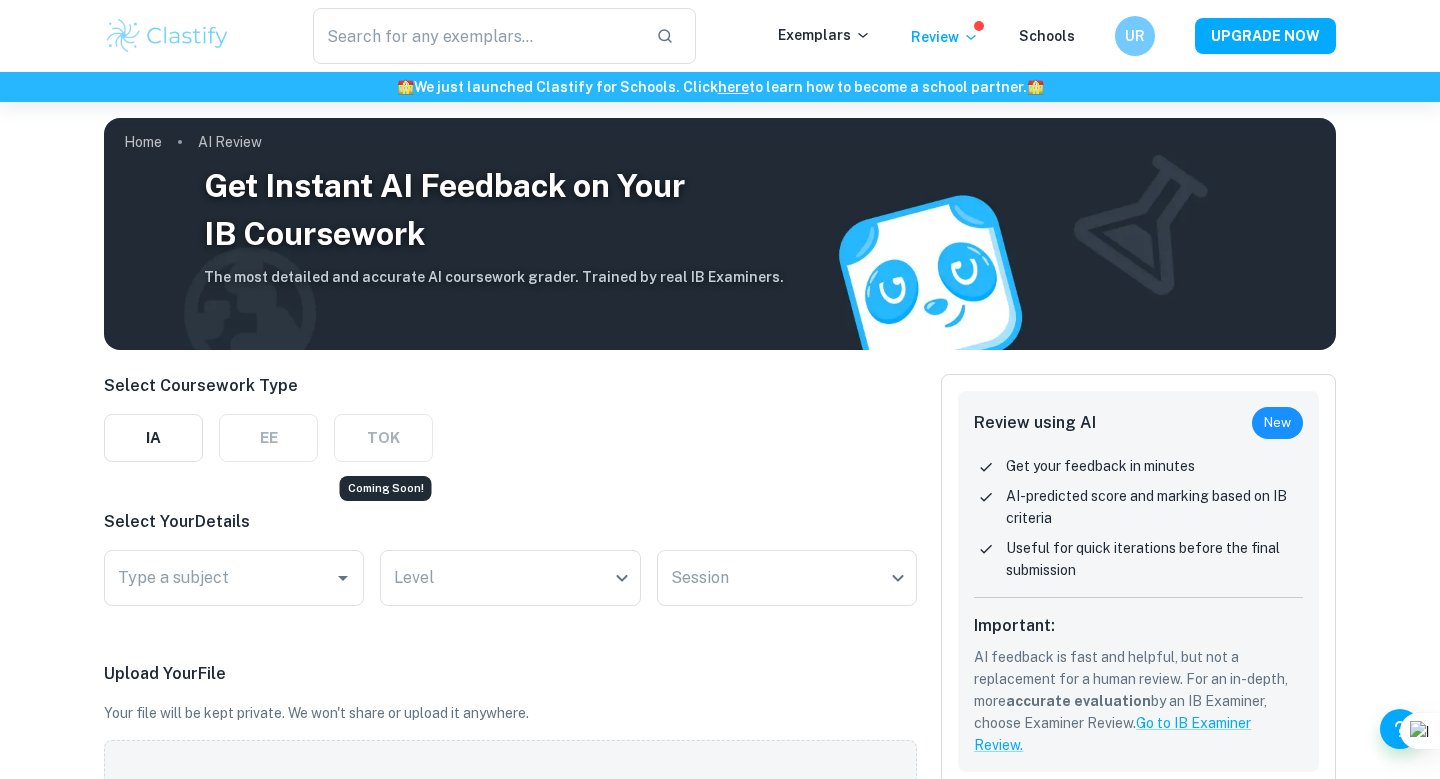 click on "TOK" at bounding box center (383, 438) 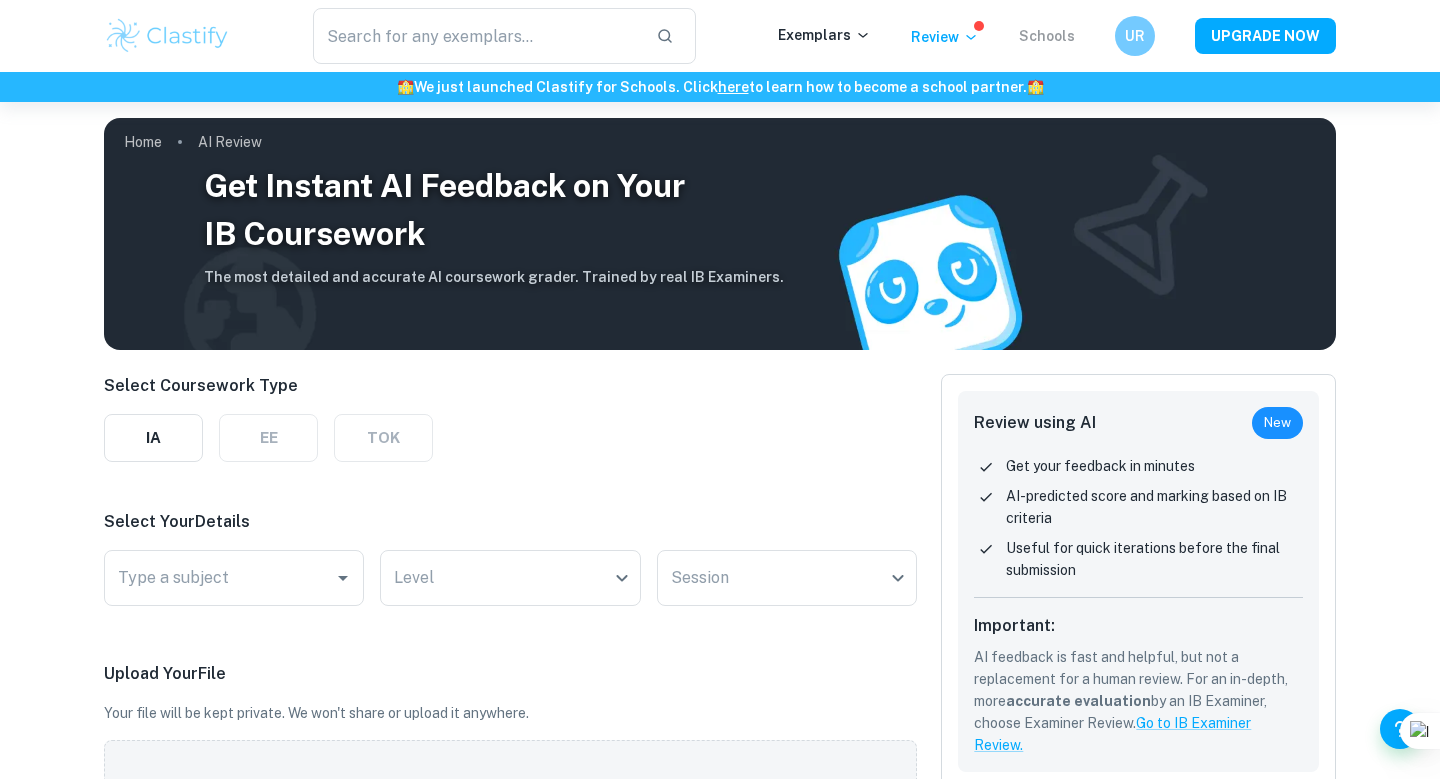 click on "Schools" at bounding box center [1047, 36] 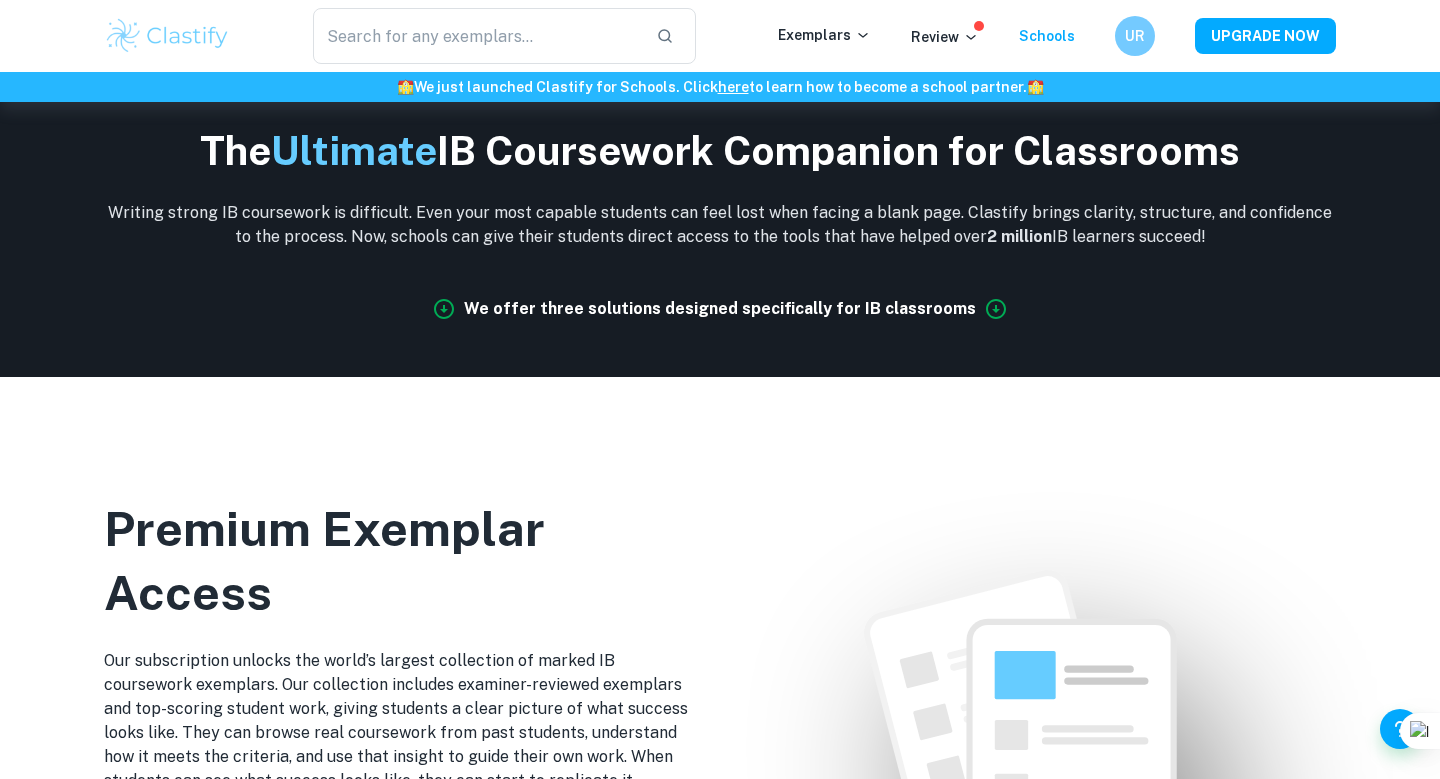 scroll, scrollTop: 879, scrollLeft: 0, axis: vertical 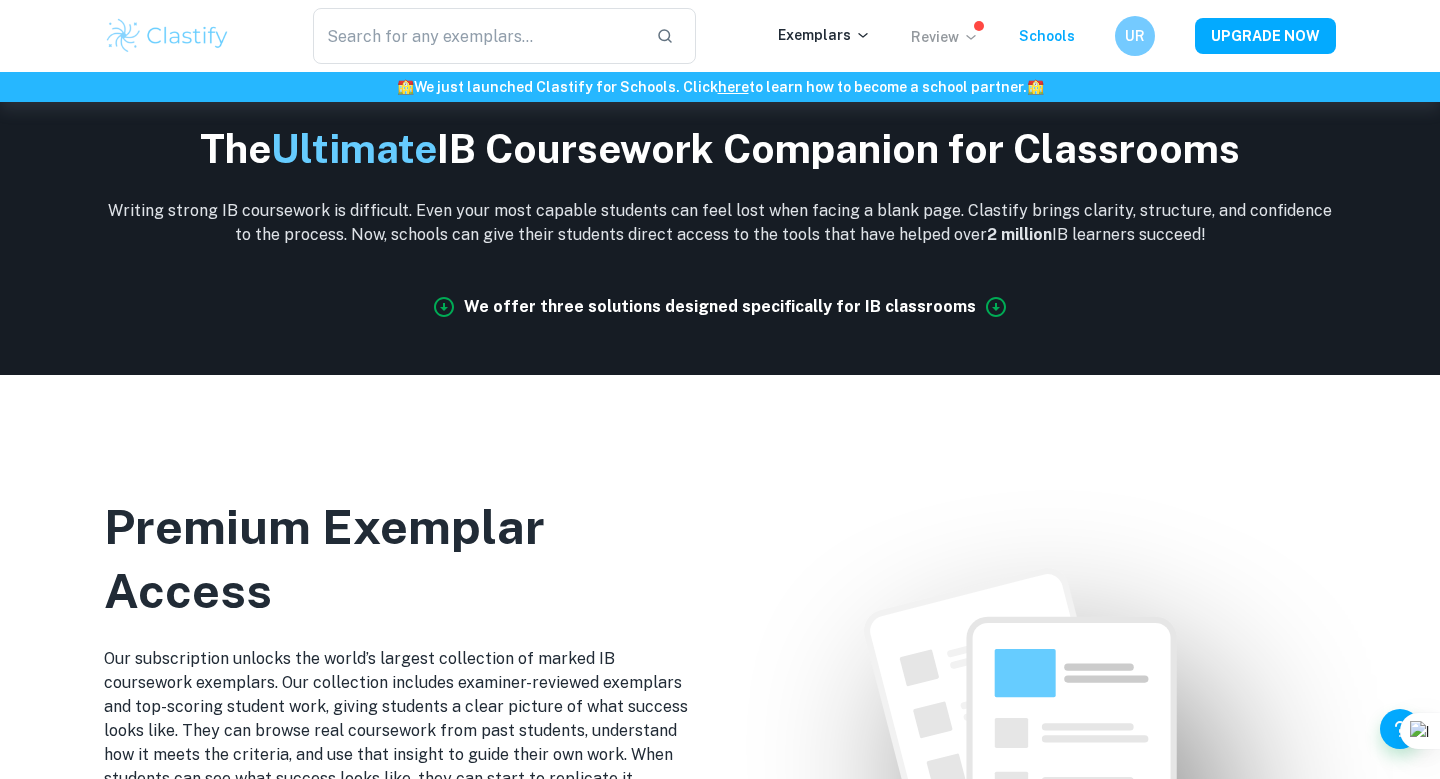click on "Review" at bounding box center [945, 37] 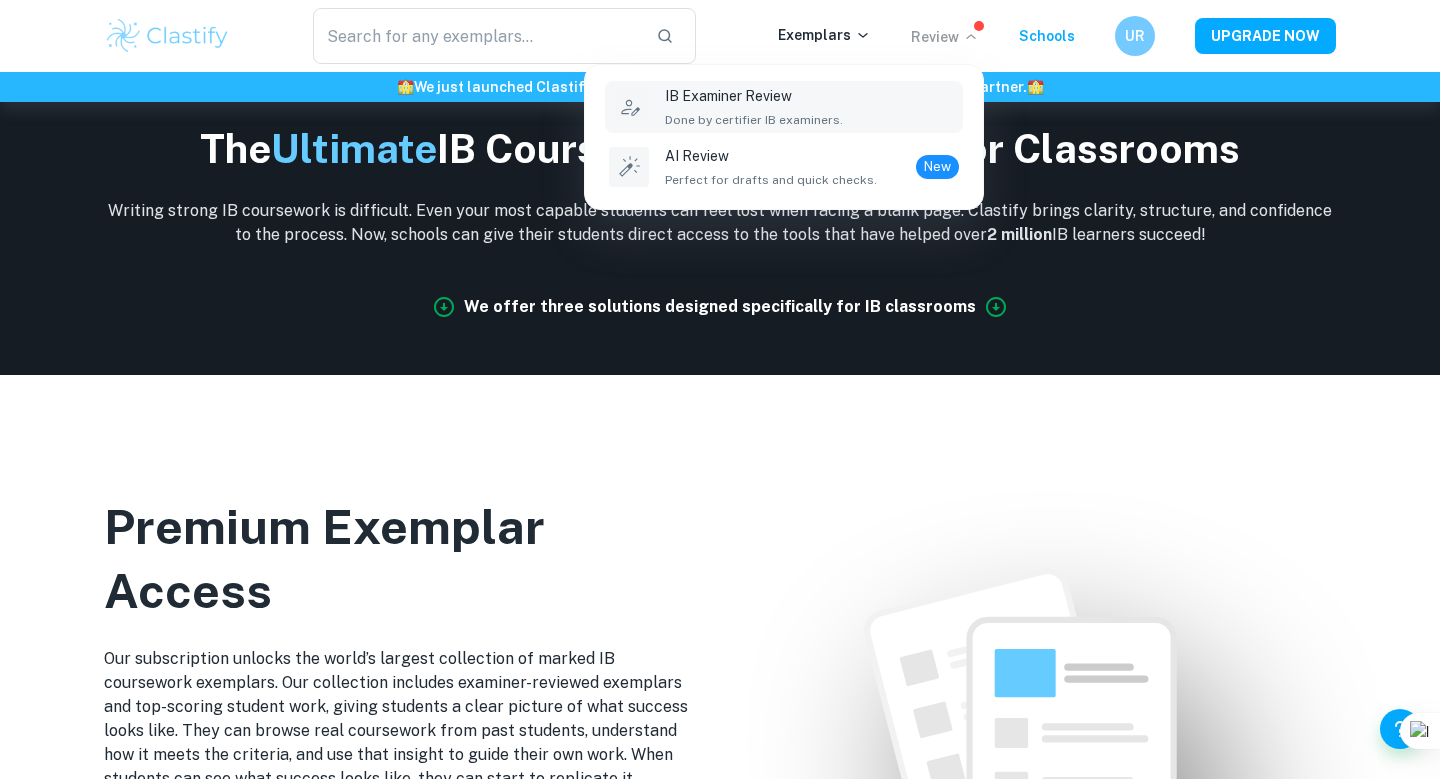 click on "IB Examiner Review Done by certifier IB examiners." at bounding box center (754, 107) 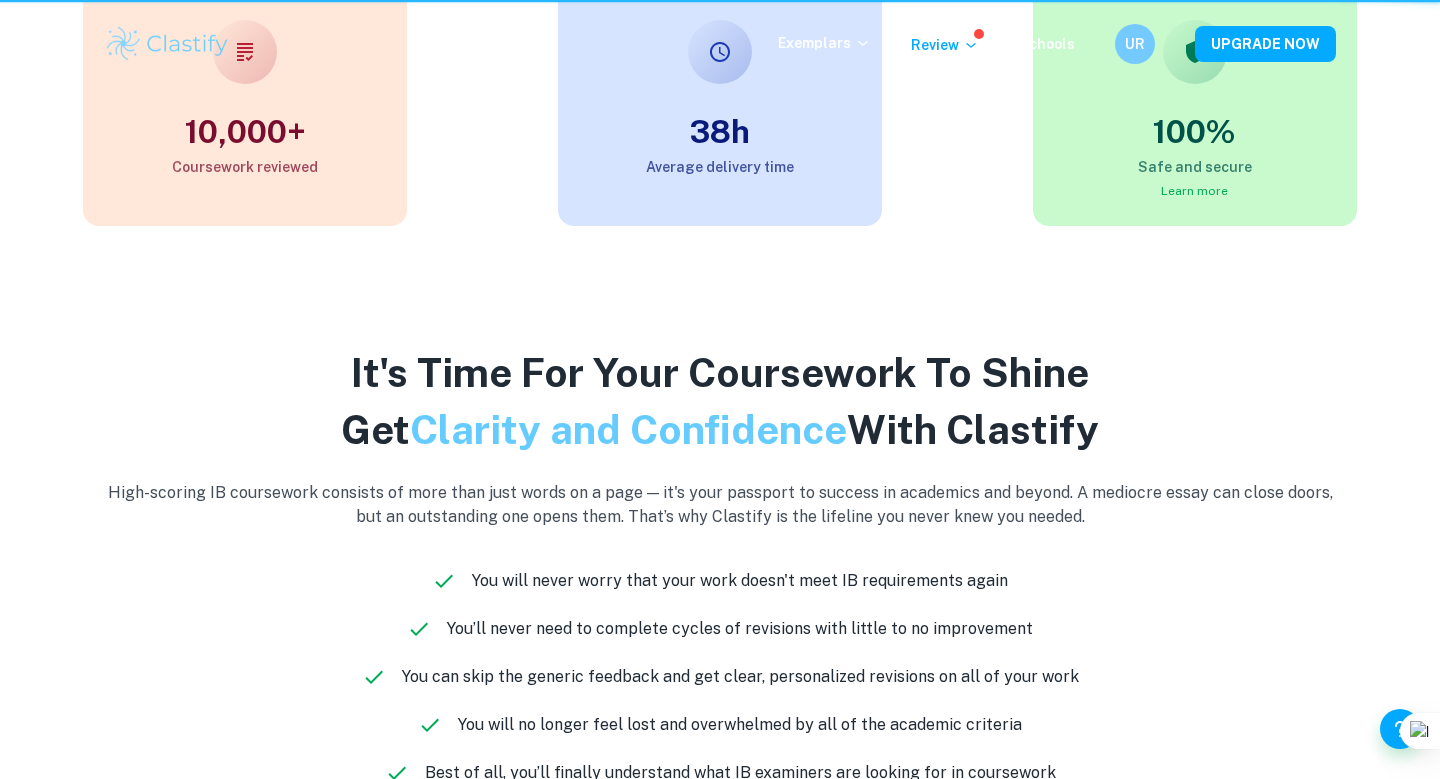 scroll, scrollTop: 0, scrollLeft: 0, axis: both 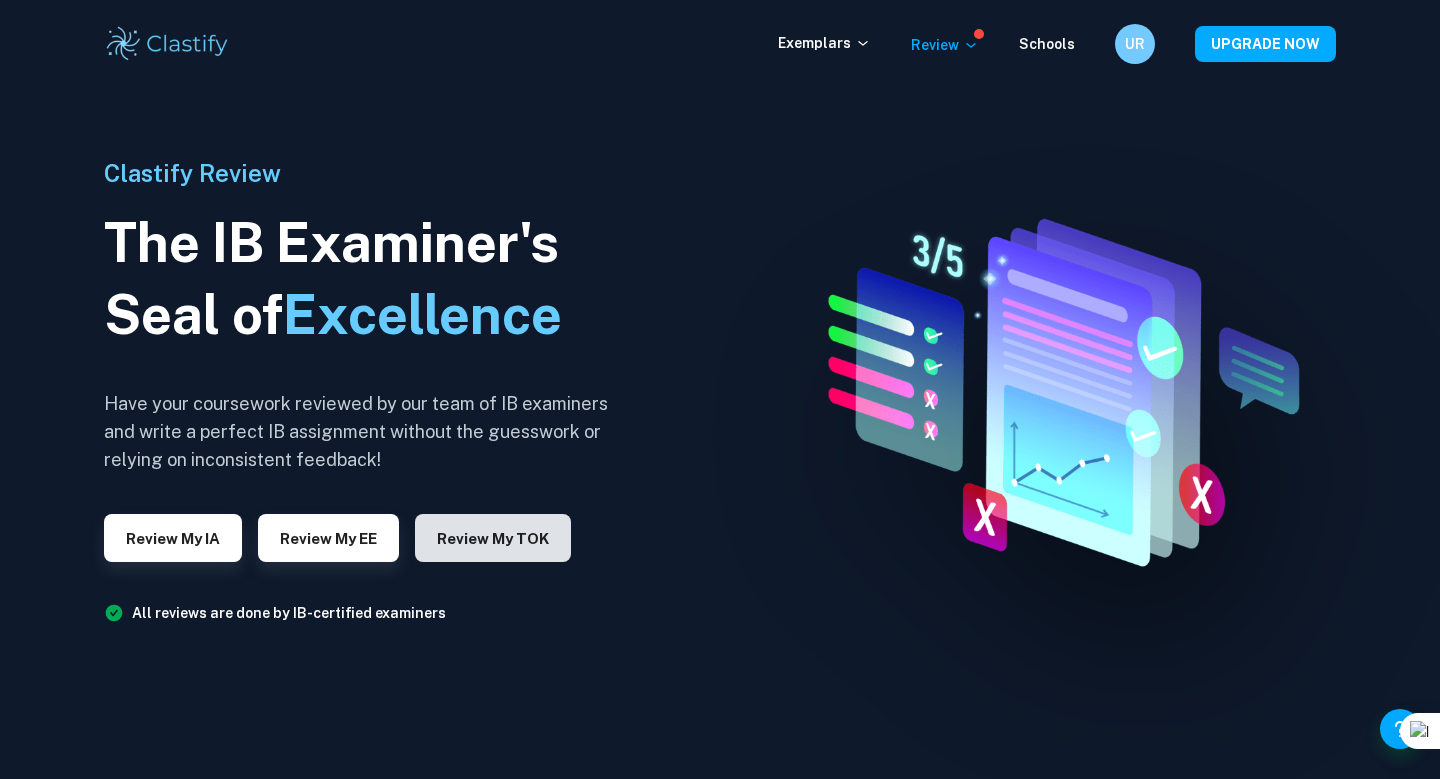click on "Review my TOK" at bounding box center [493, 538] 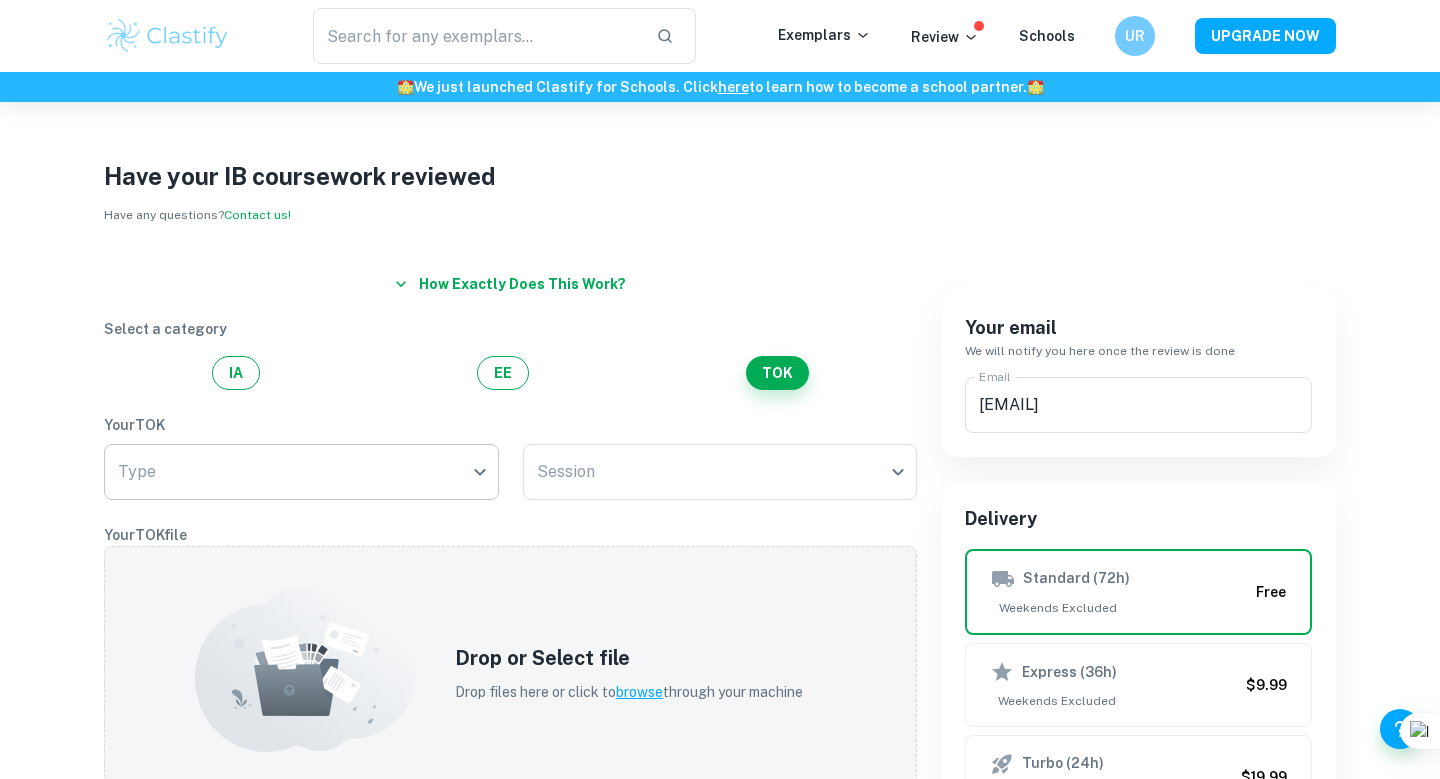 click on "We value your privacy We use cookies to enhance your browsing experience, serve personalised ads or content, and analyse our traffic. By clicking "Accept All", you consent to our use of cookies.   Cookie Policy Customise   Reject All   Accept All   Customise Consent Preferences   We use cookies to help you navigate efficiently and perform certain functions. You will find detailed information about all cookies under each consent category below. The cookies that are categorised as "Necessary" are stored on your browser as they are essential for enabling the basic functionalities of the site. ...  Show more For more information on how Google's third-party cookies operate and handle your data, see:   Google Privacy Policy Necessary Always Active Necessary cookies are required to enable the basic features of this site, such as providing secure log-in or adjusting your consent preferences. These cookies do not store any personally identifiable data. Functional Analytics Performance Advertisement Uncategorised" at bounding box center (720, 491) 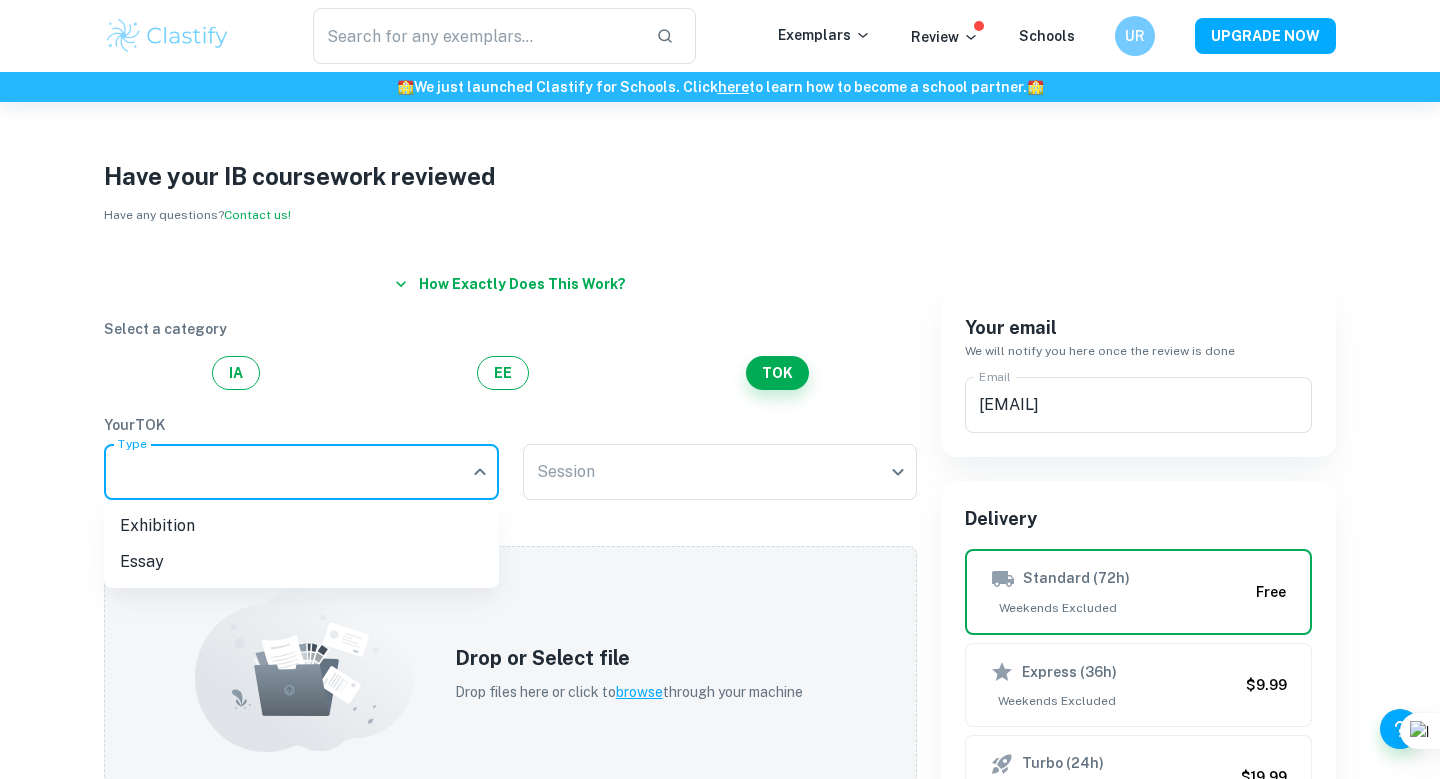 click on "Exhibition" at bounding box center [301, 526] 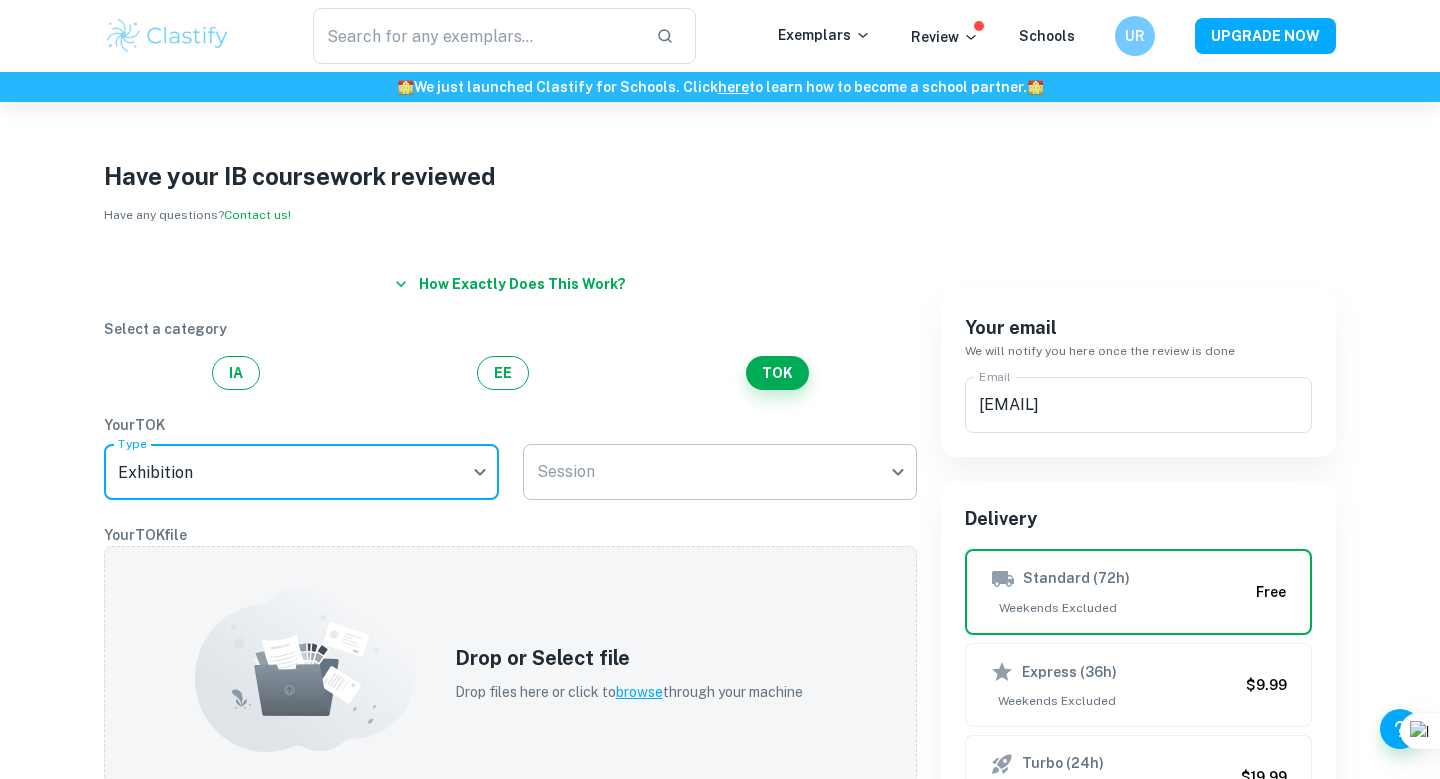 click on "We value your privacy We use cookies to enhance your browsing experience, serve personalised ads or content, and analyse our traffic. By clicking "Accept All", you consent to our use of cookies.   Cookie Policy Customise   Reject All   Accept All   Customise Consent Preferences   We use cookies to help you navigate efficiently and perform certain functions. You will find detailed information about all cookies under each consent category below. The cookies that are categorised as "Necessary" are stored on your browser as they are essential for enabling the basic functionalities of the site. ...  Show more For more information on how Google's third-party cookies operate and handle your data, see:   Google Privacy Policy Necessary Always Active Necessary cookies are required to enable the basic features of this site, such as providing secure log-in or adjusting your consent preferences. These cookies do not store any personally identifiable data. Functional Analytics Performance Advertisement Uncategorised" at bounding box center (720, 491) 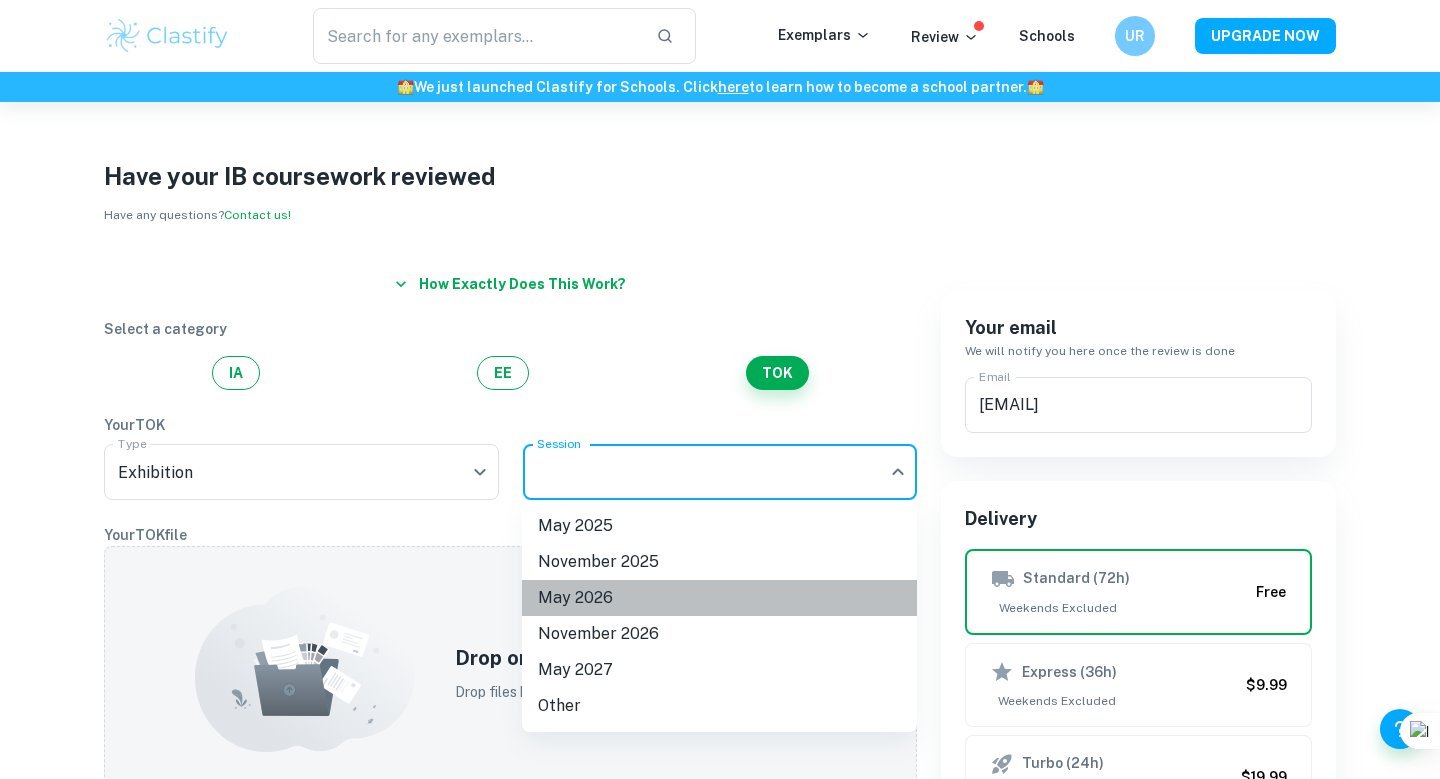 click on "May 2026" at bounding box center [719, 598] 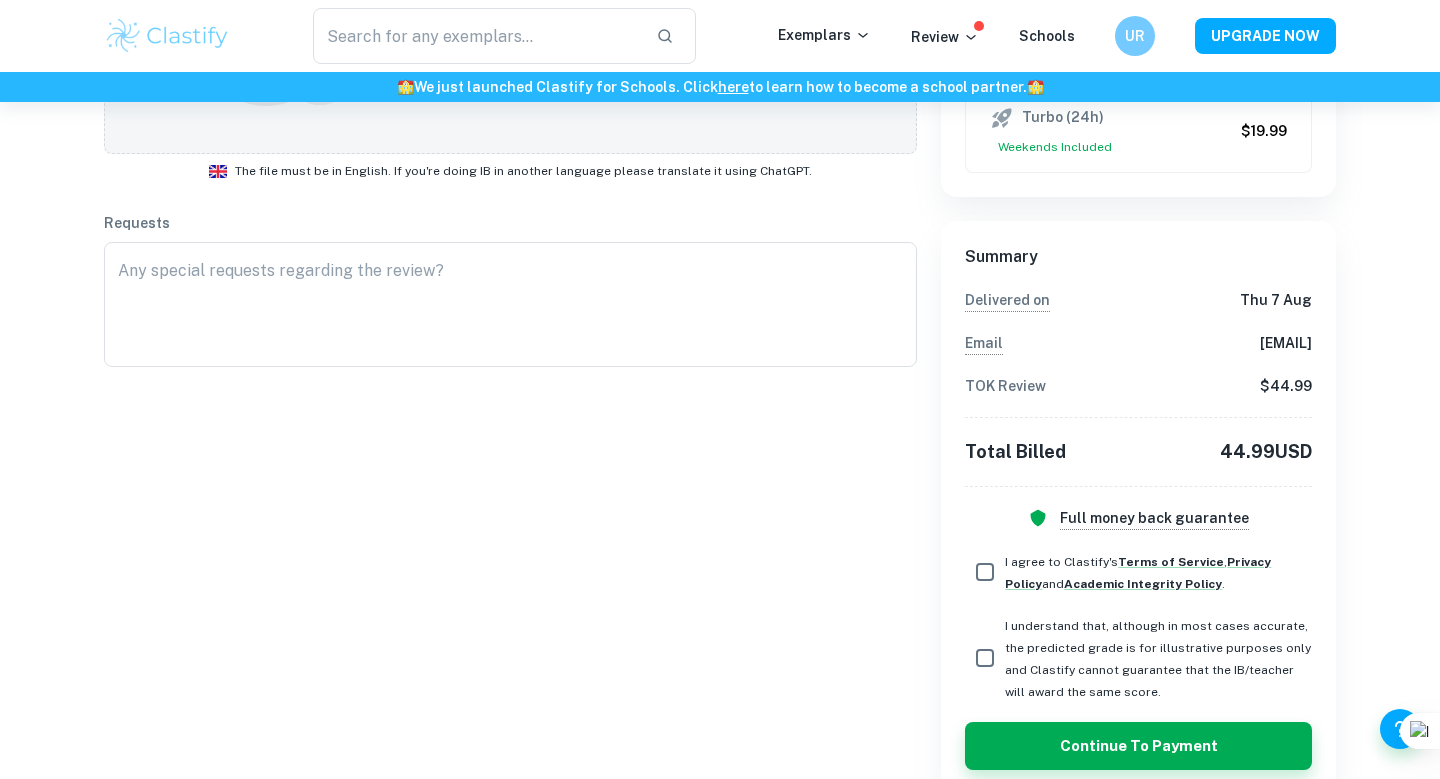 scroll, scrollTop: 685, scrollLeft: 0, axis: vertical 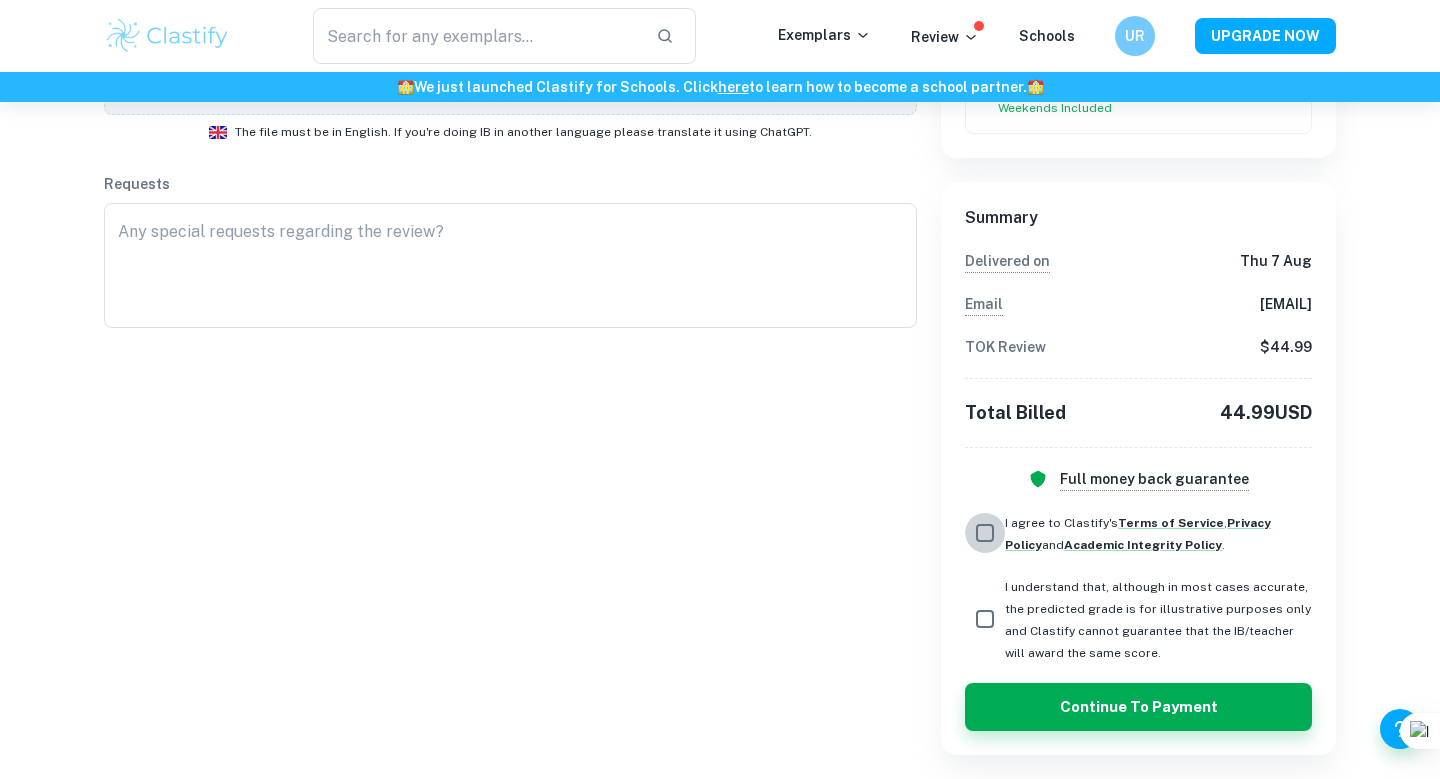 click on "I agree to Clastify's  Terms of Service ,  Privacy Policy  and  Academic Integrity Policy ." at bounding box center [985, 533] 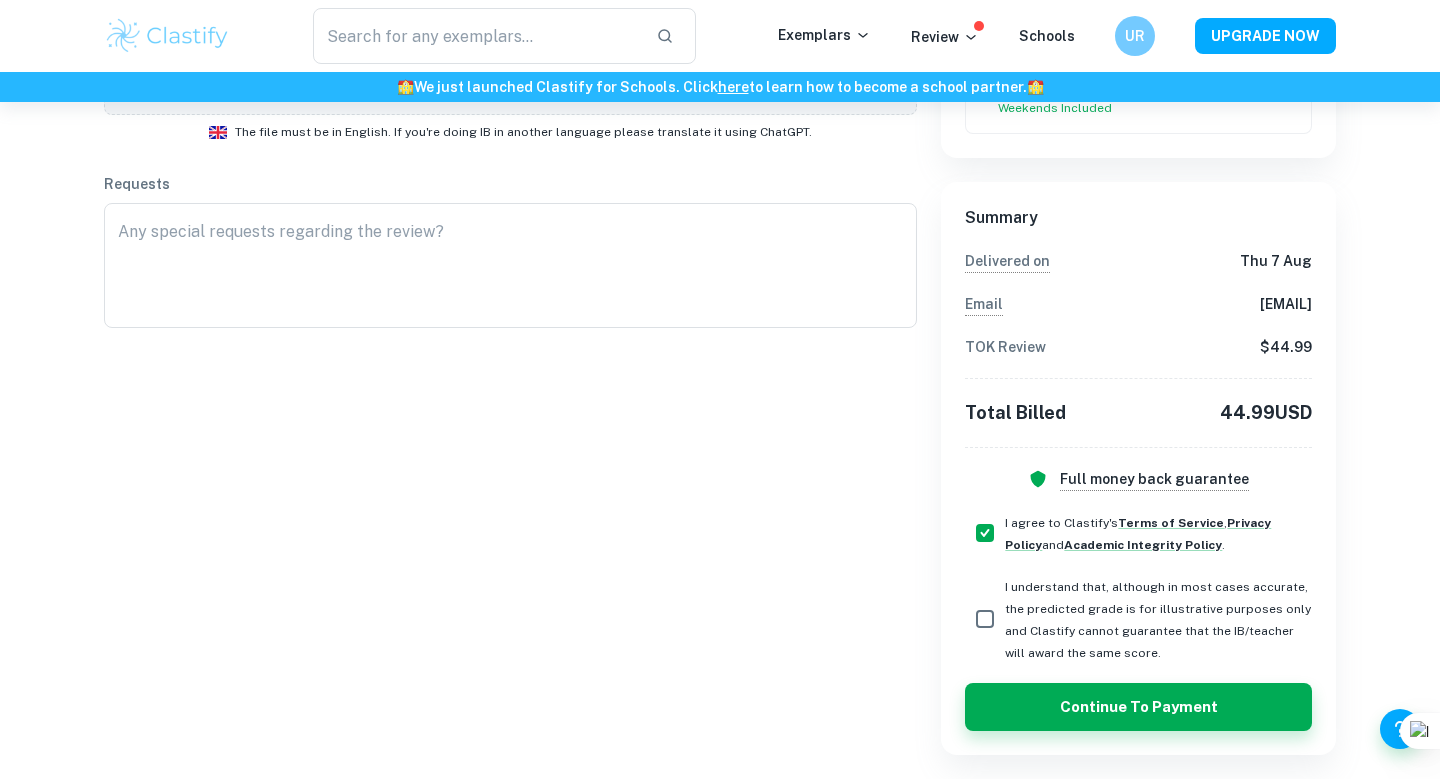 click on "I understand that, although in most cases accurate, the predicted grade is for illustrative purposes only and Clastify cannot guarantee that the IB/teacher will award the same score." at bounding box center (985, 619) 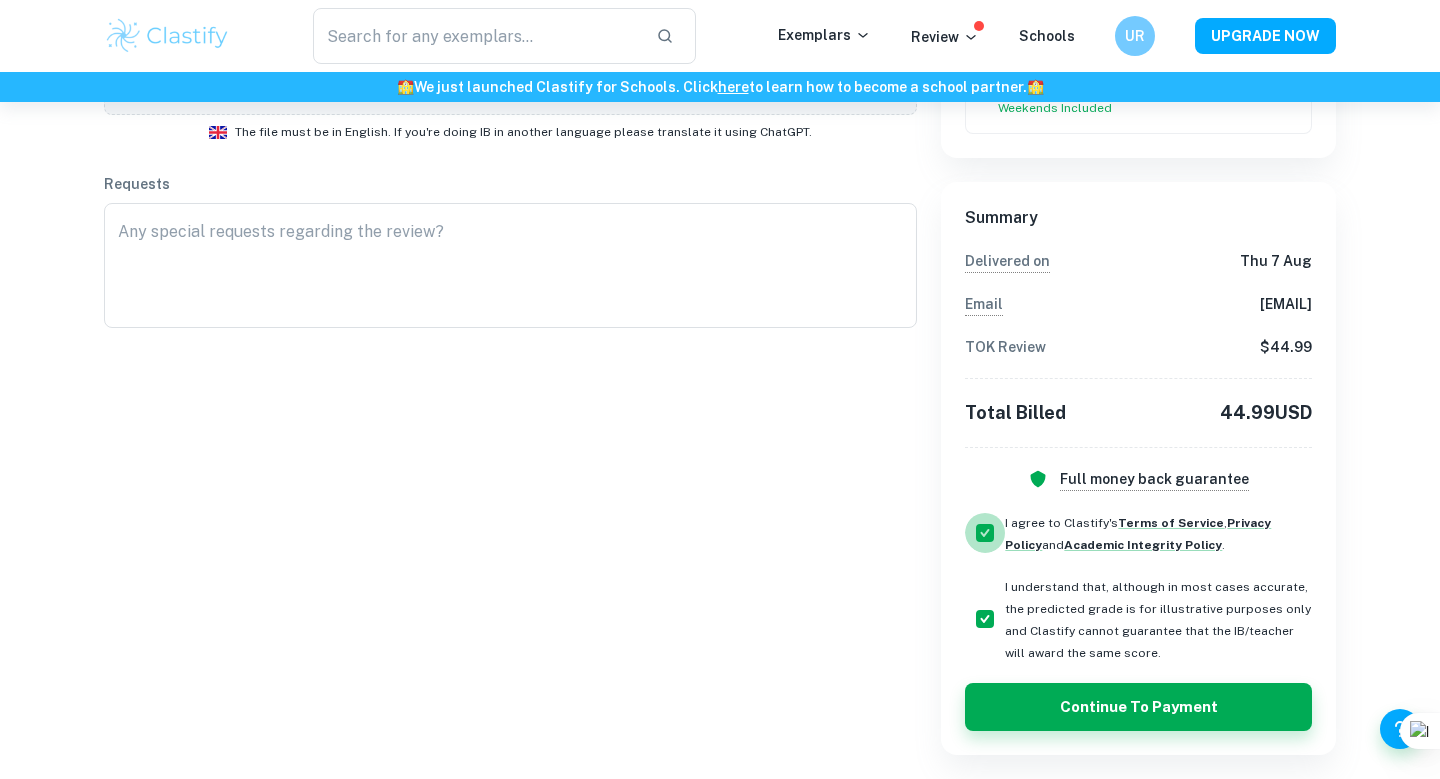 click on "I agree to Clastify's  Terms of Service ,  Privacy Policy  and  Academic Integrity Policy ." at bounding box center (985, 533) 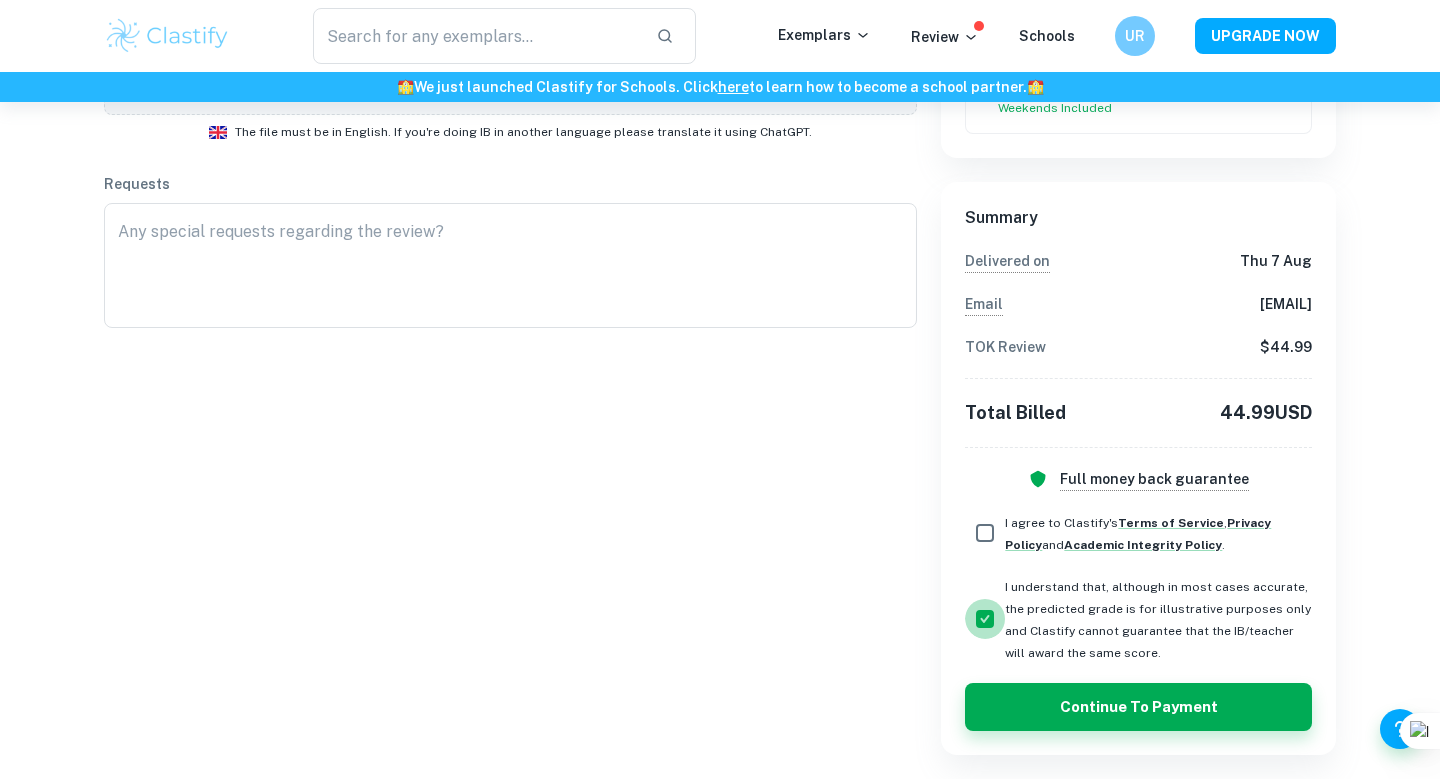 click on "I understand that, although in most cases accurate, the predicted grade is for illustrative purposes only and Clastify cannot guarantee that the IB/teacher will award the same score." at bounding box center (985, 619) 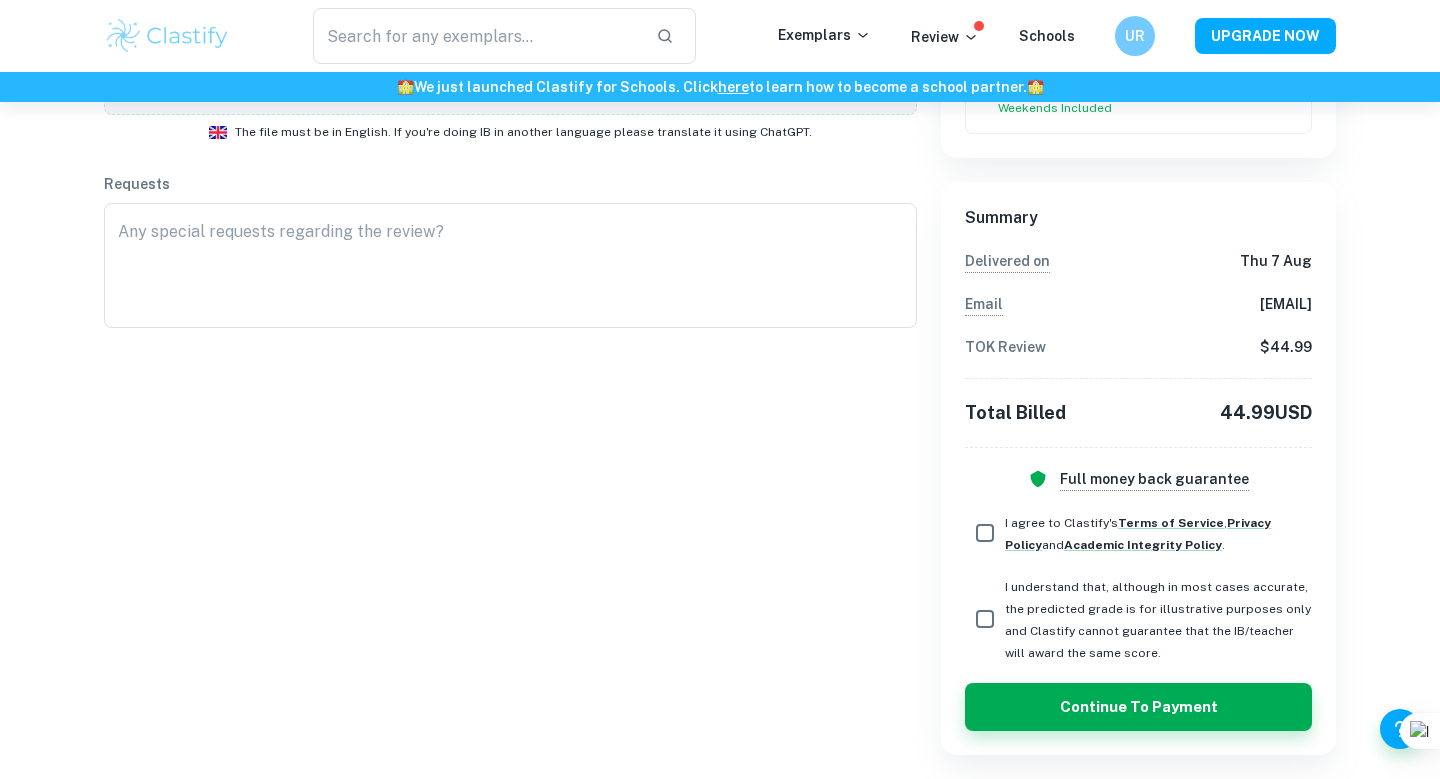 click on "I agree to Clastify's  Terms of Service ,  Privacy Policy  and  Academic Integrity Policy ." at bounding box center [985, 533] 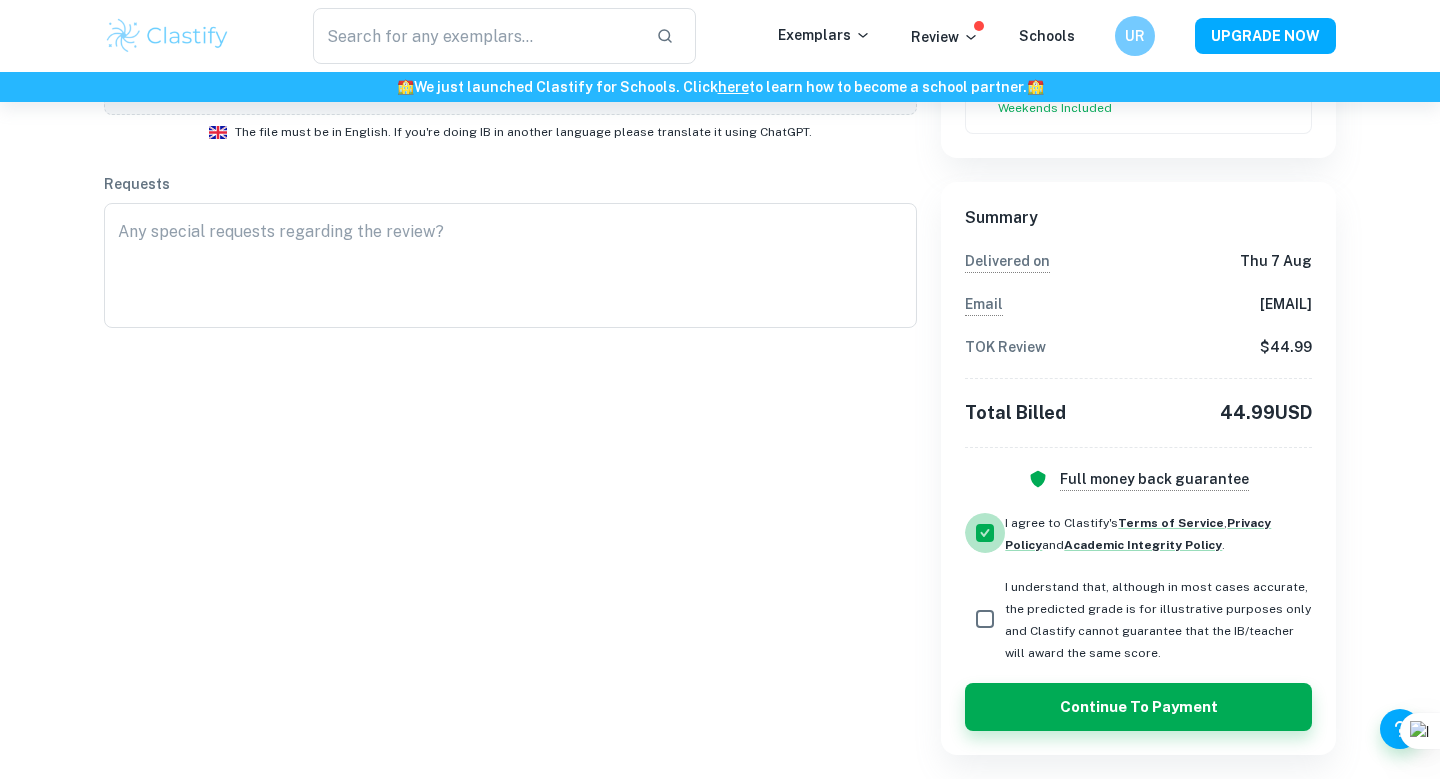 click on "I agree to Clastify's  Terms of Service ,  Privacy Policy  and  Academic Integrity Policy ." at bounding box center [985, 533] 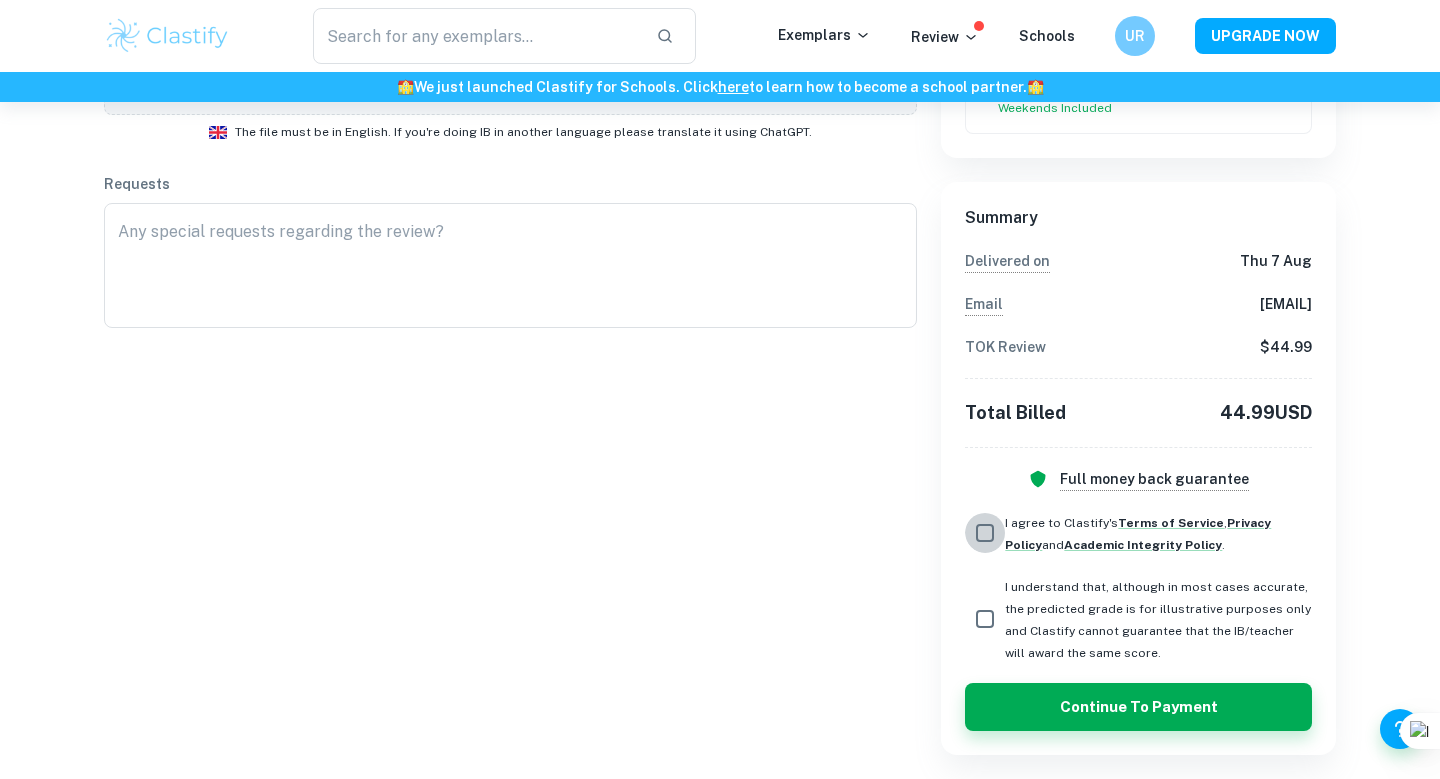 click on "I agree to Clastify's  Terms of Service ,  Privacy Policy  and  Academic Integrity Policy ." at bounding box center [985, 533] 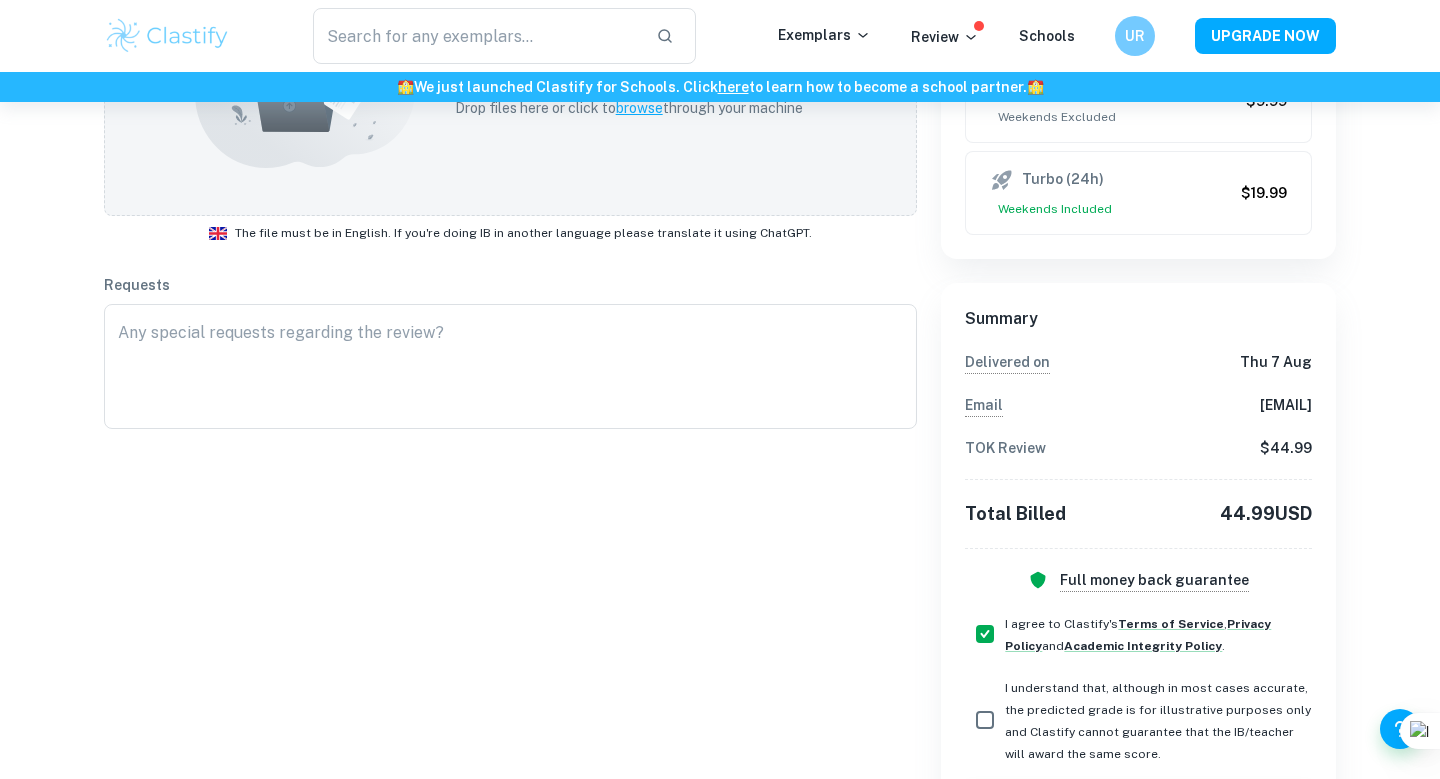 scroll, scrollTop: 569, scrollLeft: 0, axis: vertical 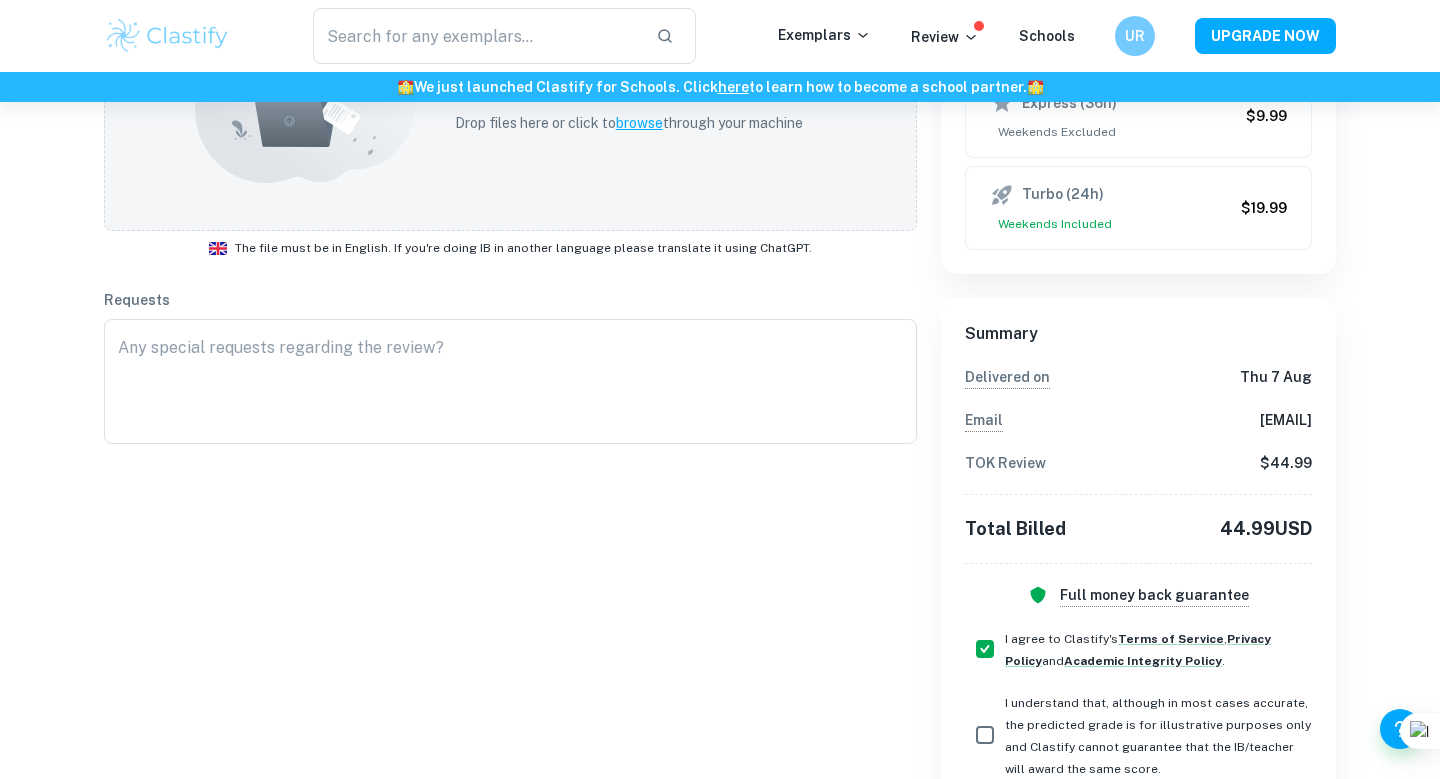 drag, startPoint x: 989, startPoint y: 417, endPoint x: 1094, endPoint y: 431, distance: 105.92922 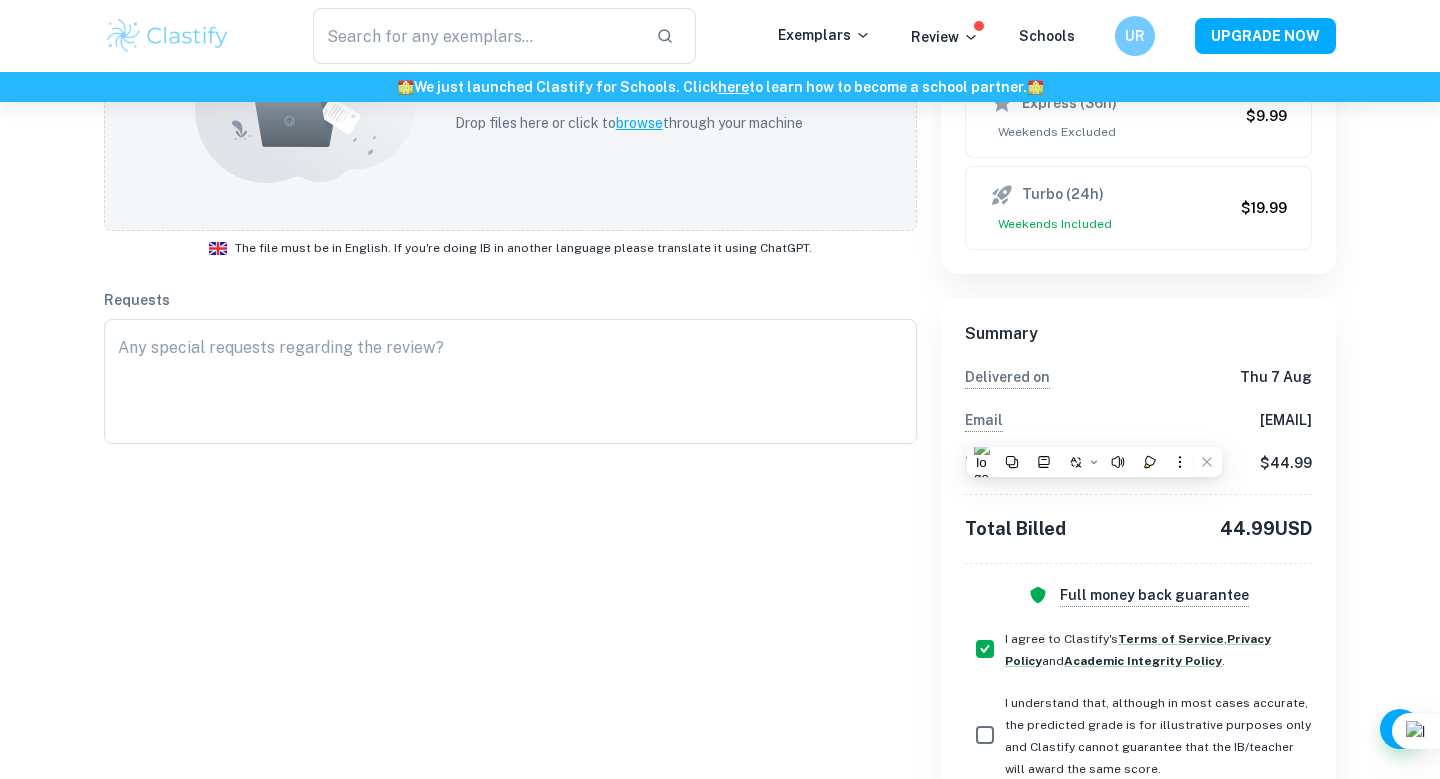 click on "Summary Delivered on [DAY]   7   [MONTH] Email [EMAIL] TOK Review $ 44.99 Total Billed 44.99  USD Full money back guarantee" at bounding box center (1138, 464) 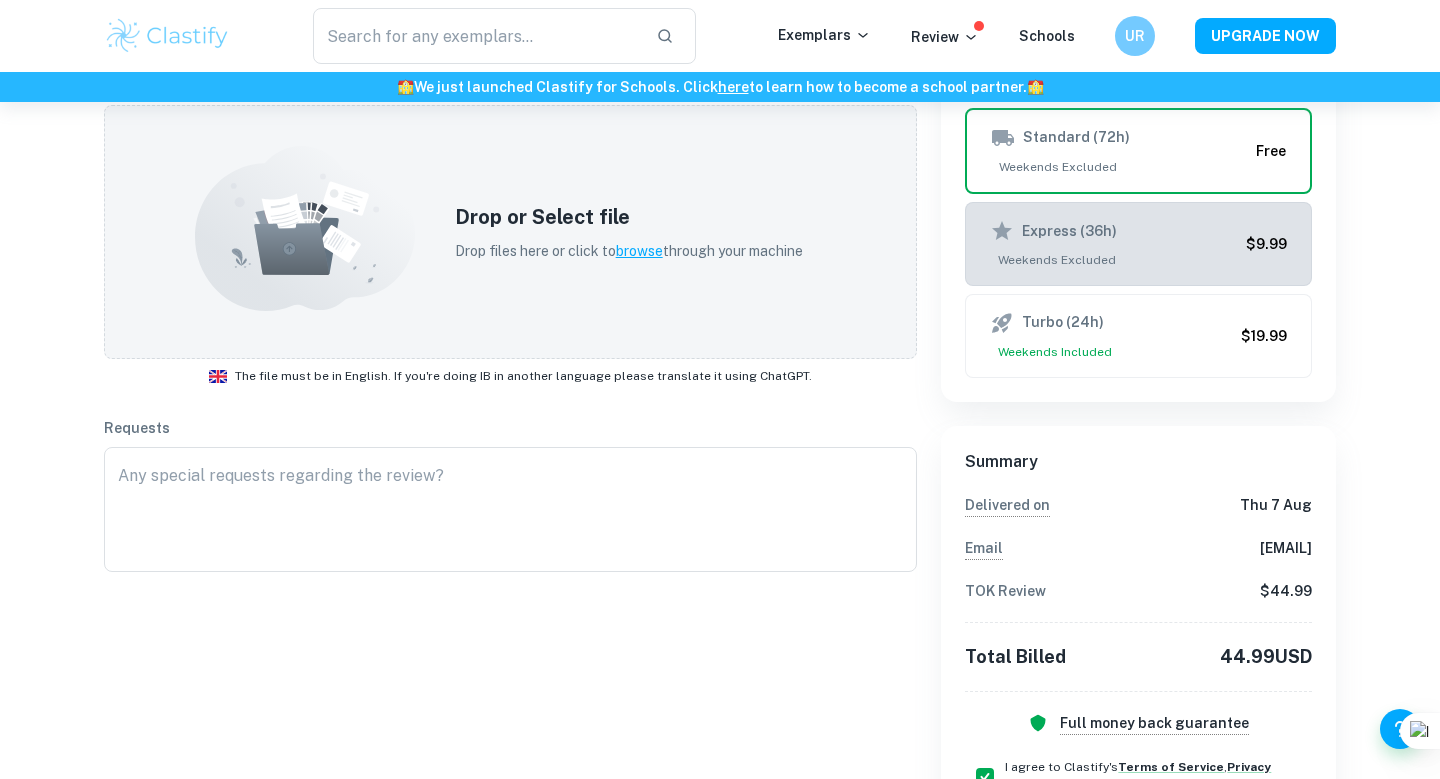 scroll, scrollTop: 444, scrollLeft: 0, axis: vertical 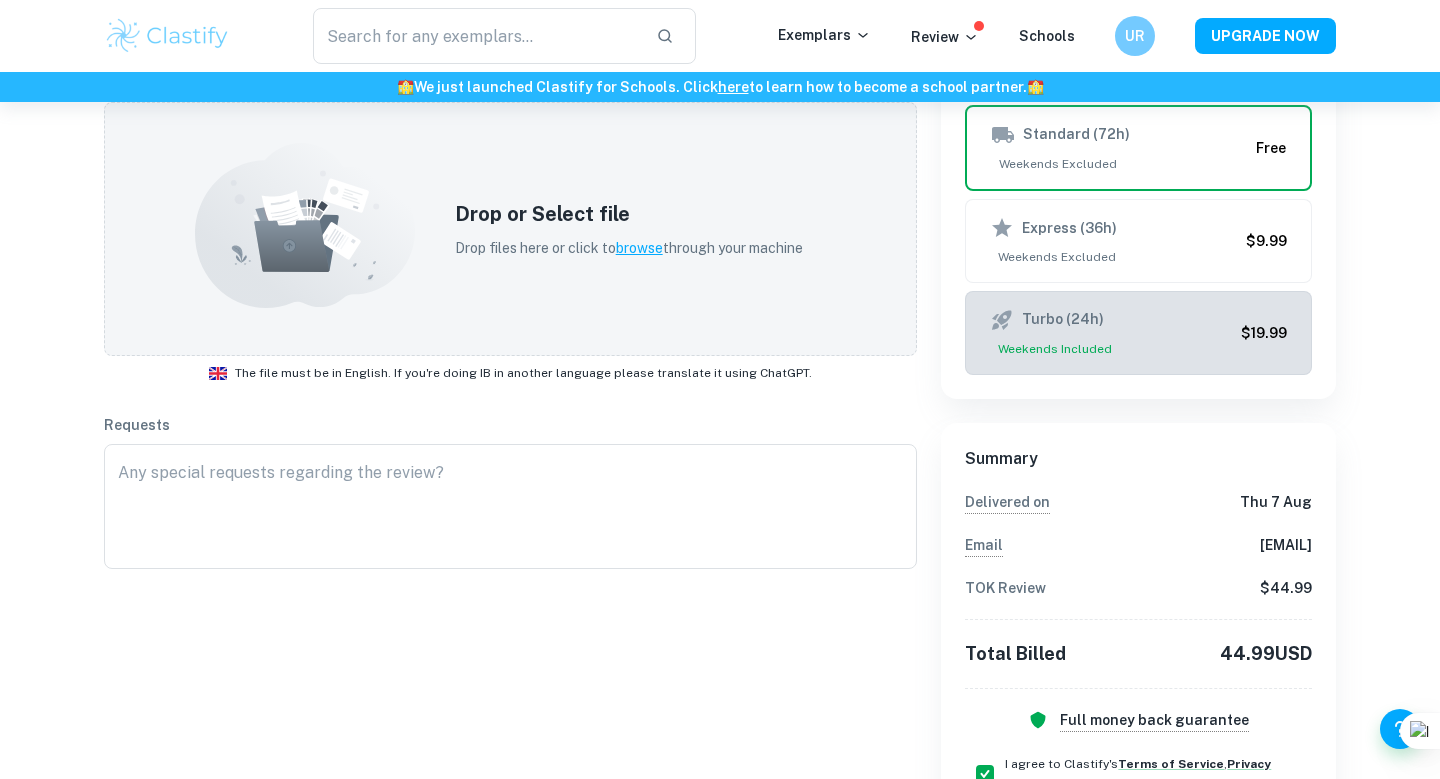click on "$19.99" at bounding box center (1264, 333) 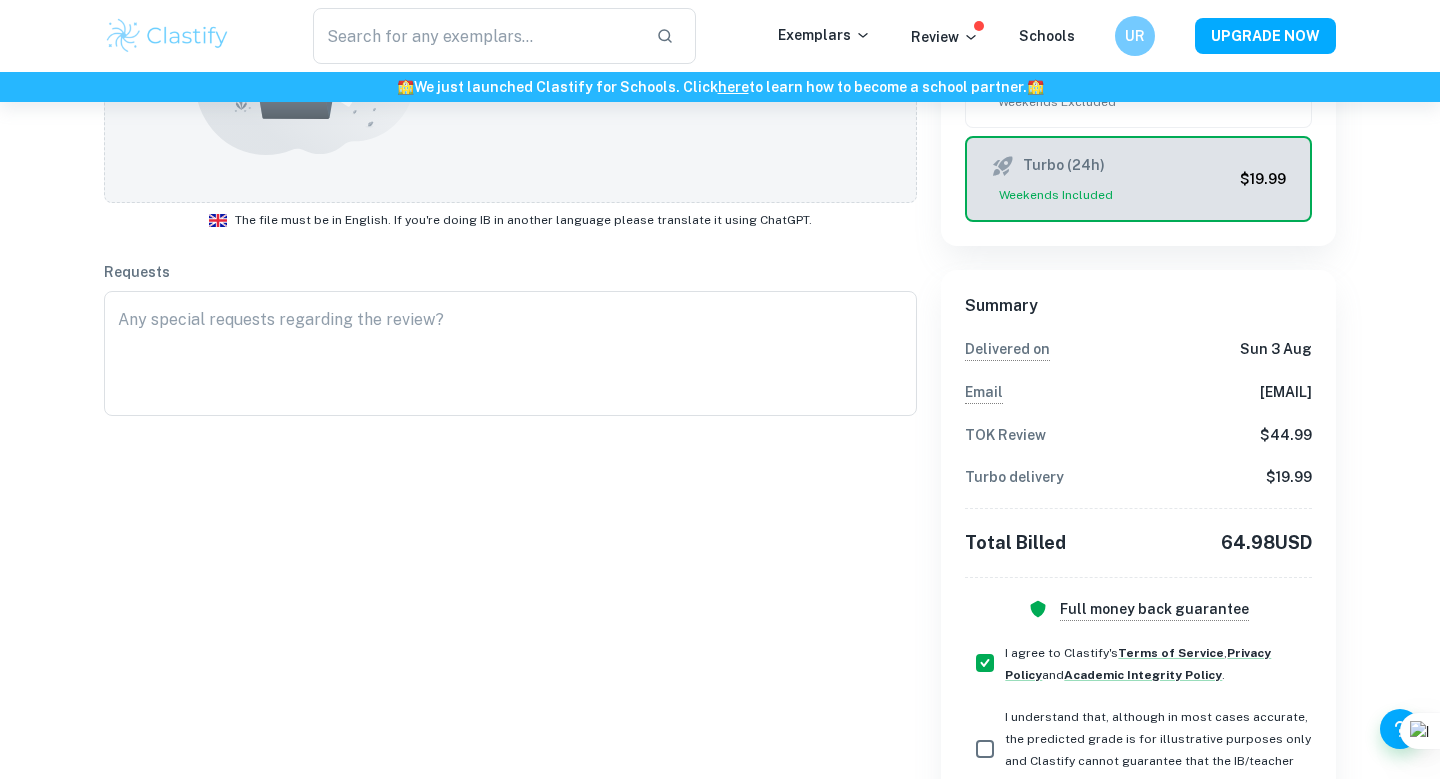 scroll, scrollTop: 599, scrollLeft: 0, axis: vertical 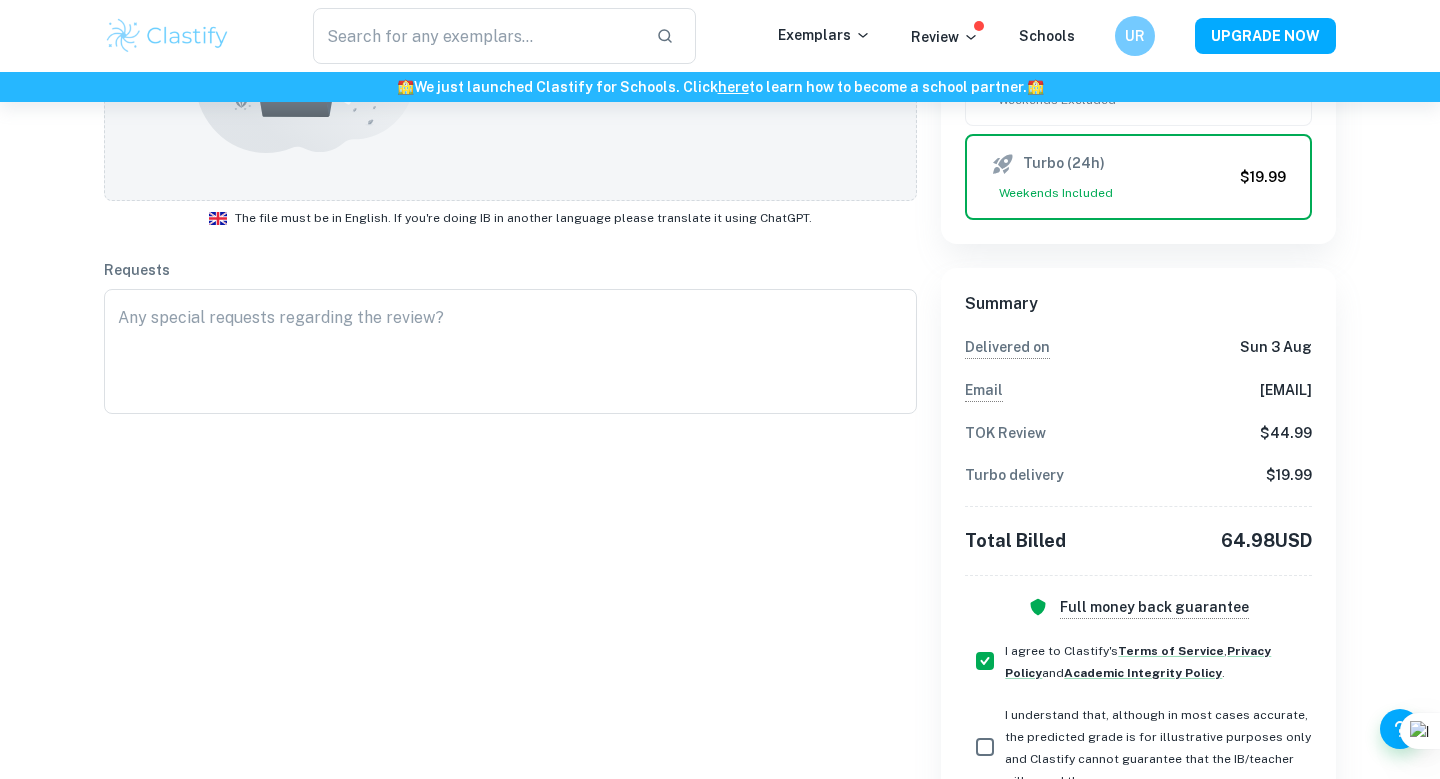 click on "64.98  USD" at bounding box center [1266, 541] 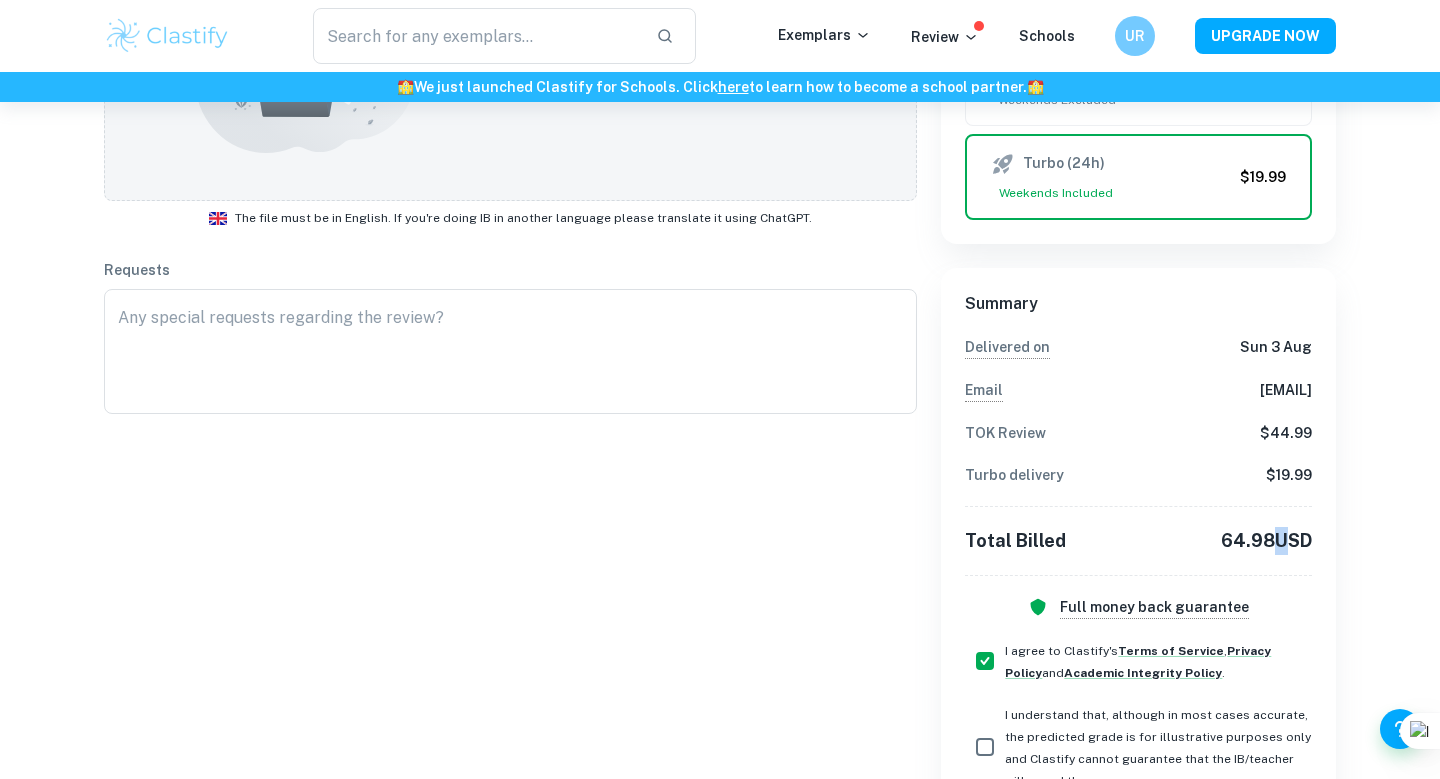click on "64.98  USD" at bounding box center [1266, 541] 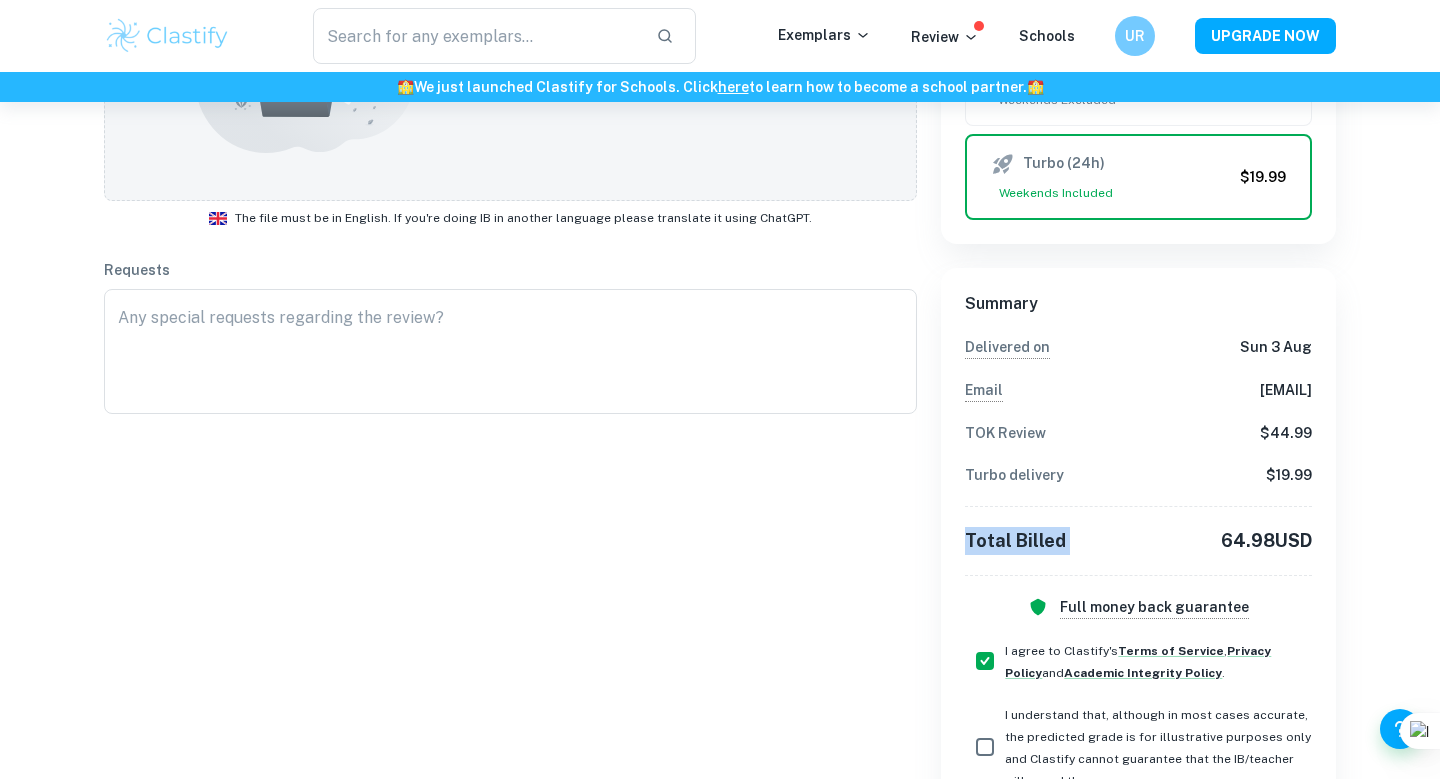 click on "64.98  USD" at bounding box center [1266, 541] 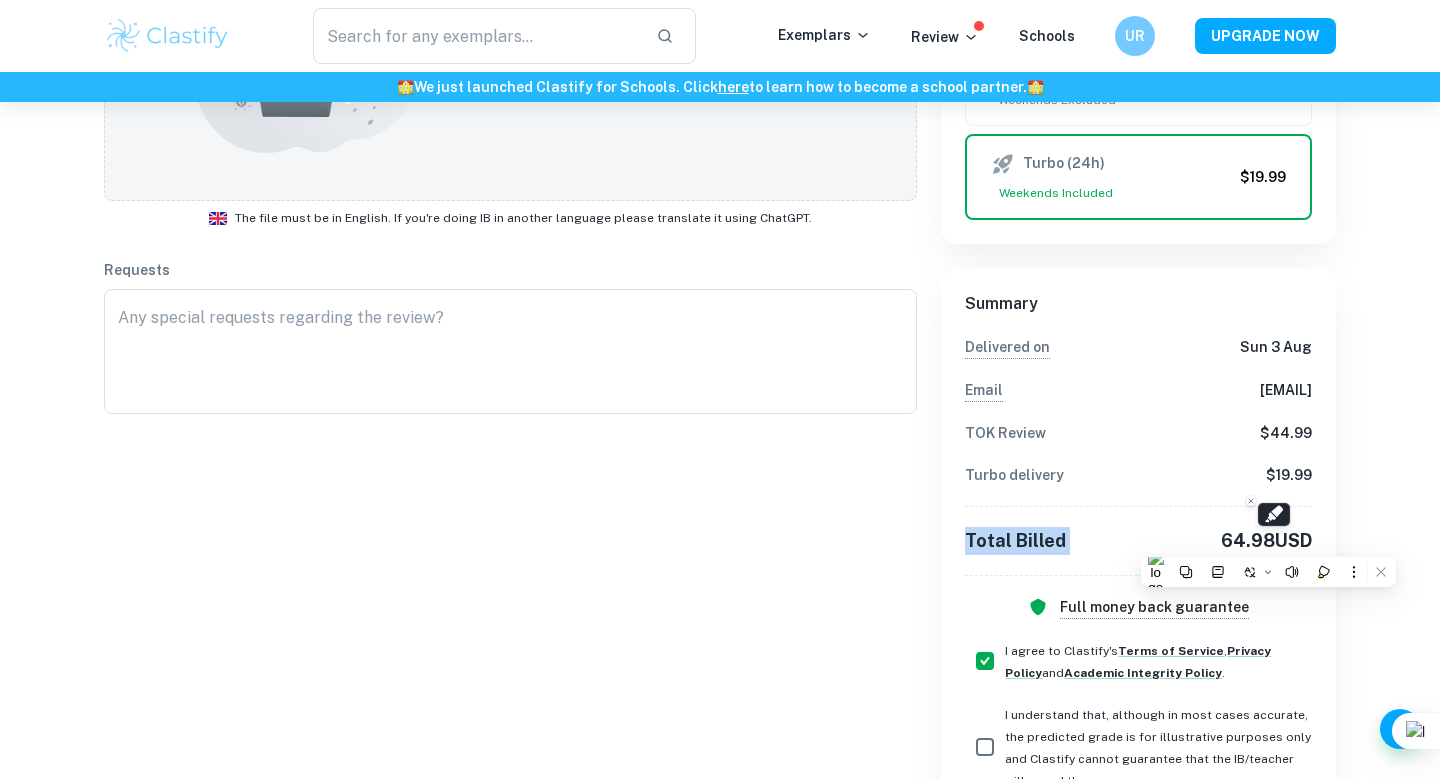 copy on "Total Billed" 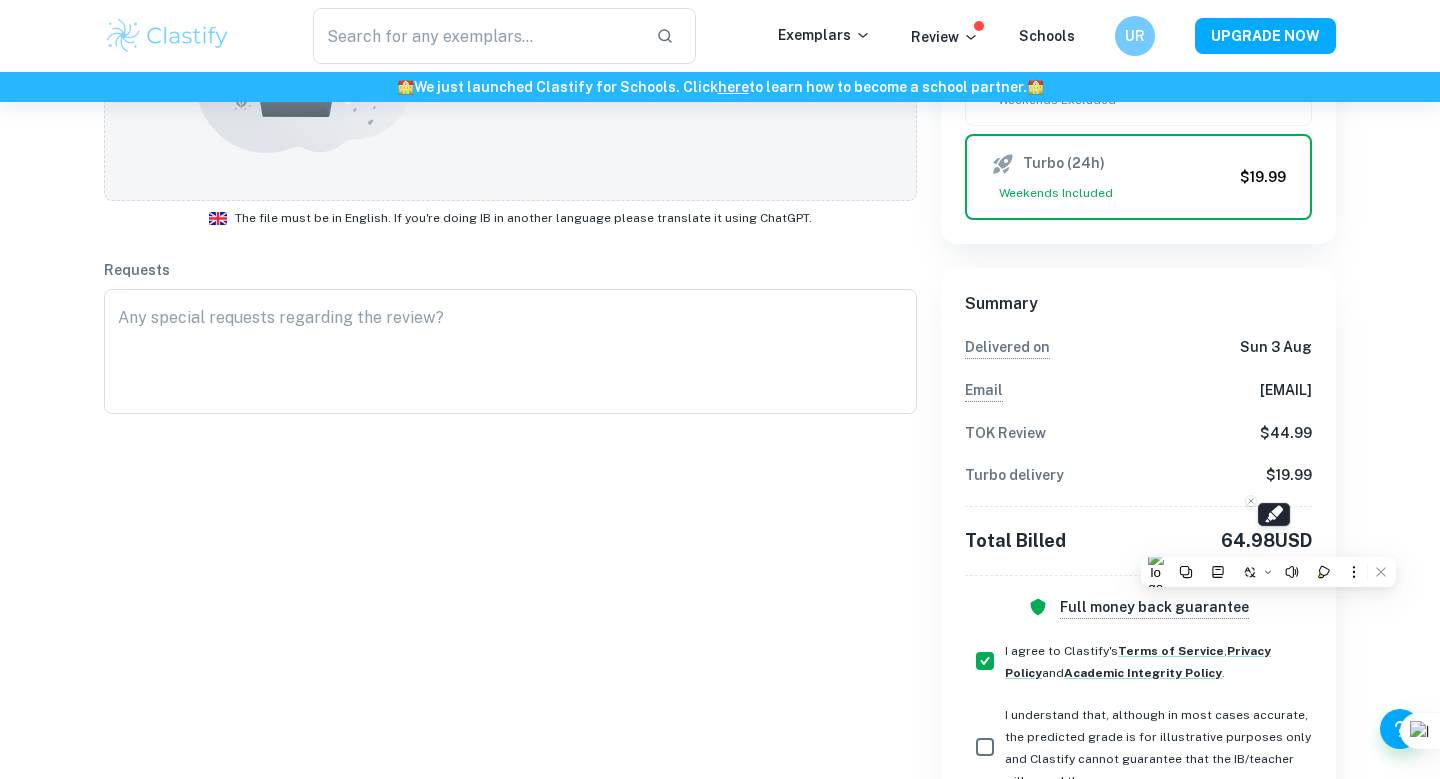 click on "Summary Delivered on [DAY]   3   [MONTH] Email [EMAIL] TOK Review $ 44.99 Turbo delivery $ 19.99 Total Billed 64.98  USD Full money back guarantee" at bounding box center (1138, 455) 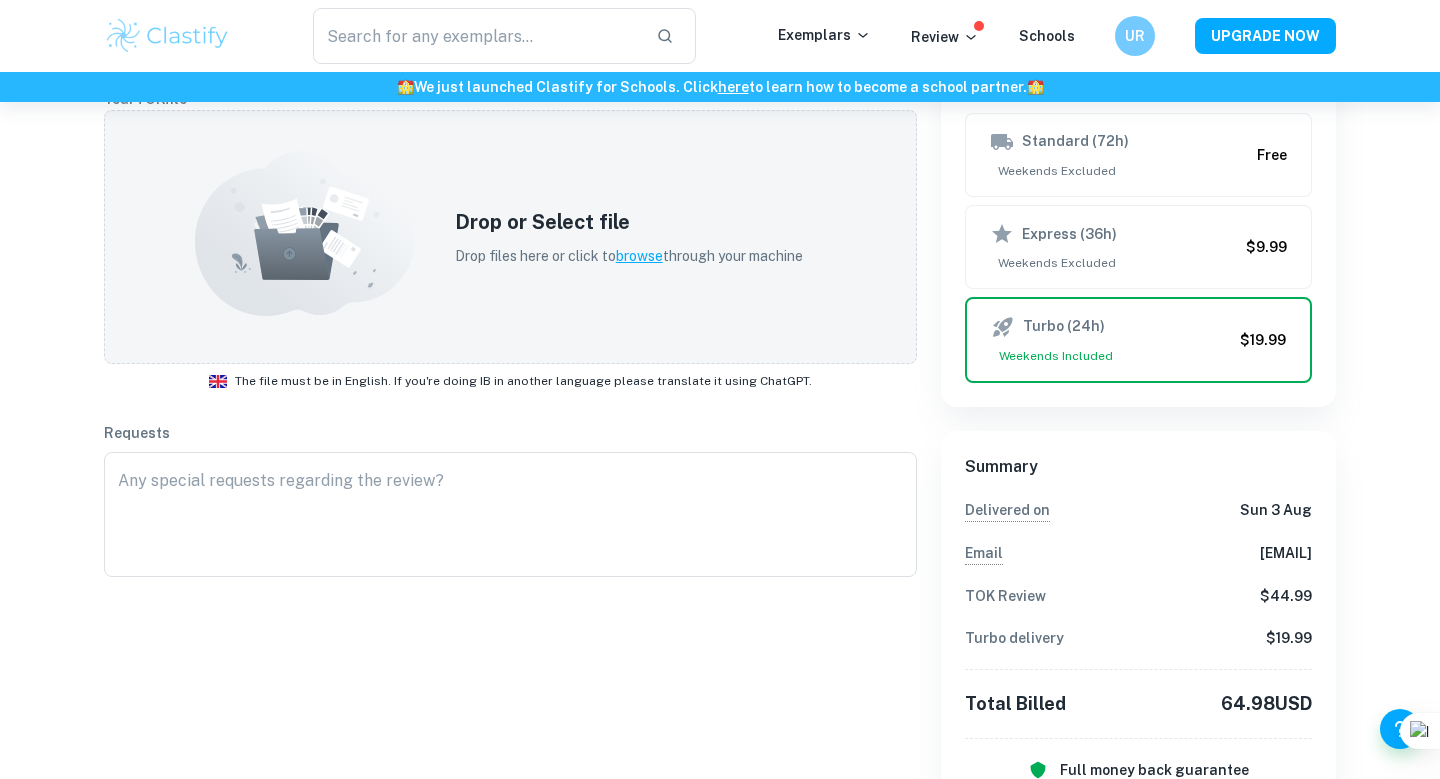scroll, scrollTop: 404, scrollLeft: 0, axis: vertical 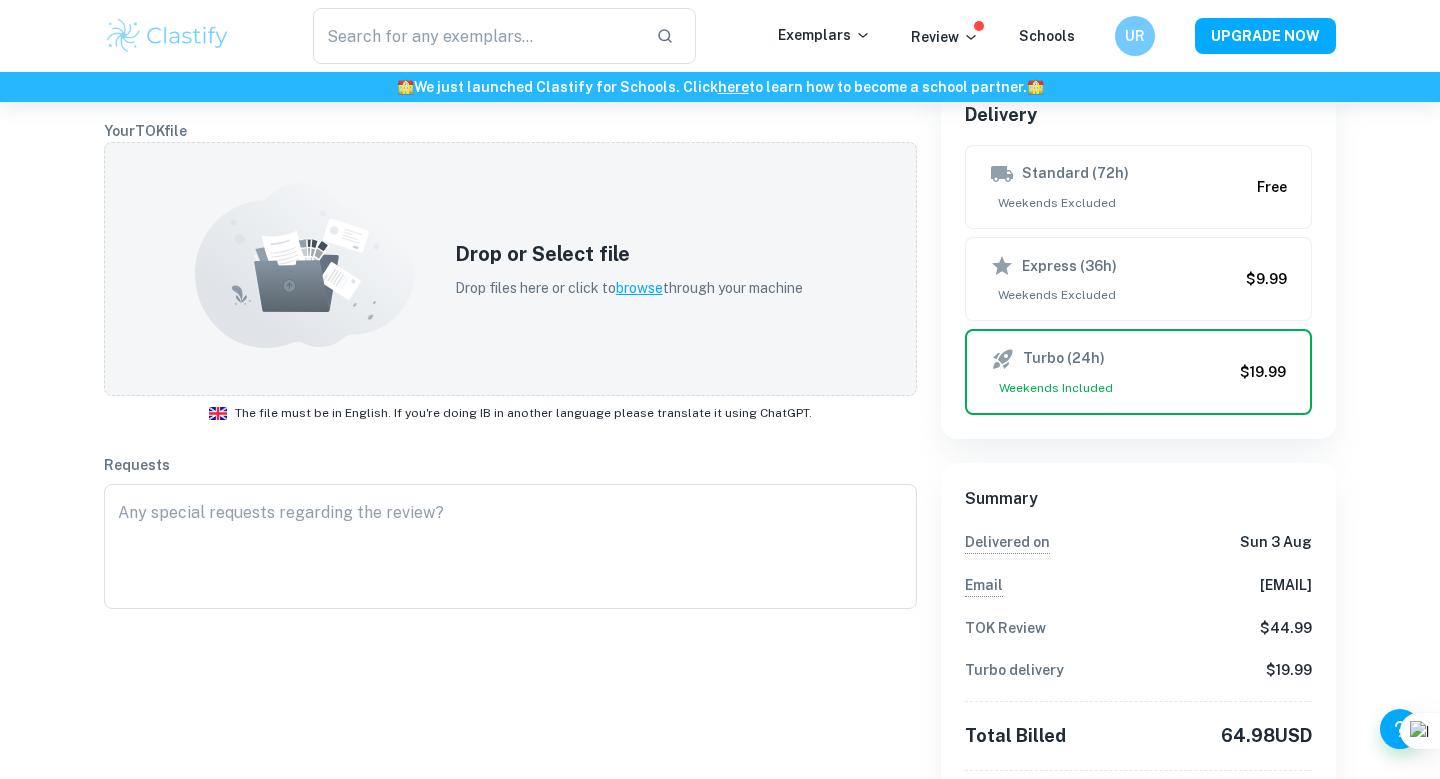 click on "The file must be in English. If you're doing IB in another language please translate it using ChatGPT." at bounding box center (523, 413) 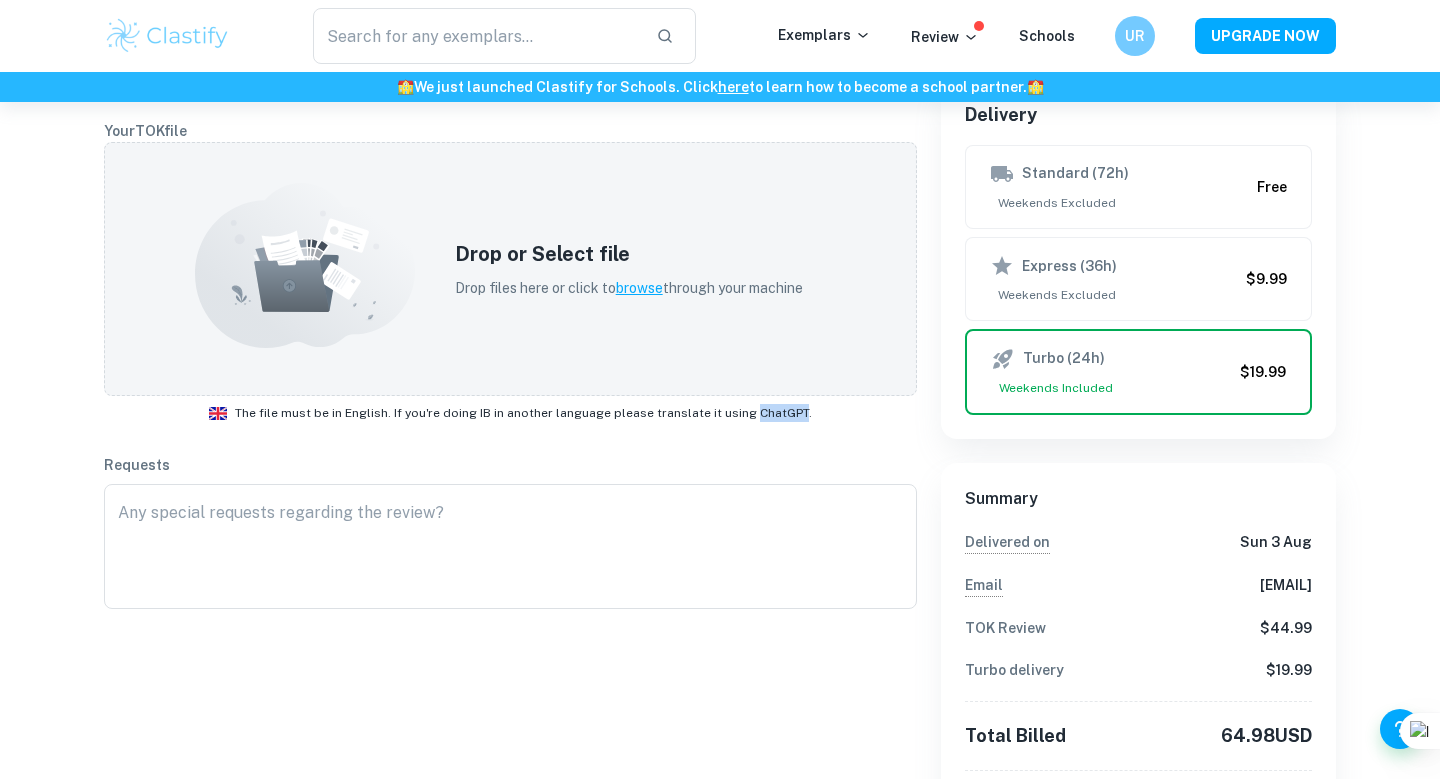 click on "The file must be in English. If you're doing IB in another language please translate it using ChatGPT." at bounding box center [523, 413] 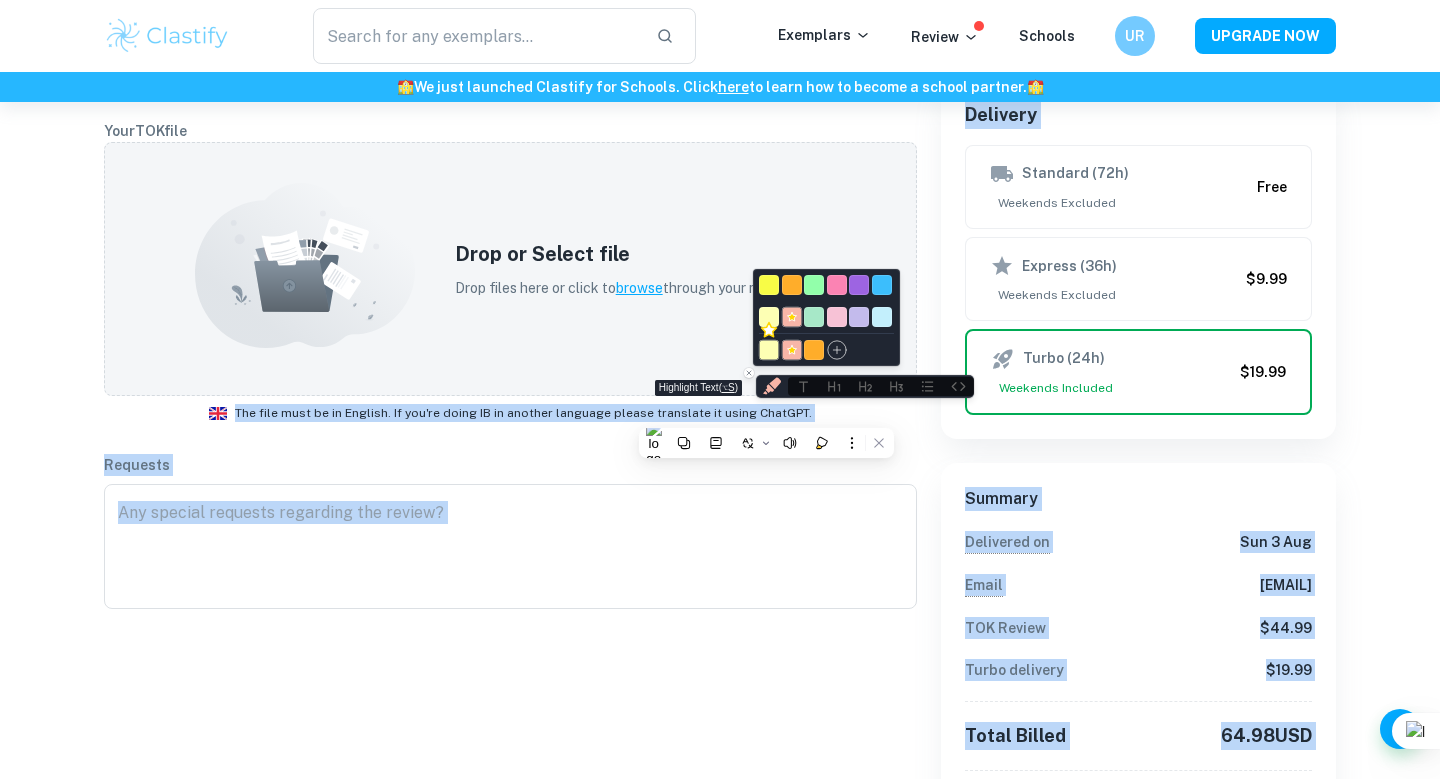 drag, startPoint x: 766, startPoint y: 413, endPoint x: 763, endPoint y: 358, distance: 55.081757 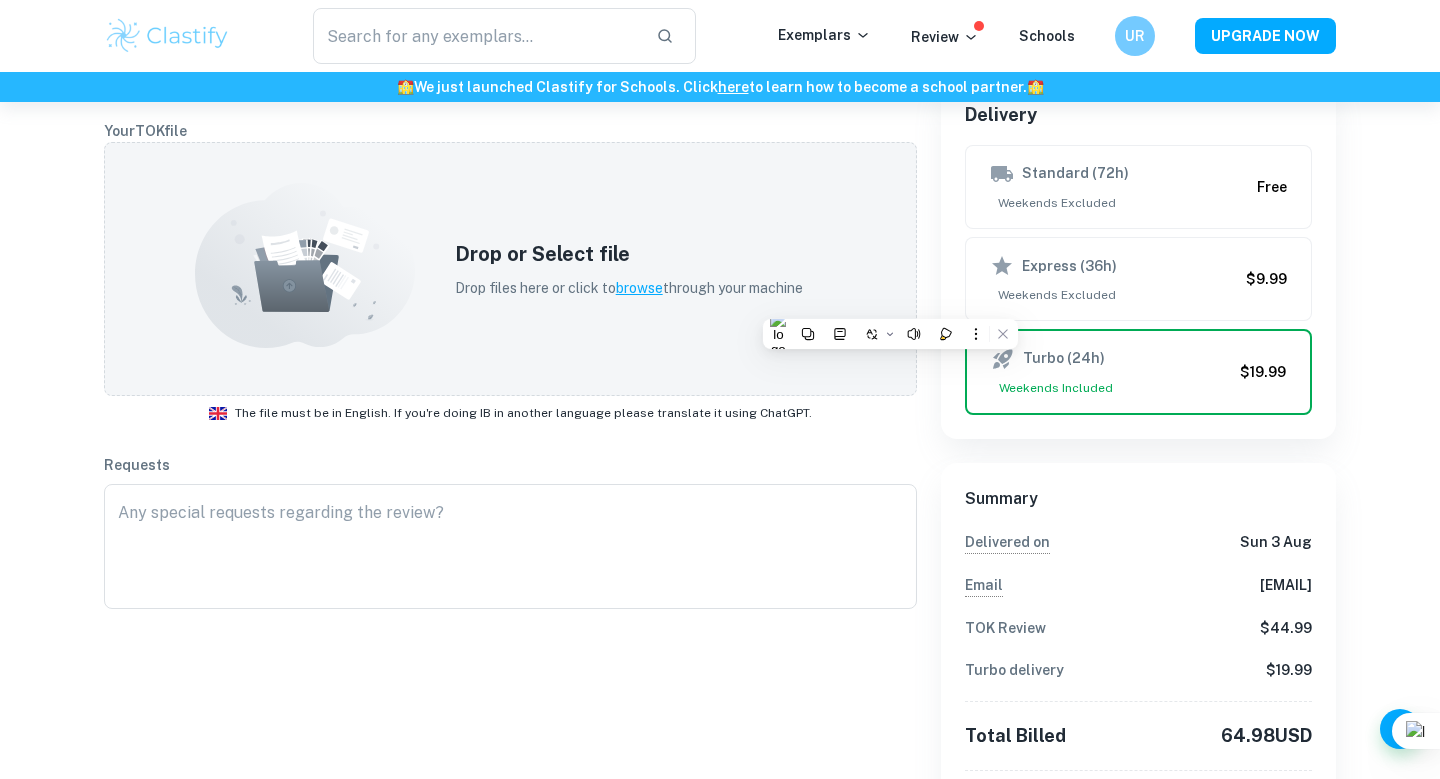 click on "How exactly does this work? Select a category IA EE TOK Your  TOK Type Exhibition Exhibition Type Session May 2026 M26 Session Your  TOK  file Drop or Select file Drop files here or click to  browse  through your machine The file must be in English. If you're doing IB in another language please translate it using ChatGPT. Requests x" at bounding box center [498, 458] 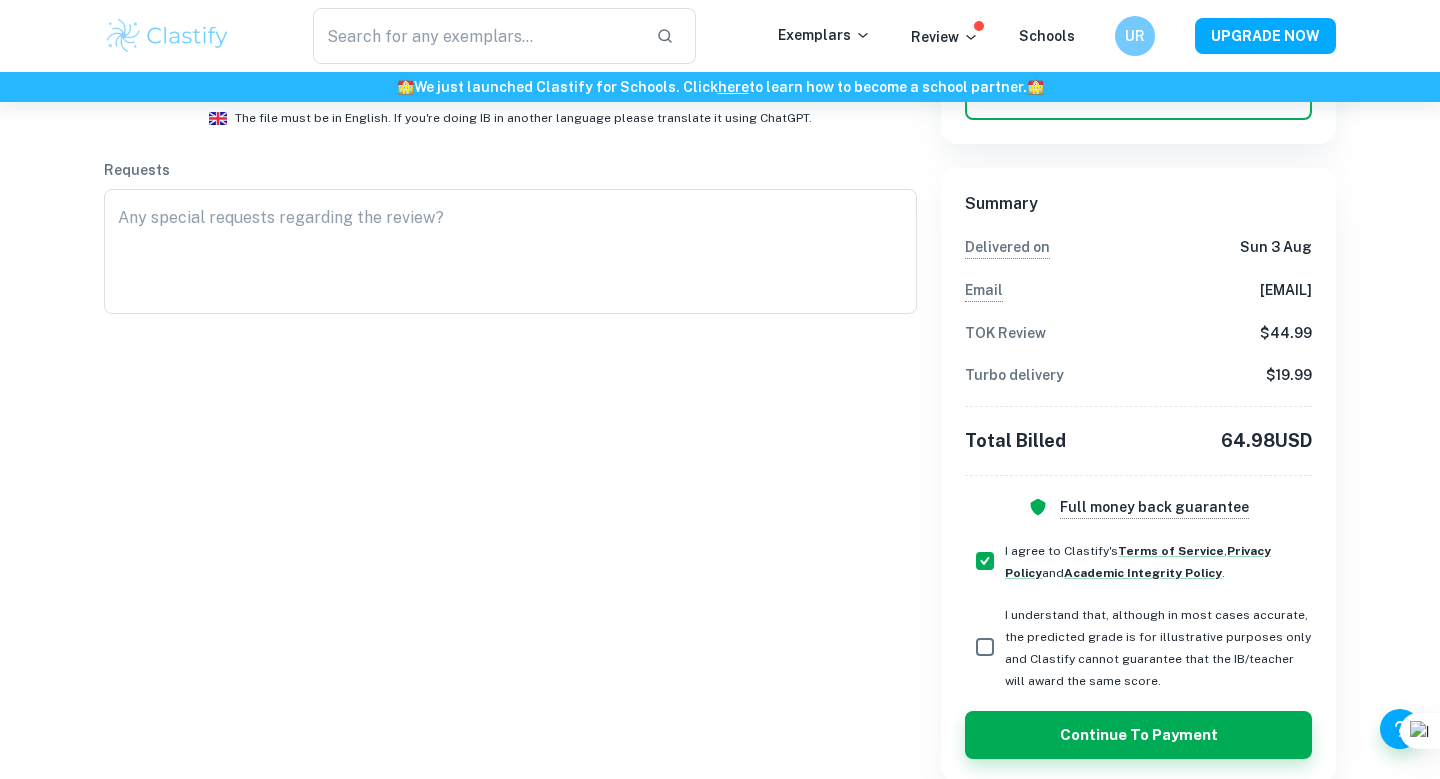 scroll, scrollTop: 727, scrollLeft: 0, axis: vertical 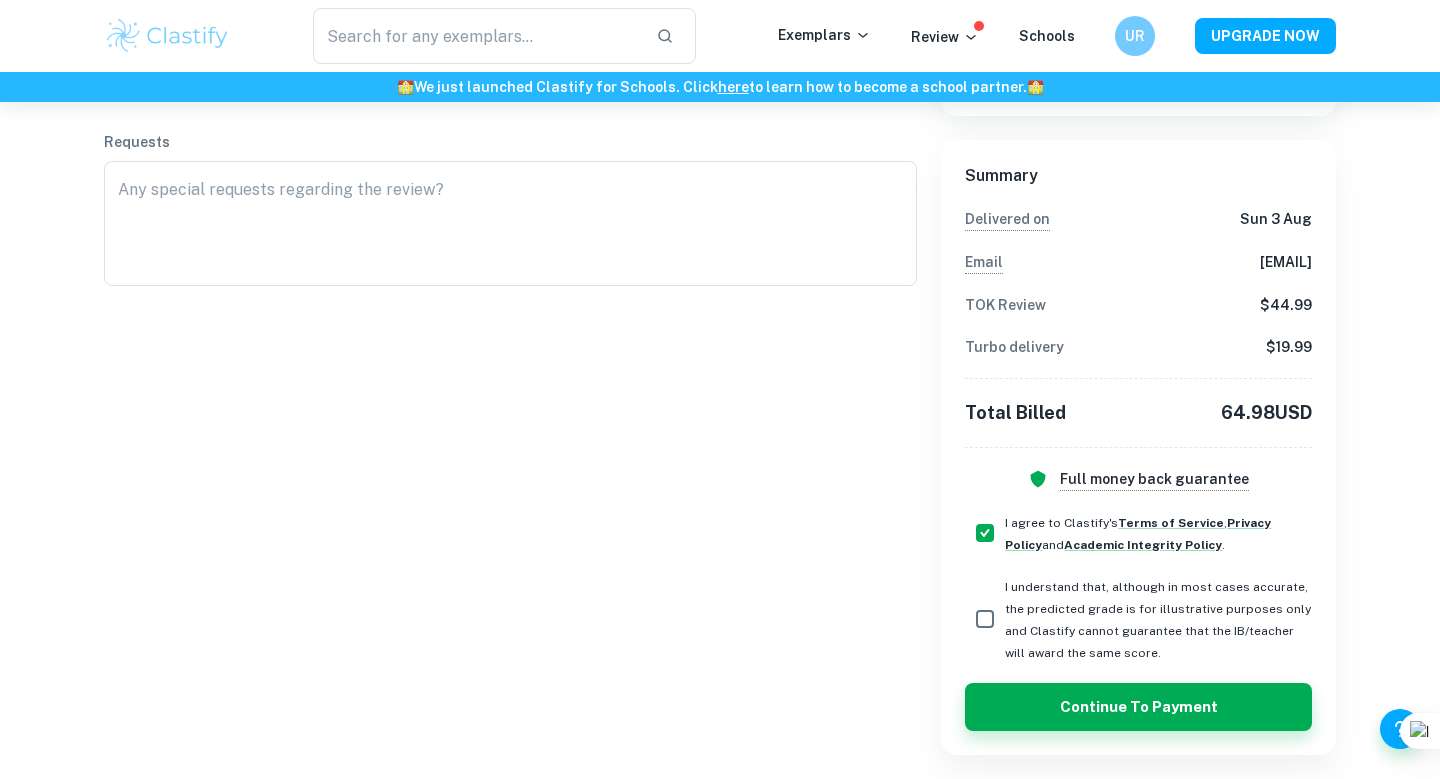 click on "How exactly does this work? Select a category IA EE TOK Your  TOK Type Exhibition Exhibition Type Session May 2026 M26 Session Your  TOK  file Drop or Select file Drop files here or click to  browse  through your machine The file must be in English. If you're doing IB in another language please translate it using ChatGPT. Requests x" at bounding box center [498, 135] 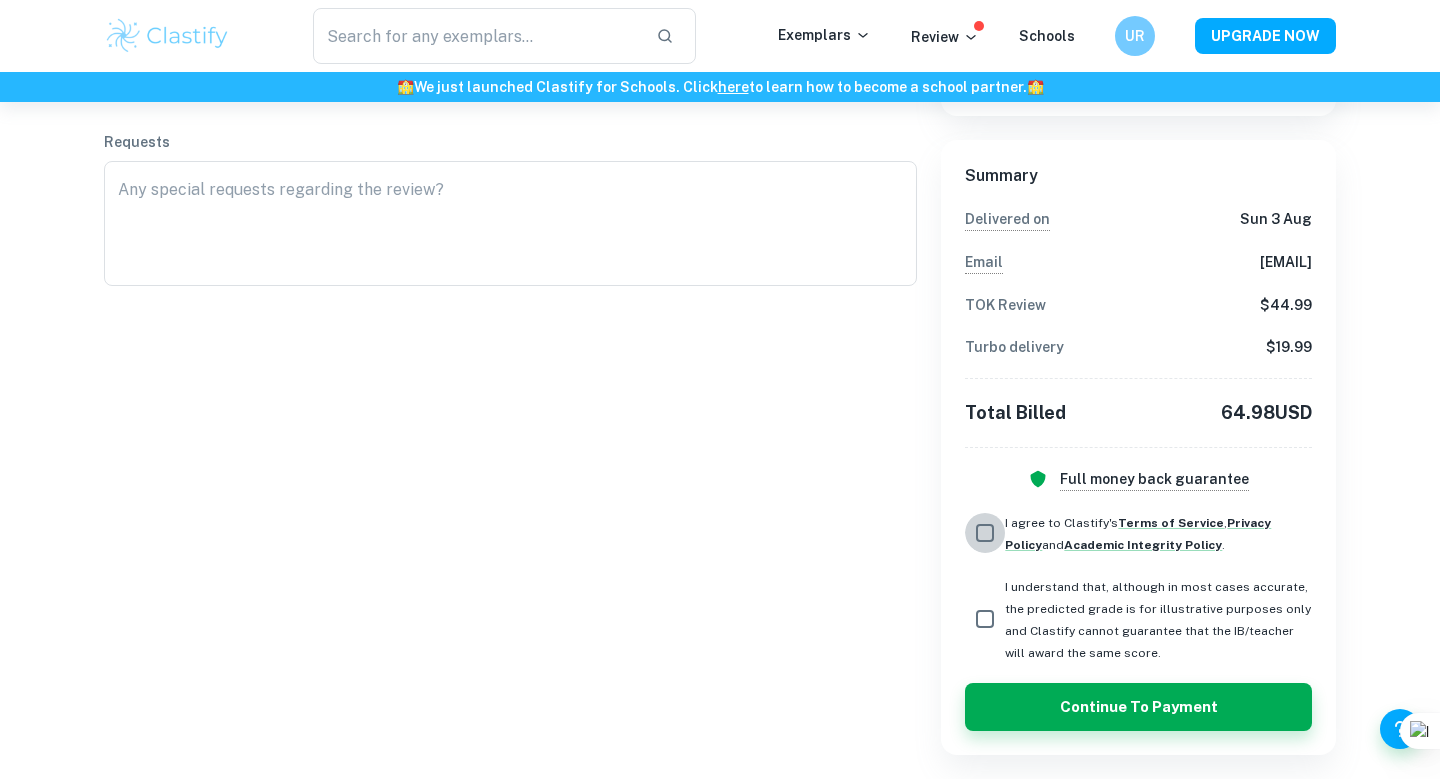 click on "I agree to Clastify's  Terms of Service ,  Privacy Policy  and  Academic Integrity Policy ." at bounding box center [985, 533] 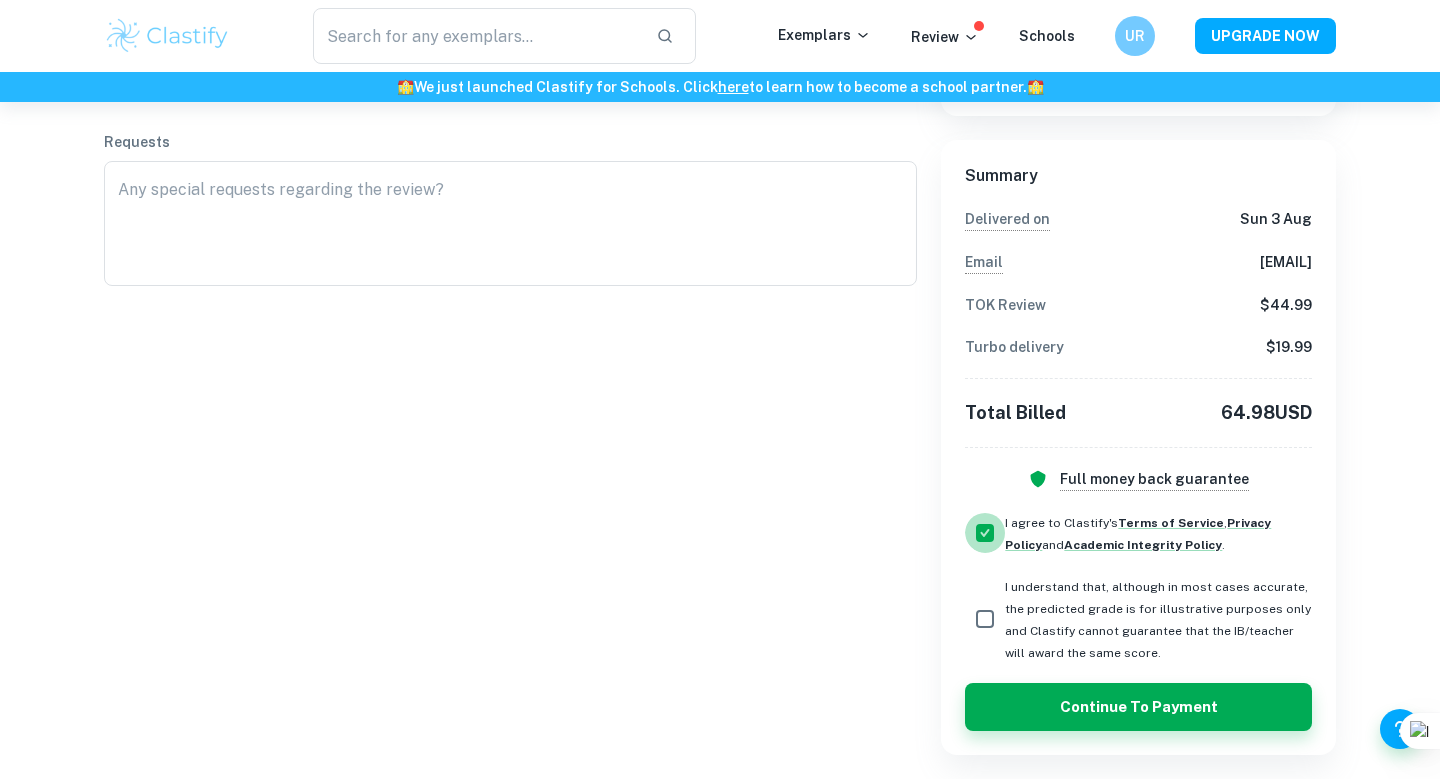 click on "I agree to Clastify's  Terms of Service ,  Privacy Policy  and  Academic Integrity Policy ." at bounding box center [985, 533] 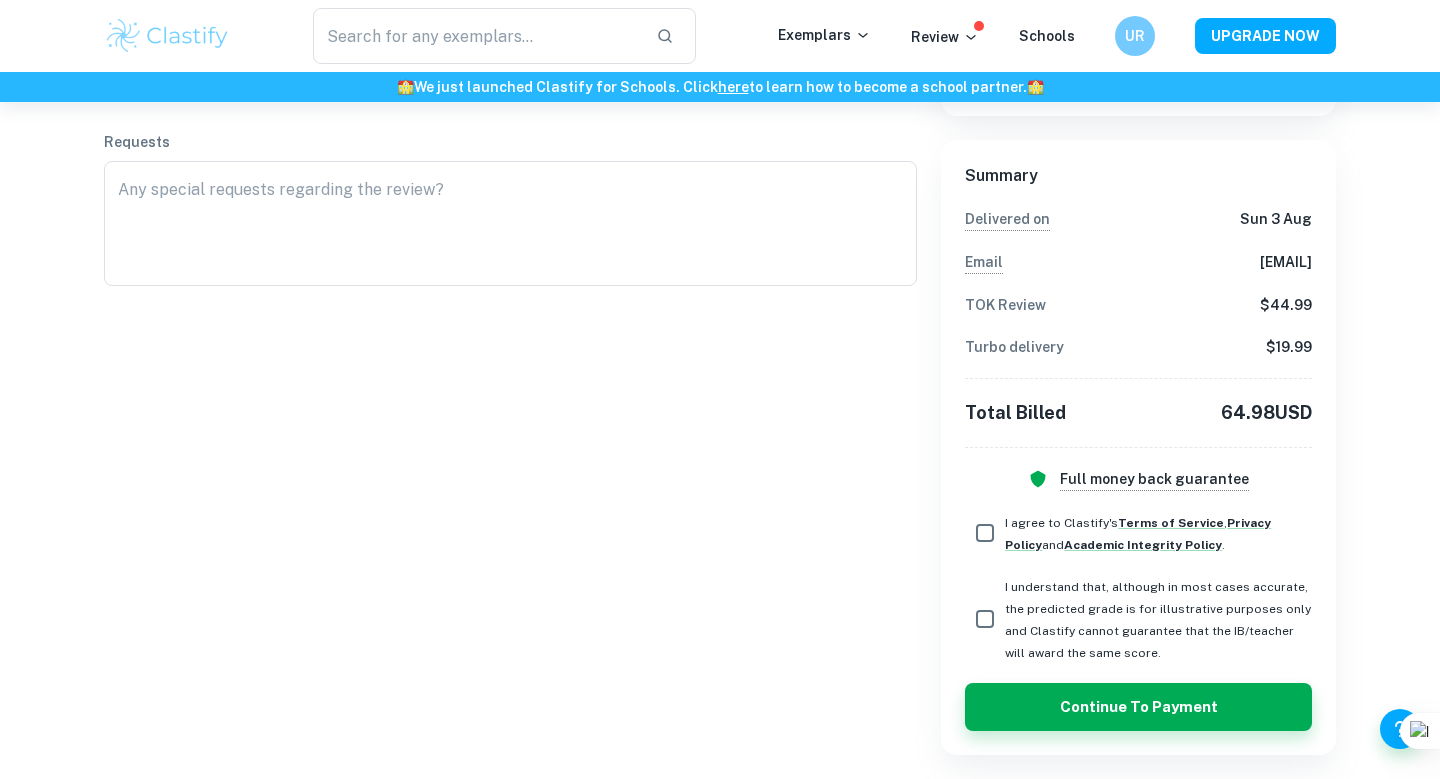 click on "Your email We will notify you here once the review is done Email [EMAIL] Email Delivery Standard (72h) Weekends Excluded Free Express (36h) Weekends Excluded $9.99 Turbo (24h) Weekends Included $19.99 Summary Delivered on [DAY]   3   [MONTH] Email [EMAIL] TOK Review $ 44.99 Turbo delivery $ 19.99 Total Billed 64.98  USD Full money back guarantee I agree to Clastify's  Terms of Service ,  Privacy Policy  and  Academic Integrity Policy . I understand that, although in most cases accurate, the predicted grade is for illustrative purposes only and Clastify cannot guarantee that the IB/teacher will award the same score. Continue to Payment" at bounding box center (1126, 135) 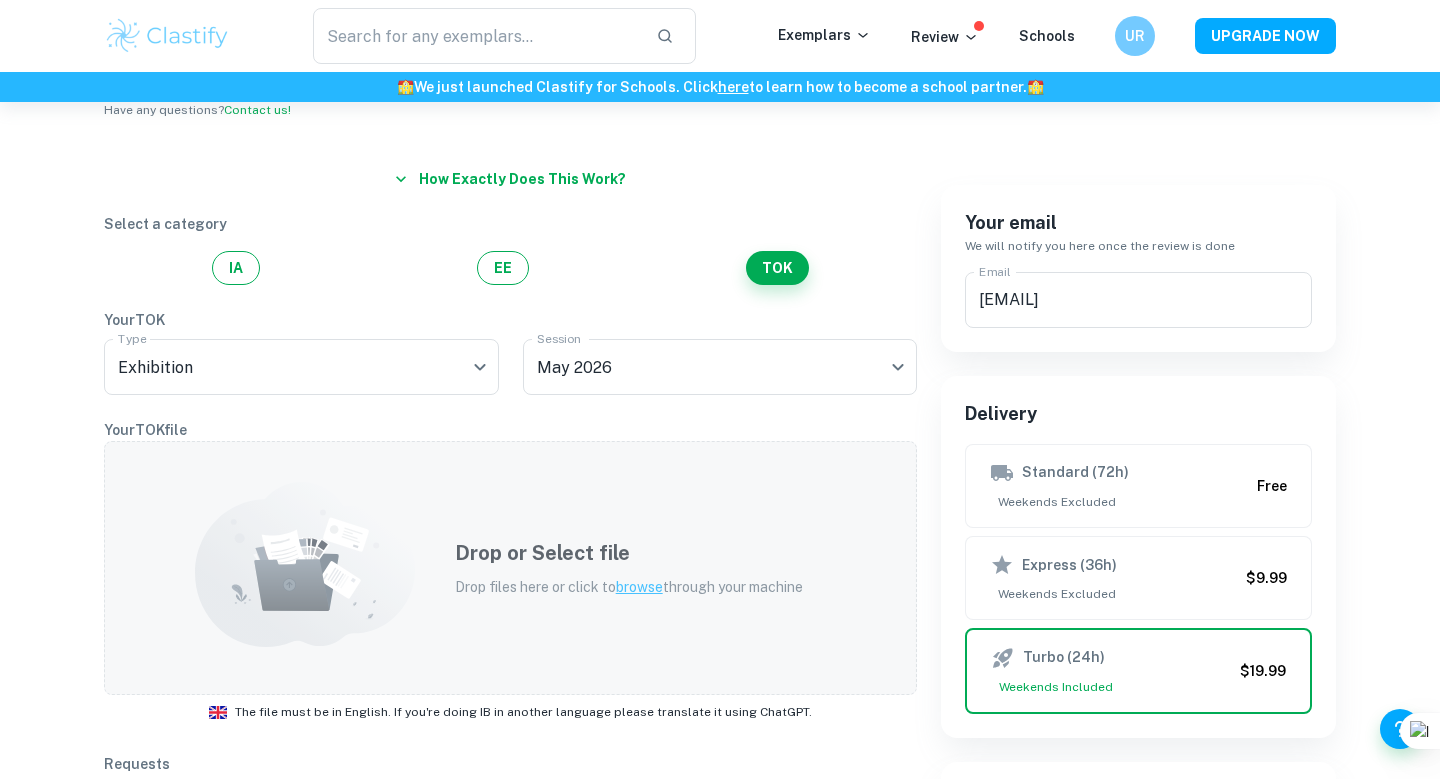 scroll, scrollTop: 0, scrollLeft: 0, axis: both 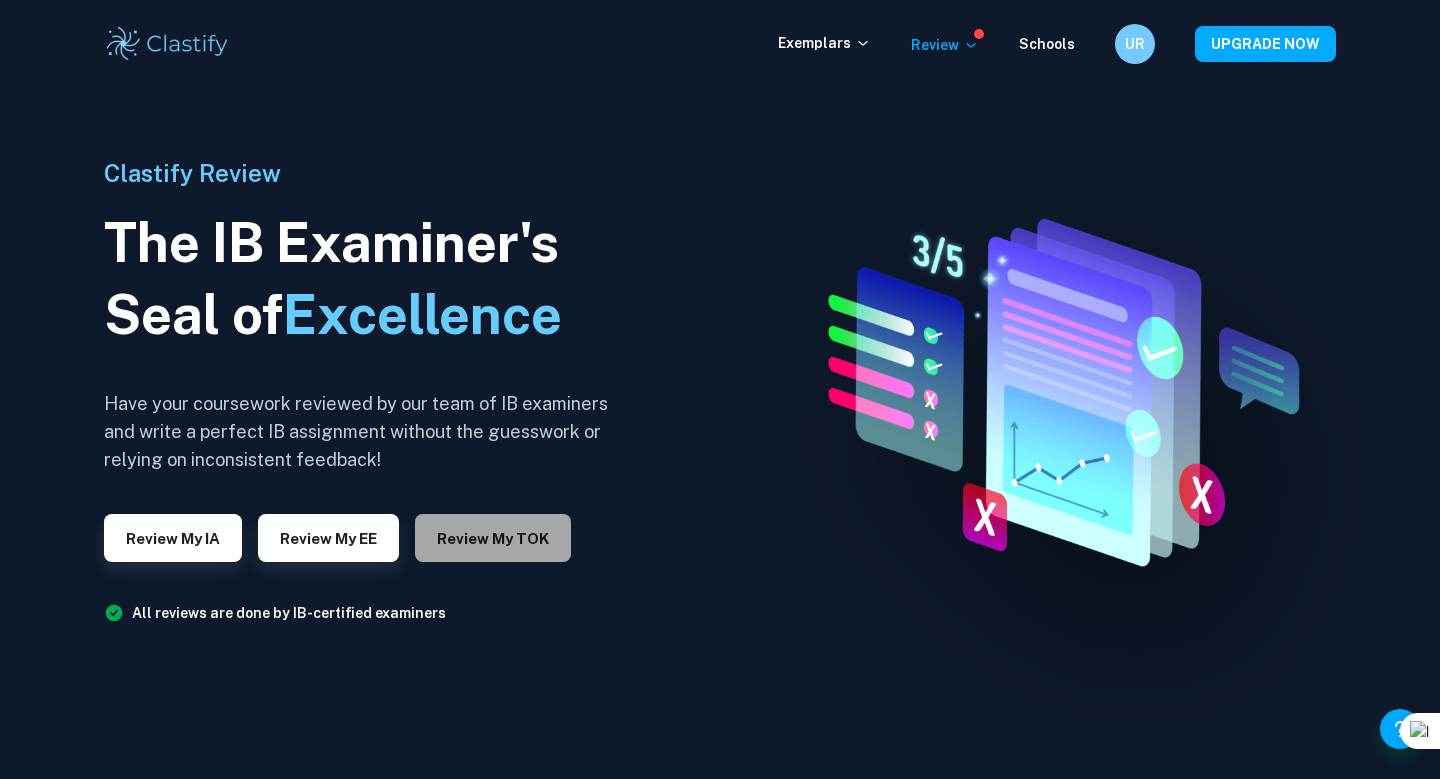 click on "Review my TOK" at bounding box center (493, 538) 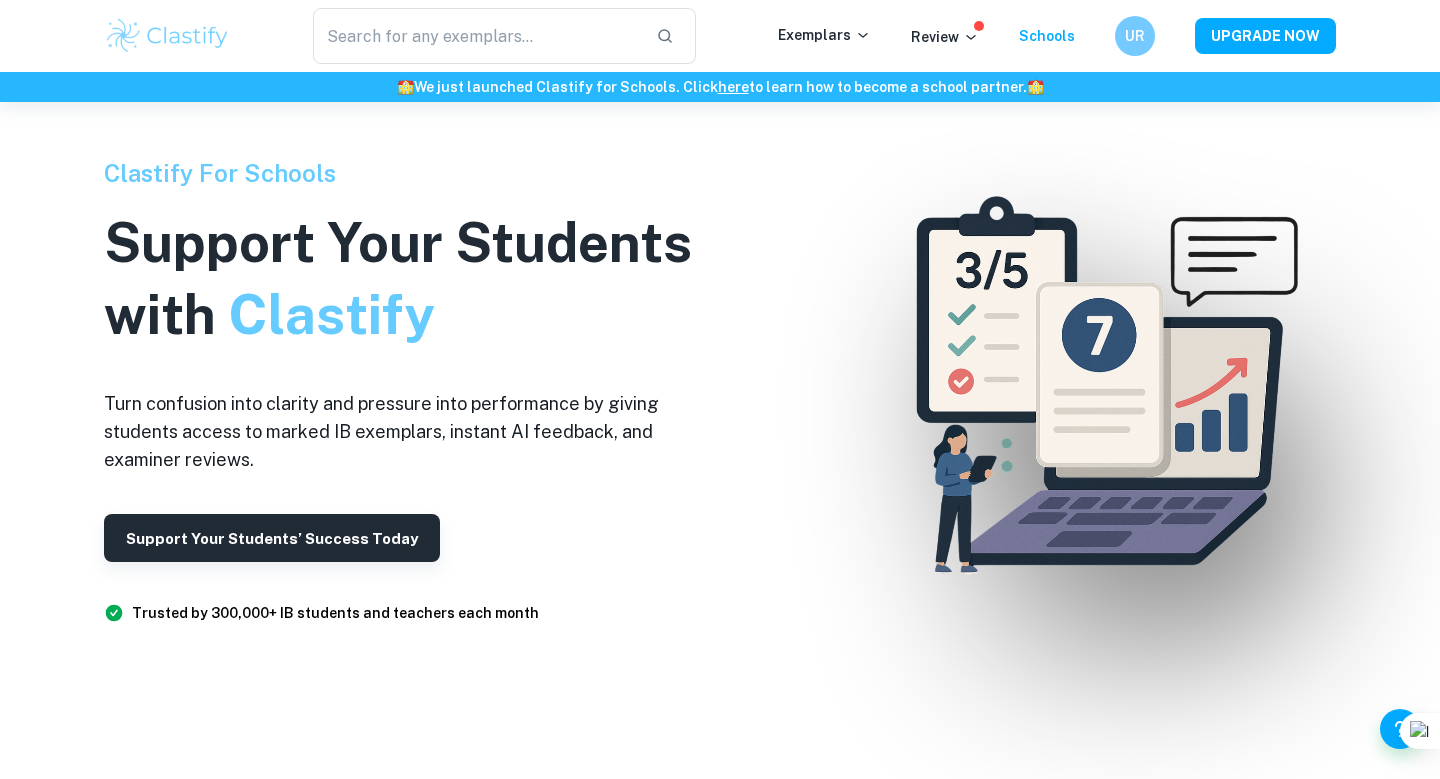 scroll, scrollTop: 0, scrollLeft: 0, axis: both 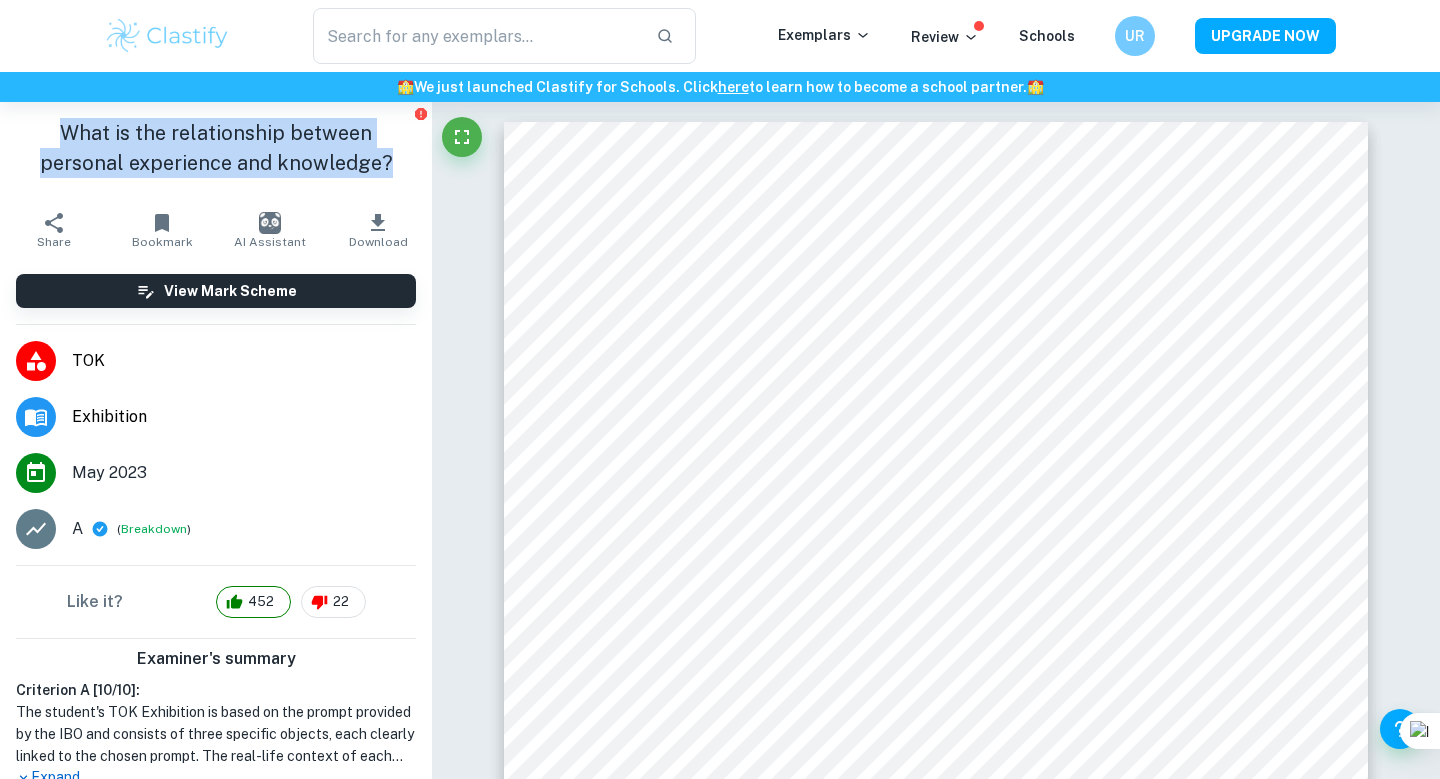 drag, startPoint x: 351, startPoint y: 170, endPoint x: 15, endPoint y: 125, distance: 339 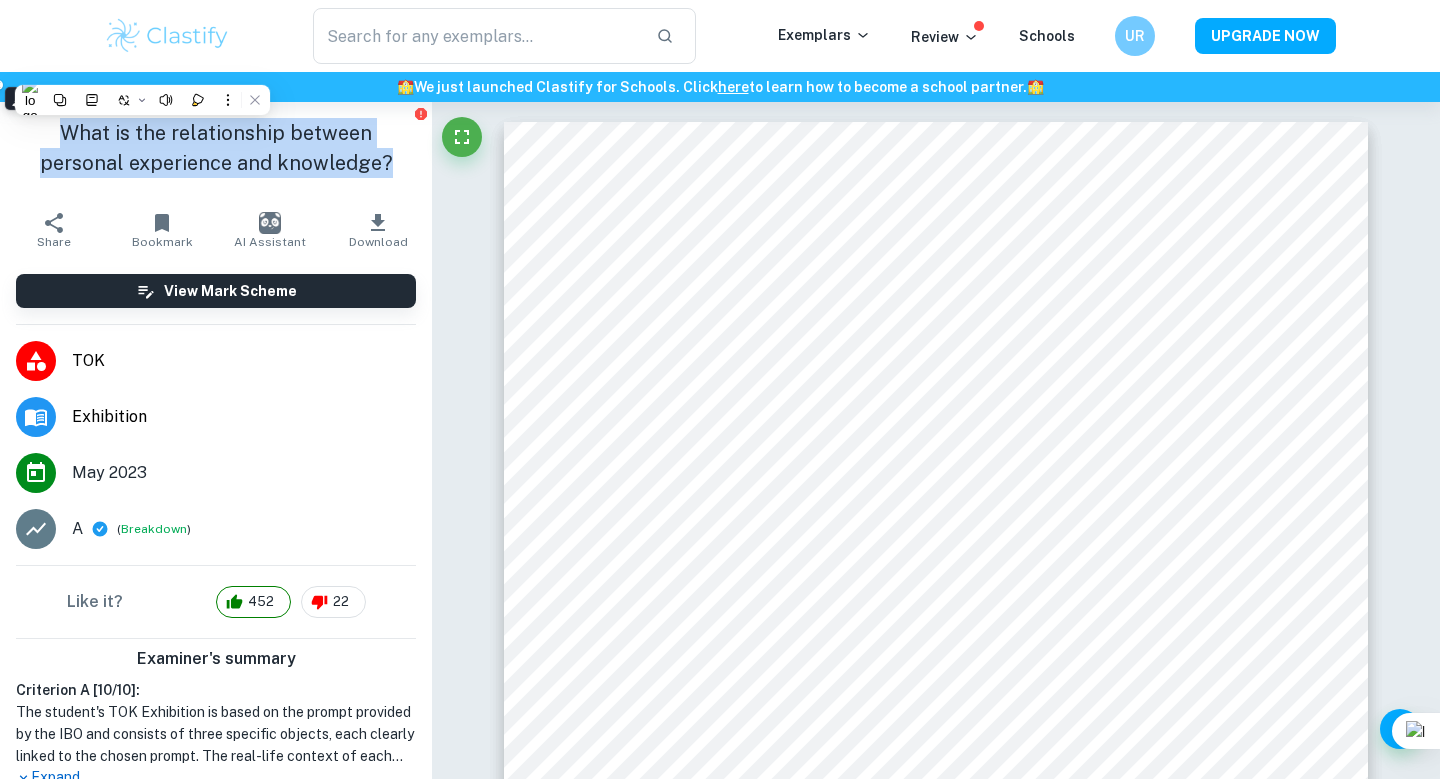 click on "What is the relationship between personal experience and knowledge?" at bounding box center [216, 148] 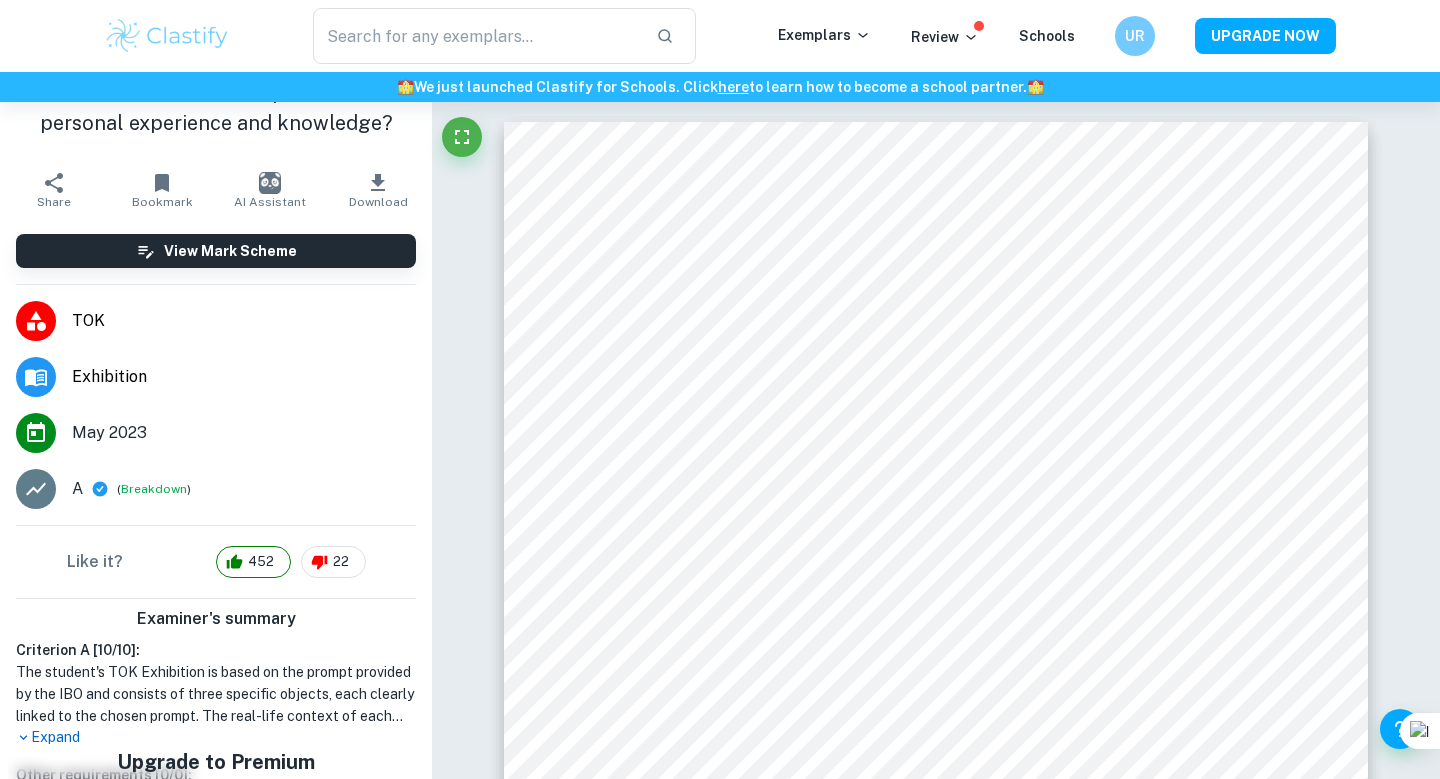 scroll, scrollTop: 80, scrollLeft: 0, axis: vertical 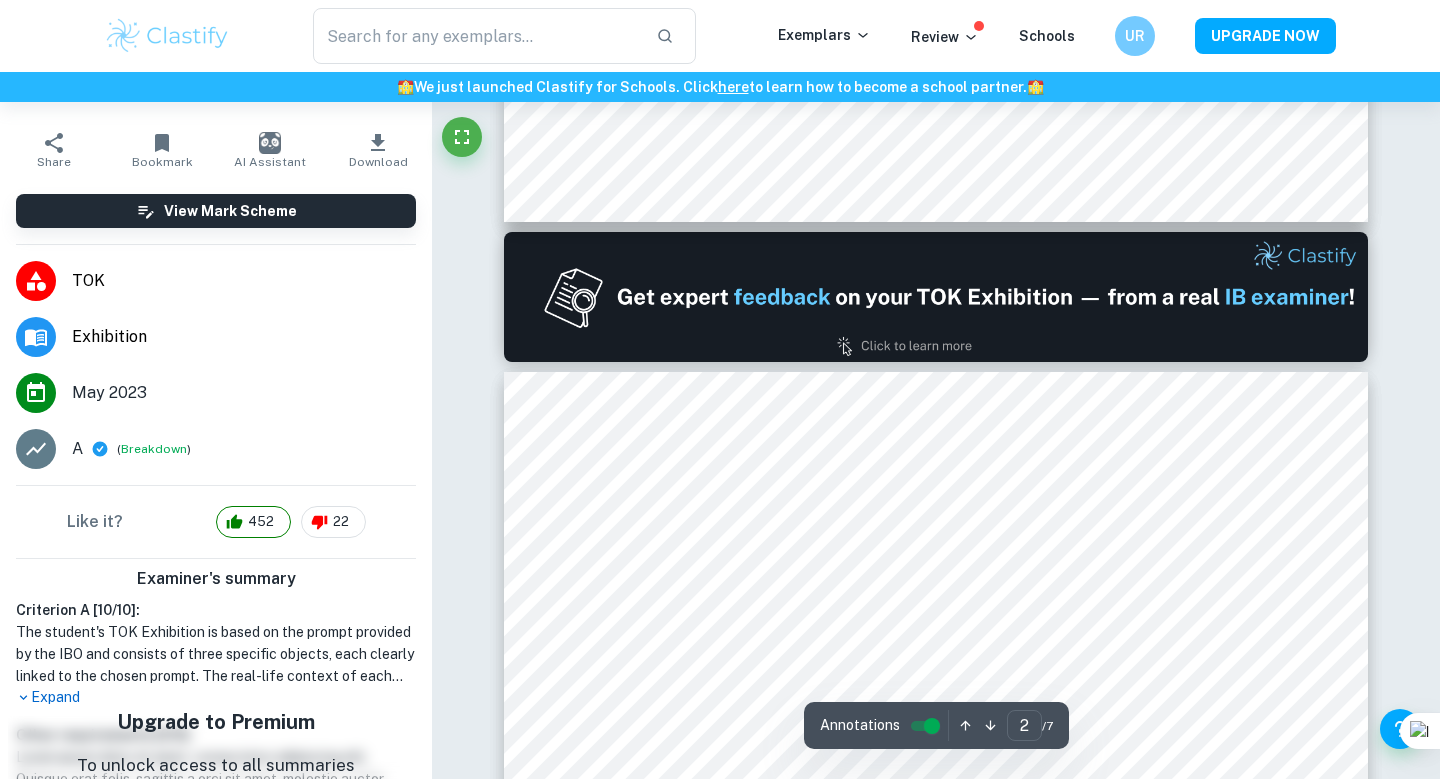 type on "1" 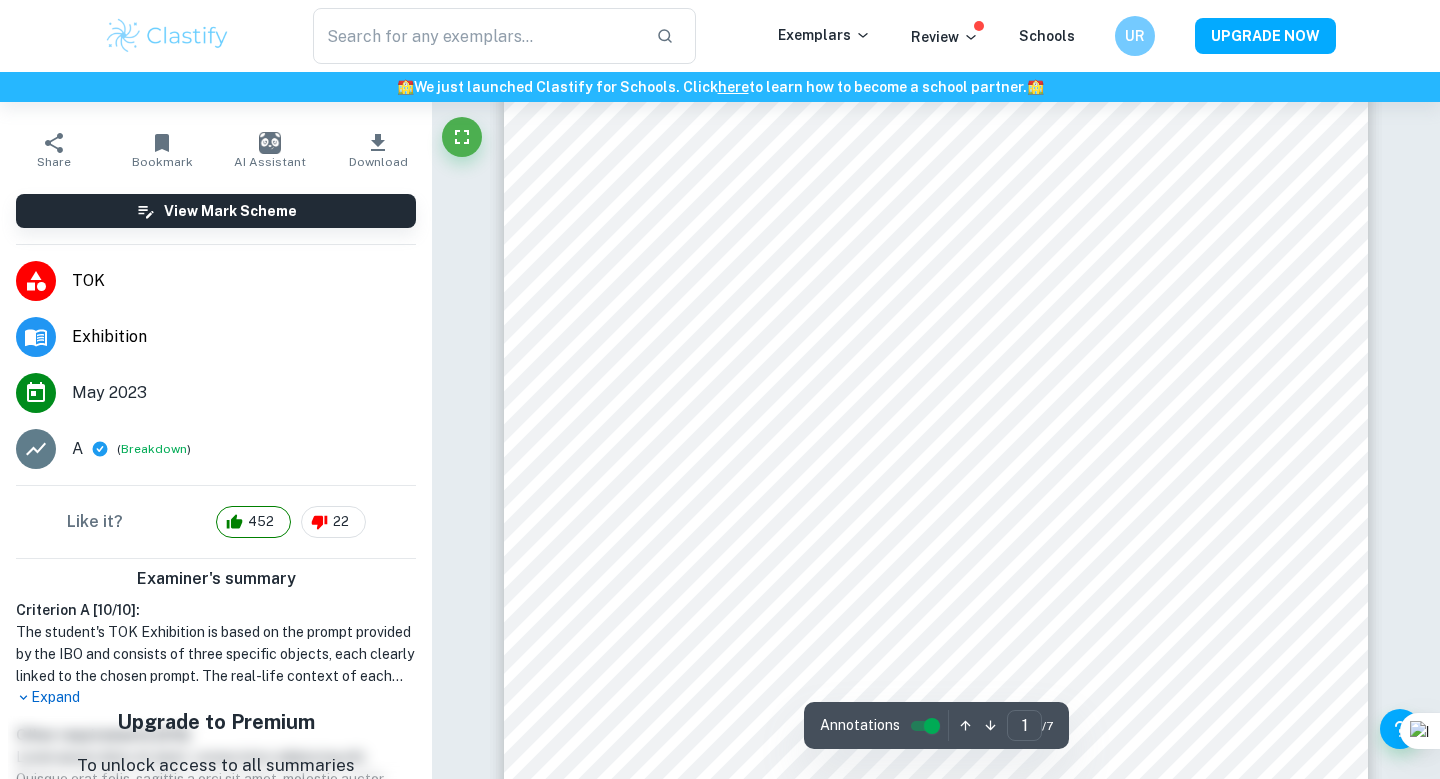 scroll, scrollTop: 120, scrollLeft: 0, axis: vertical 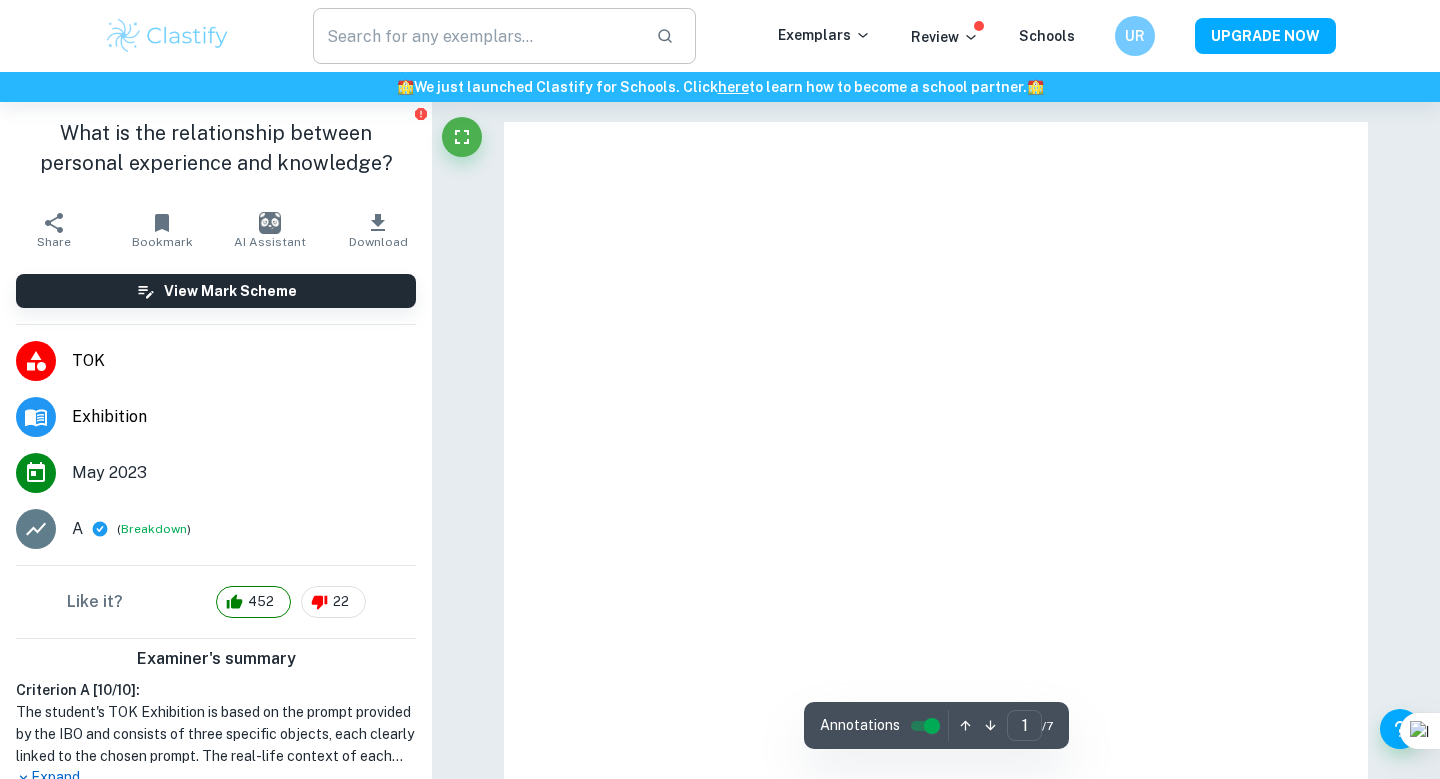 click at bounding box center [476, 36] 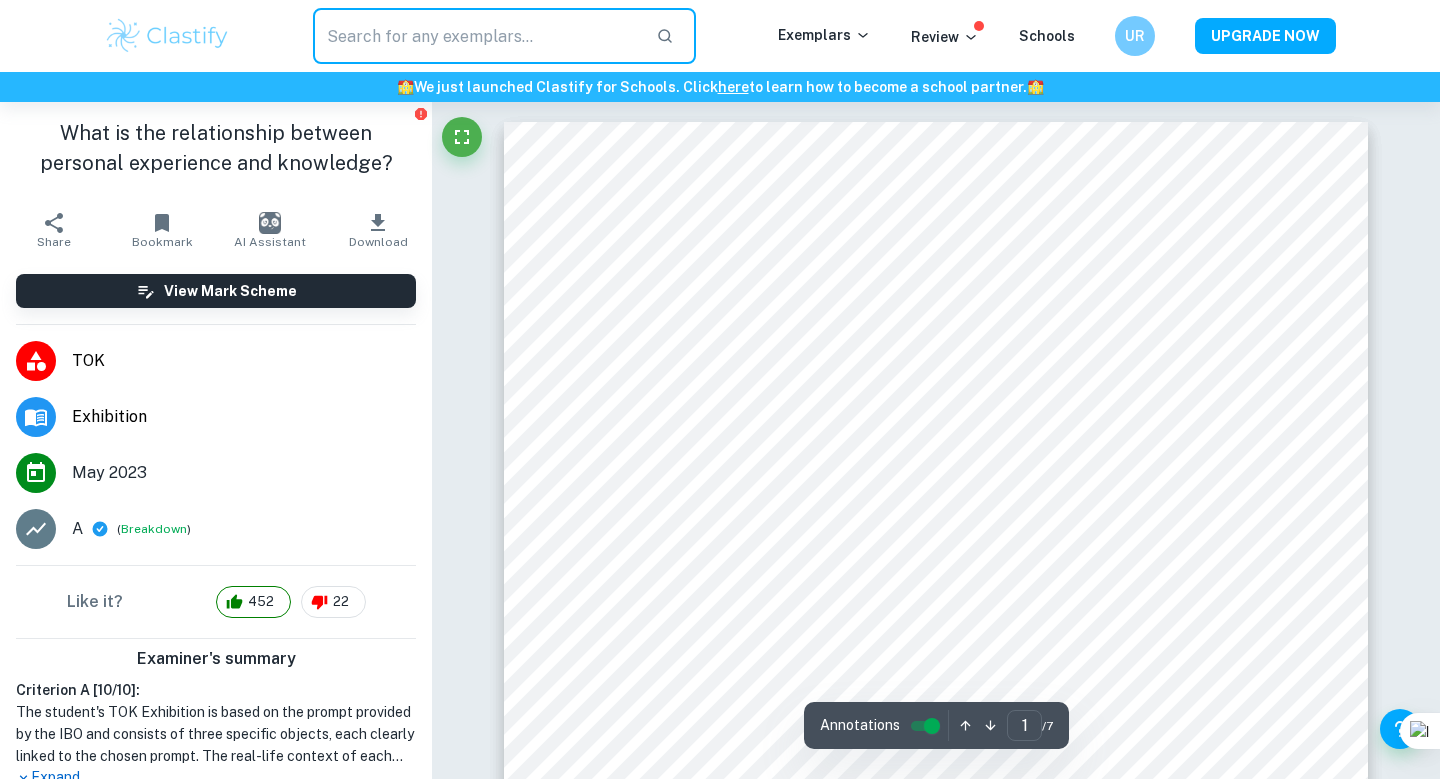 click at bounding box center [476, 36] 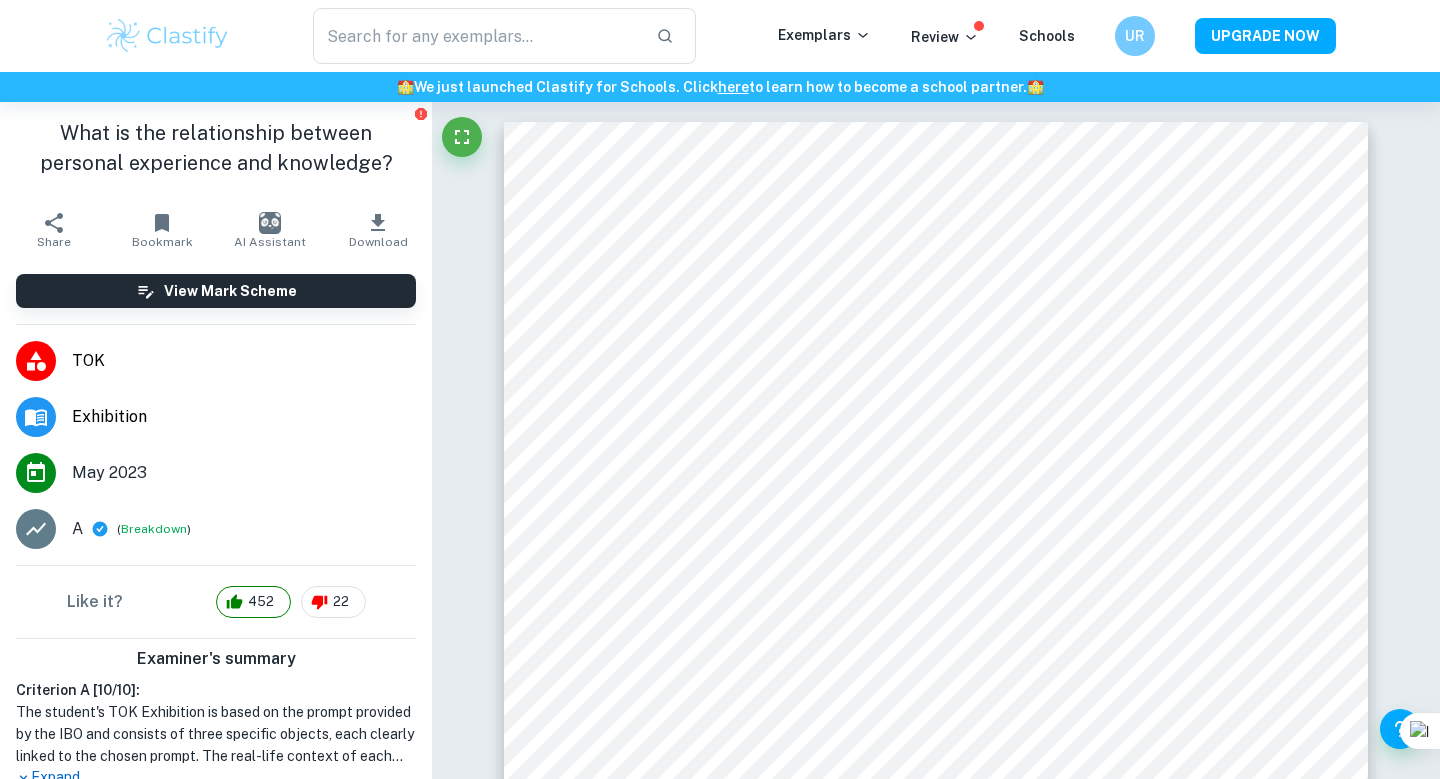 click on "Exhibition" at bounding box center (244, 417) 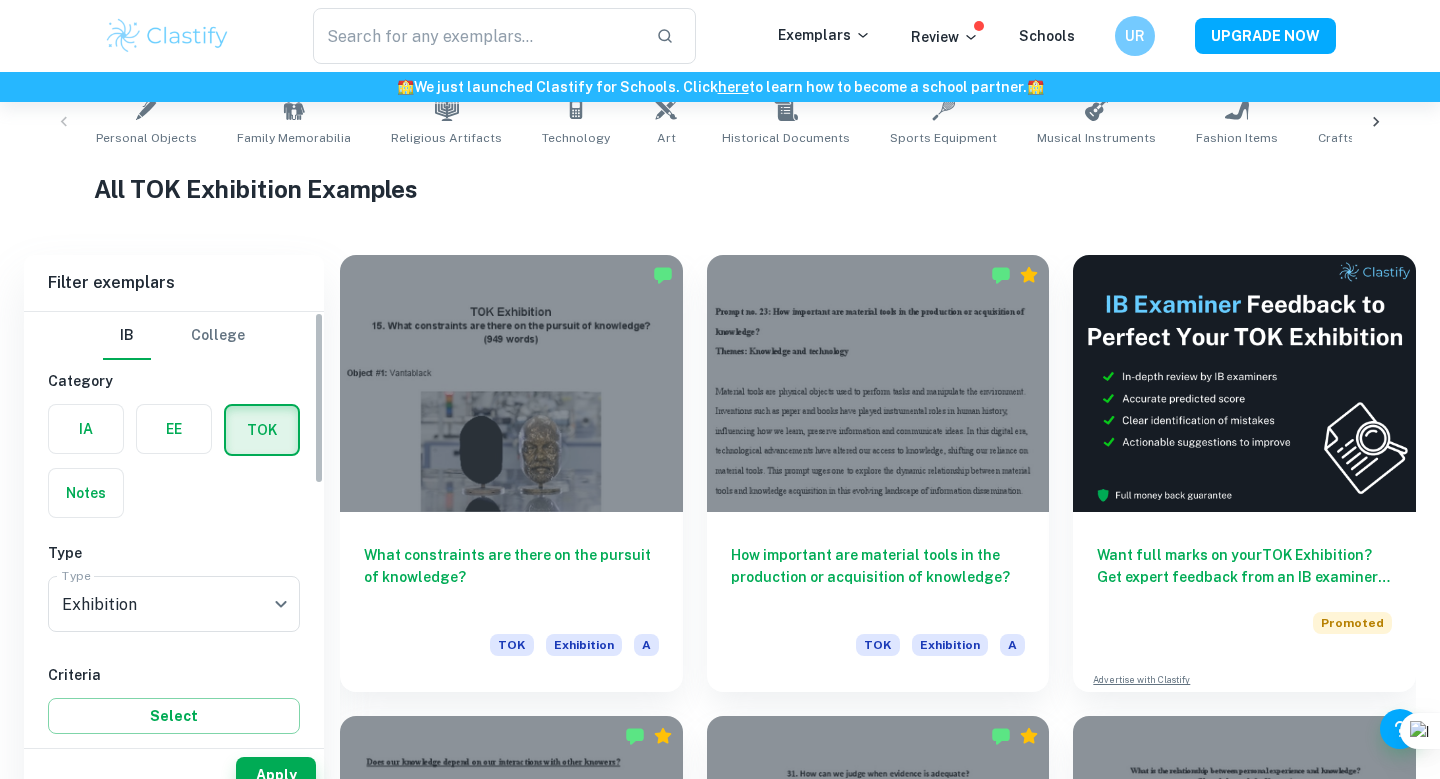 scroll, scrollTop: 451, scrollLeft: 0, axis: vertical 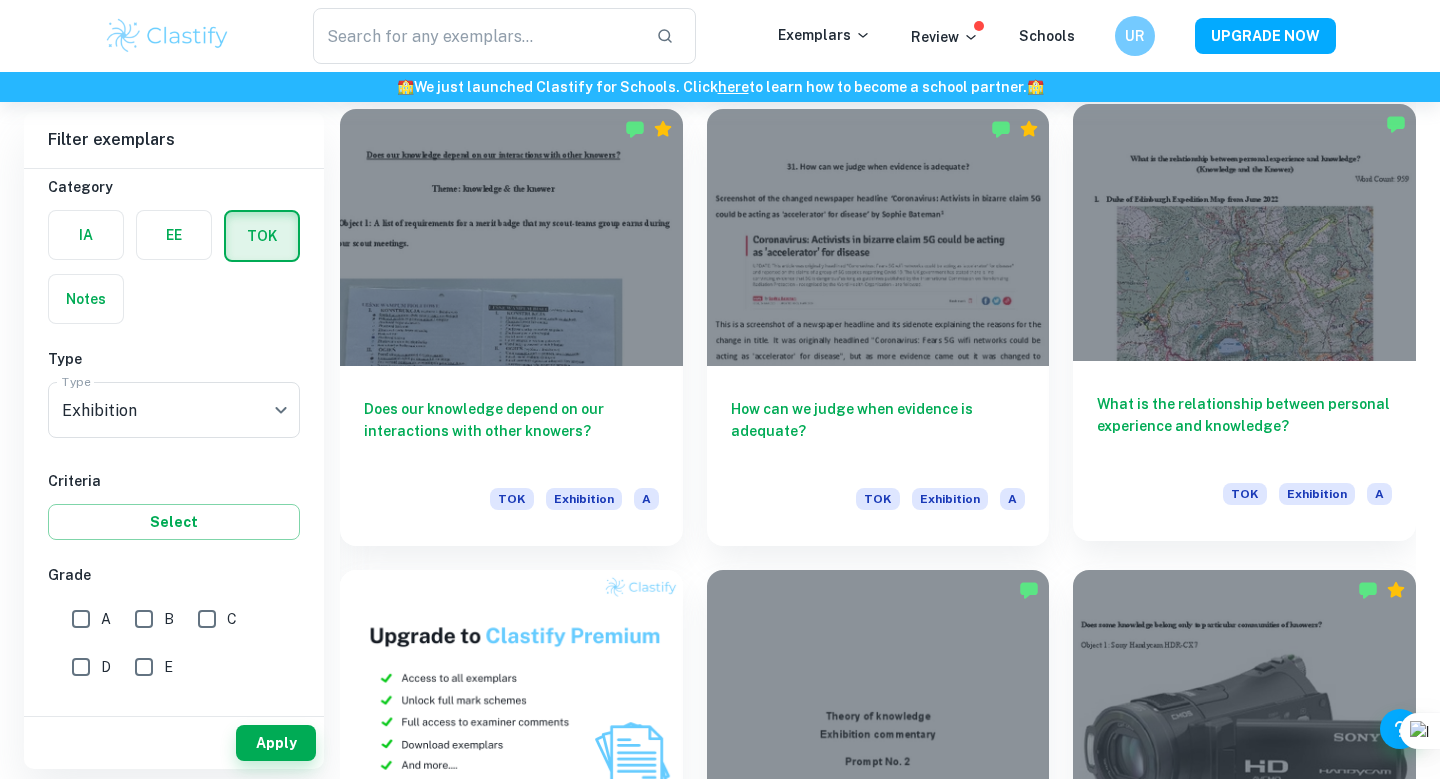 click at bounding box center (1244, 232) 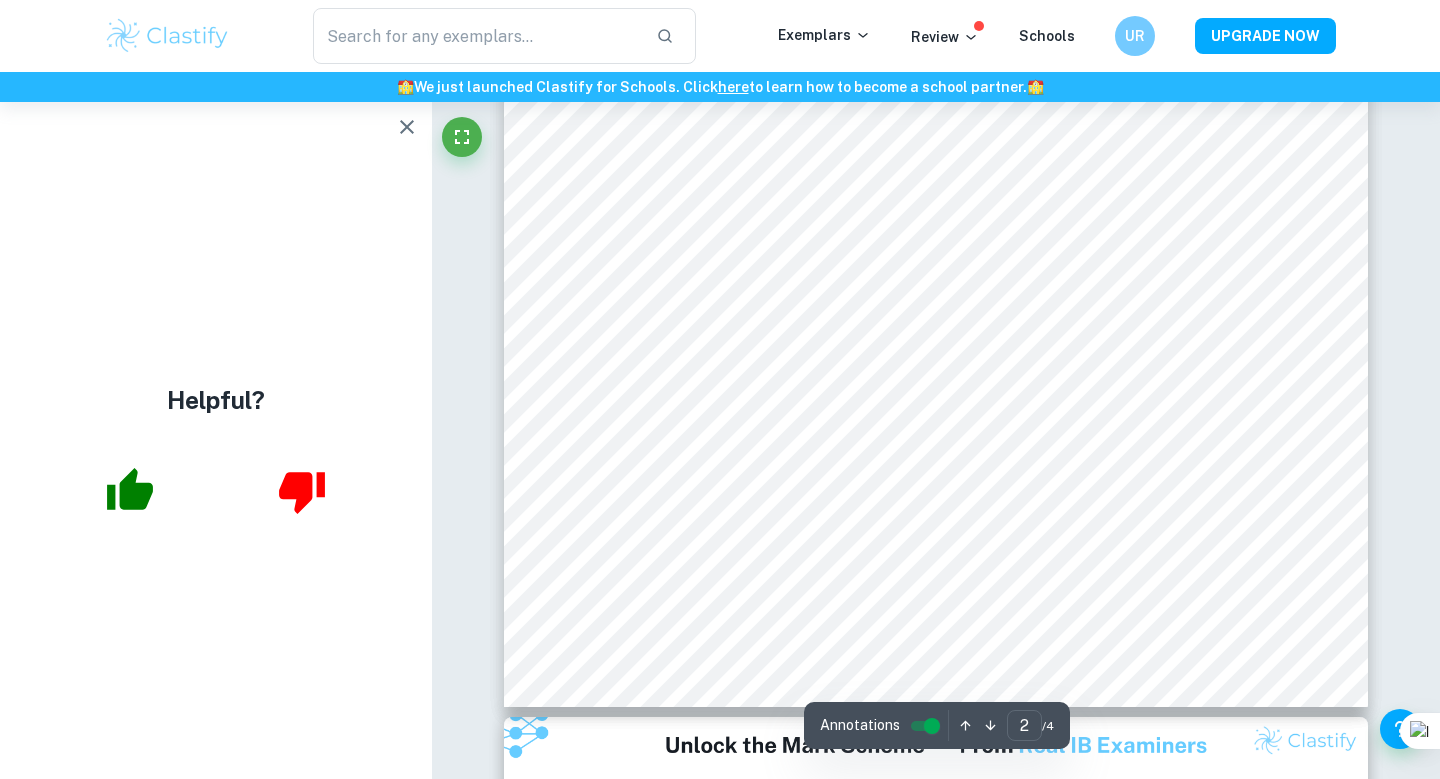 scroll, scrollTop: 1805, scrollLeft: 0, axis: vertical 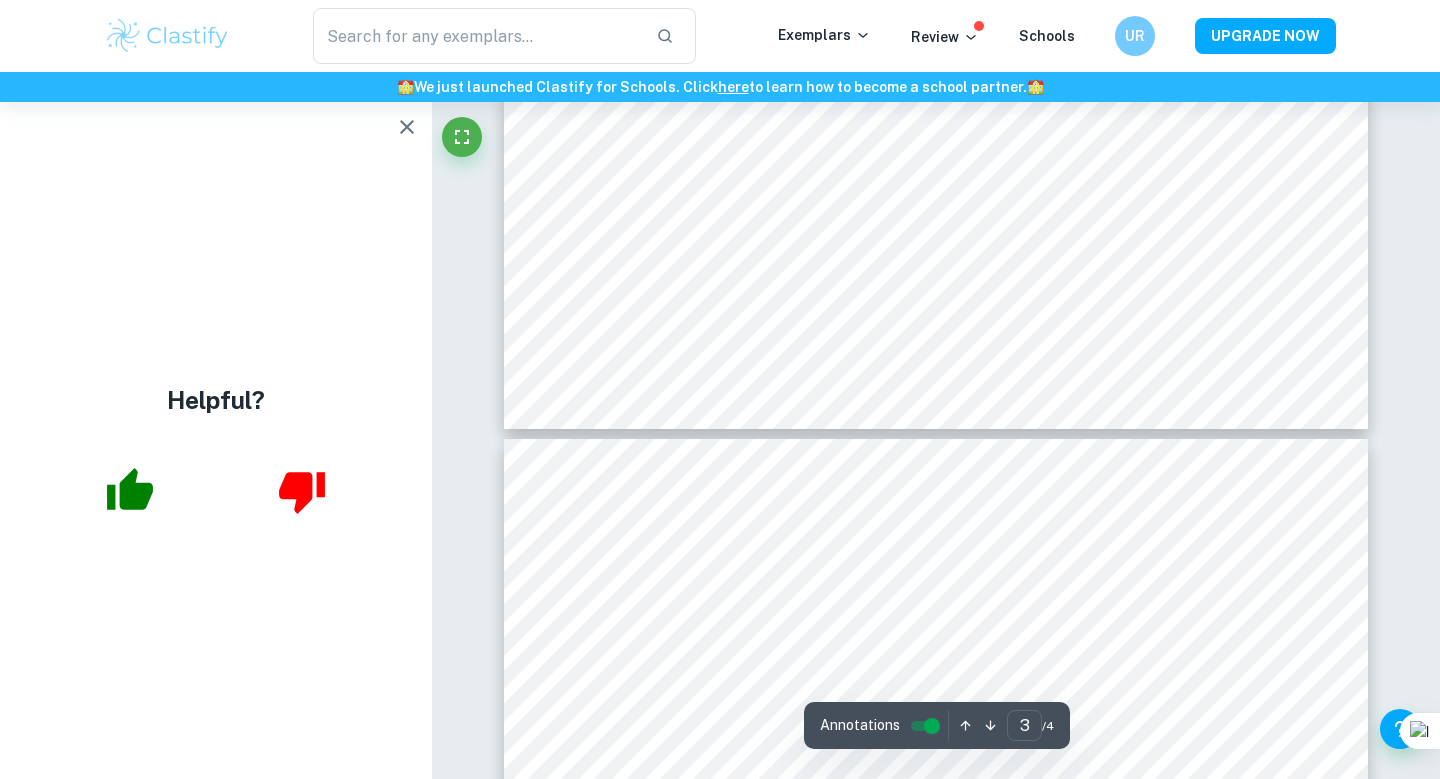 type on "4" 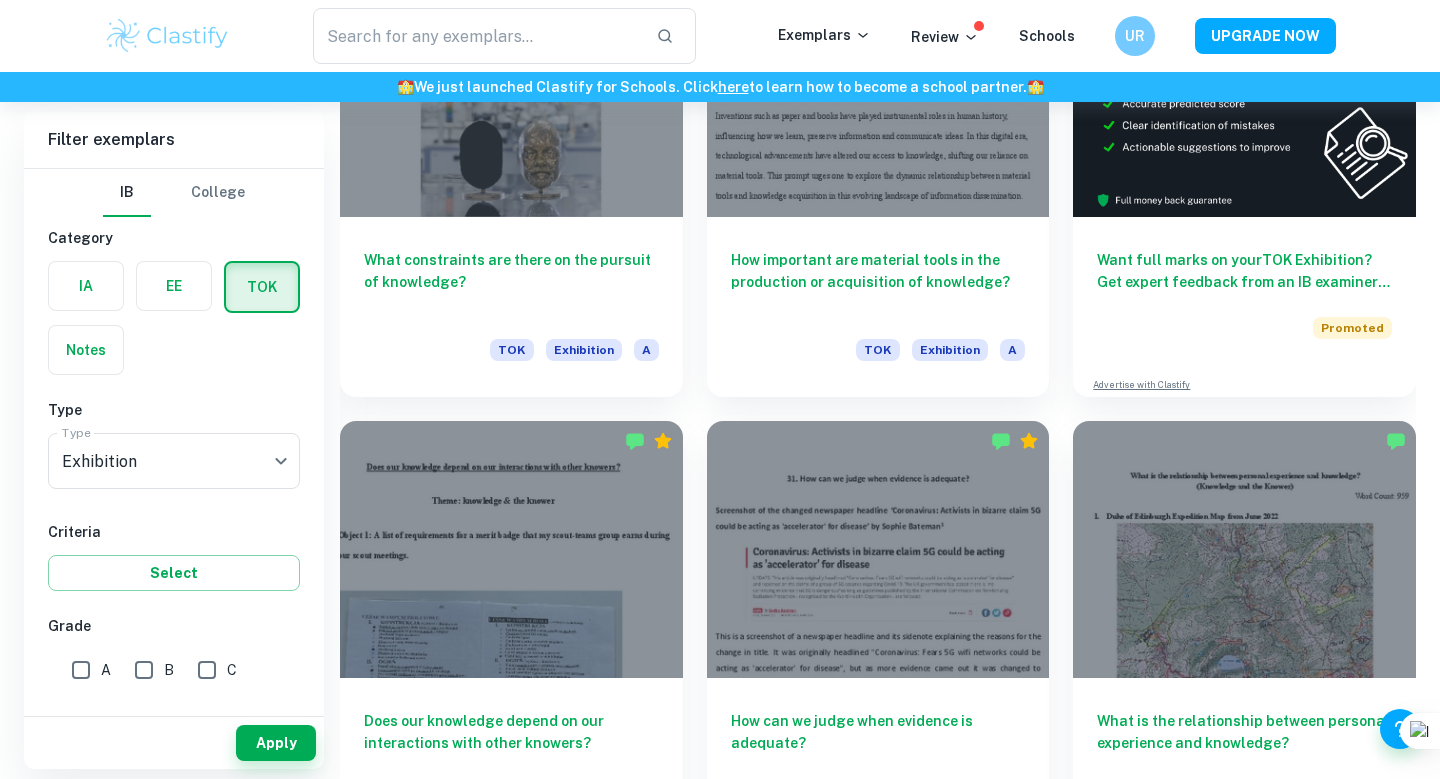 scroll, scrollTop: 102, scrollLeft: 0, axis: vertical 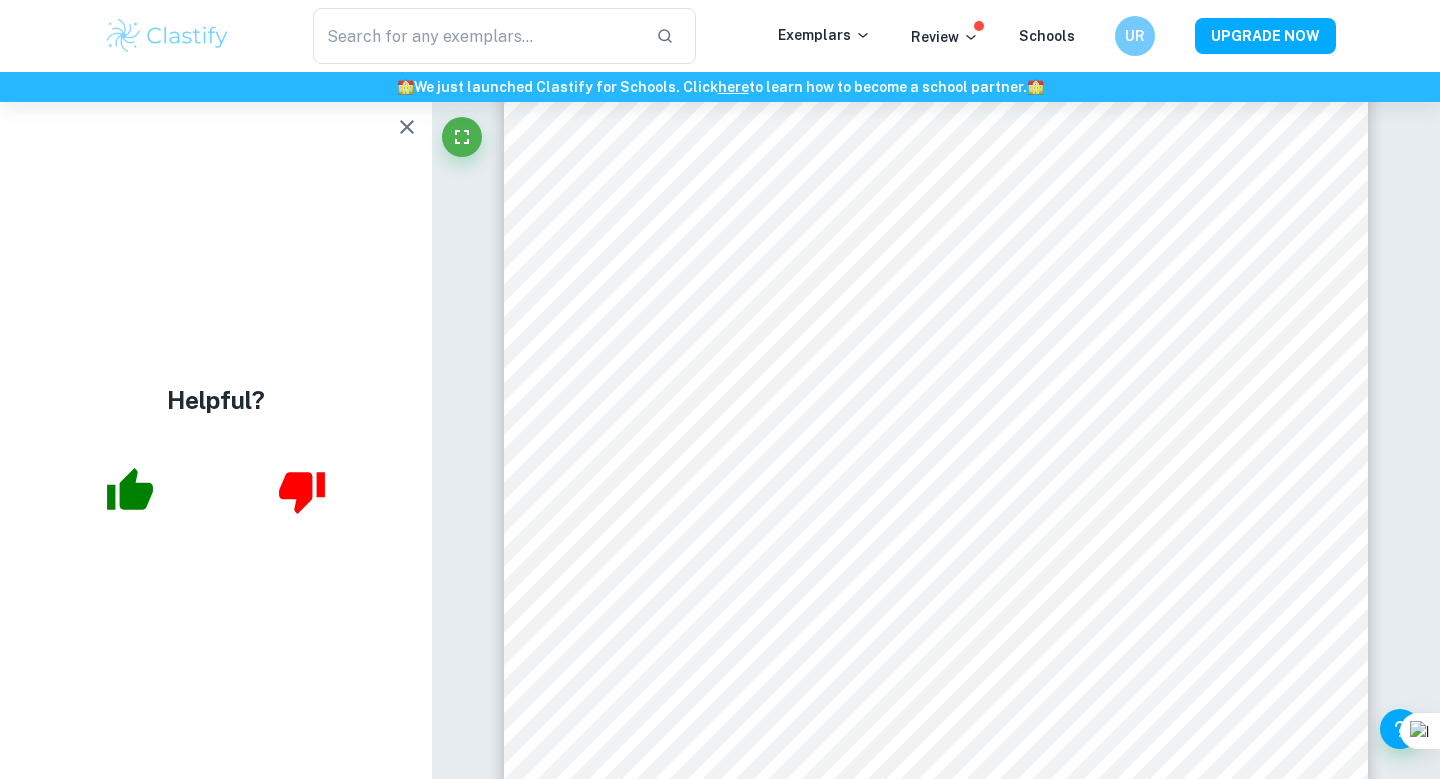 click 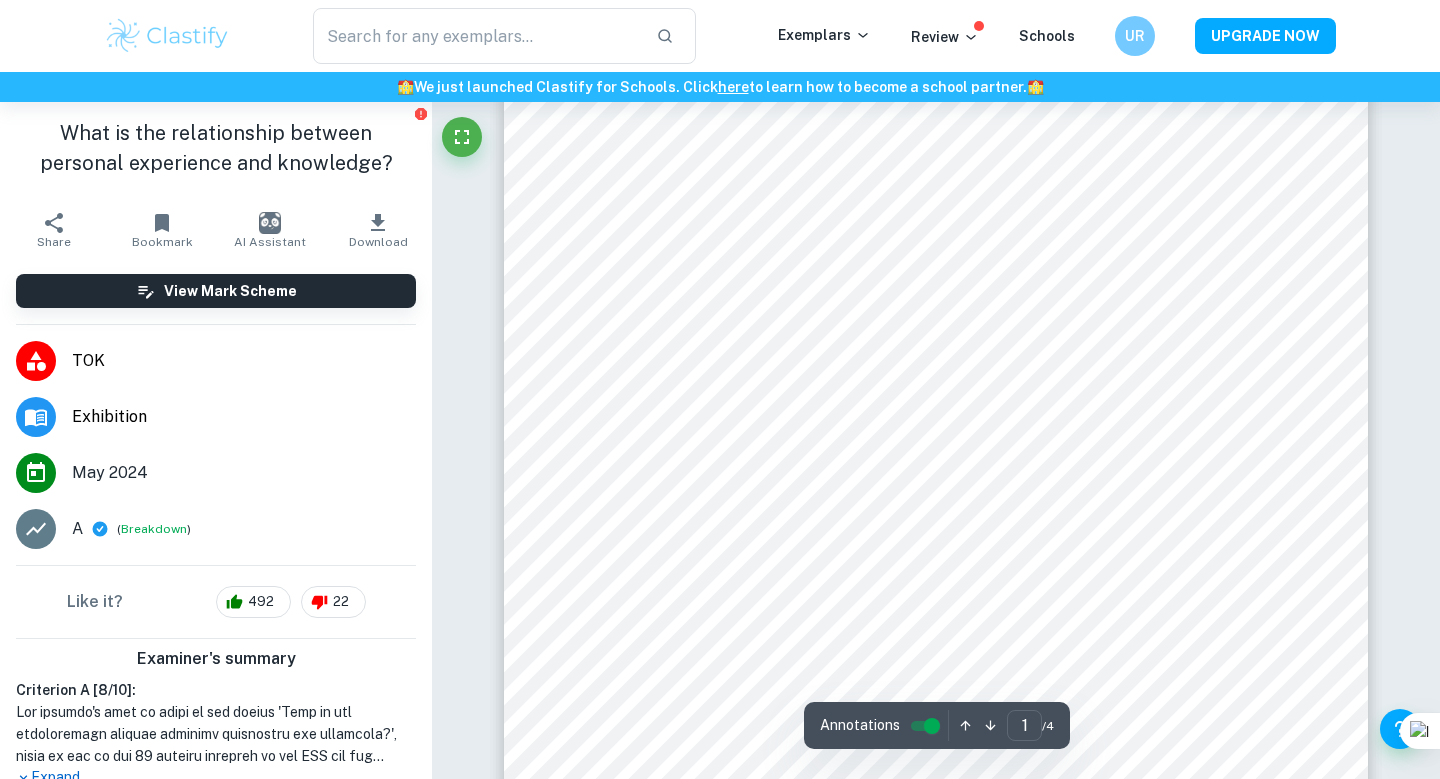 scroll, scrollTop: 0, scrollLeft: 0, axis: both 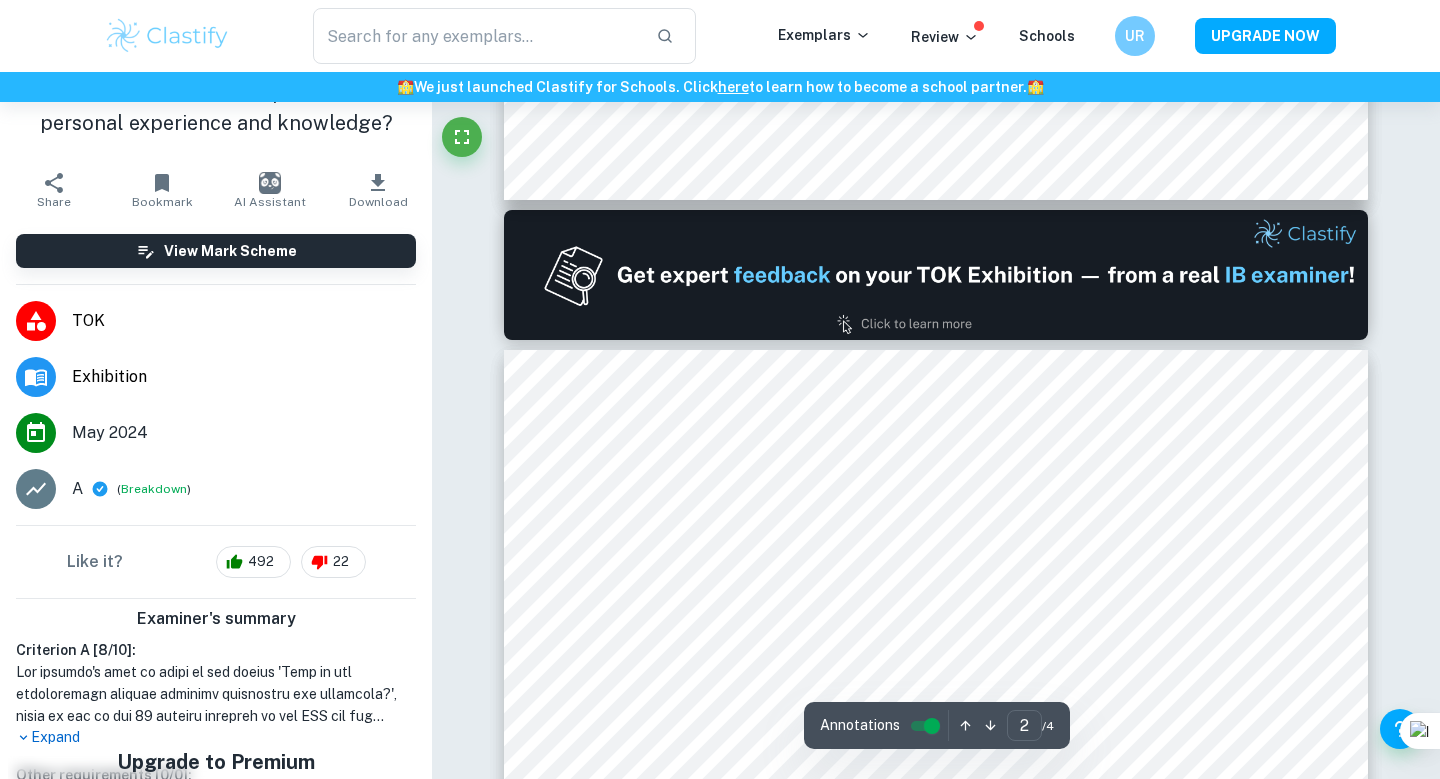 type on "1" 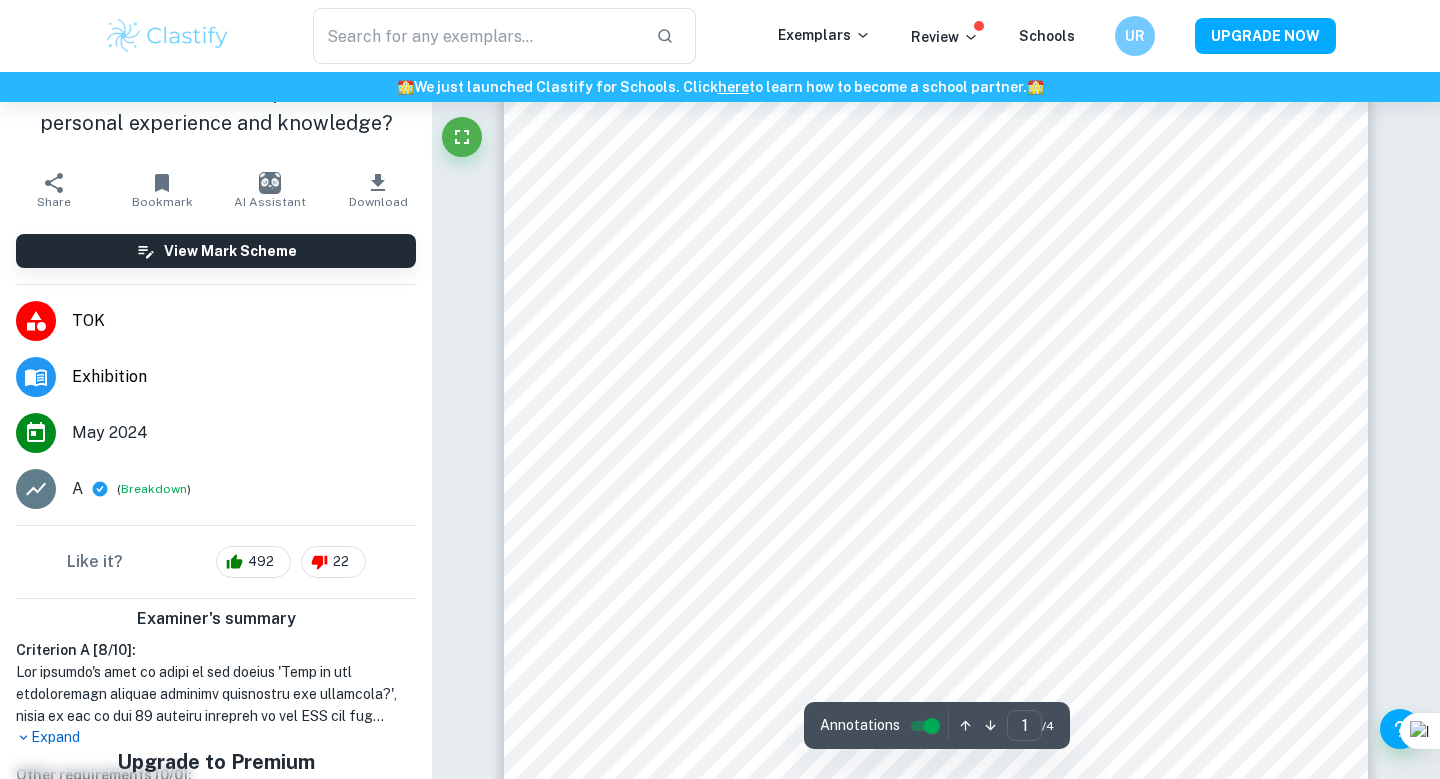 scroll, scrollTop: 120, scrollLeft: 0, axis: vertical 